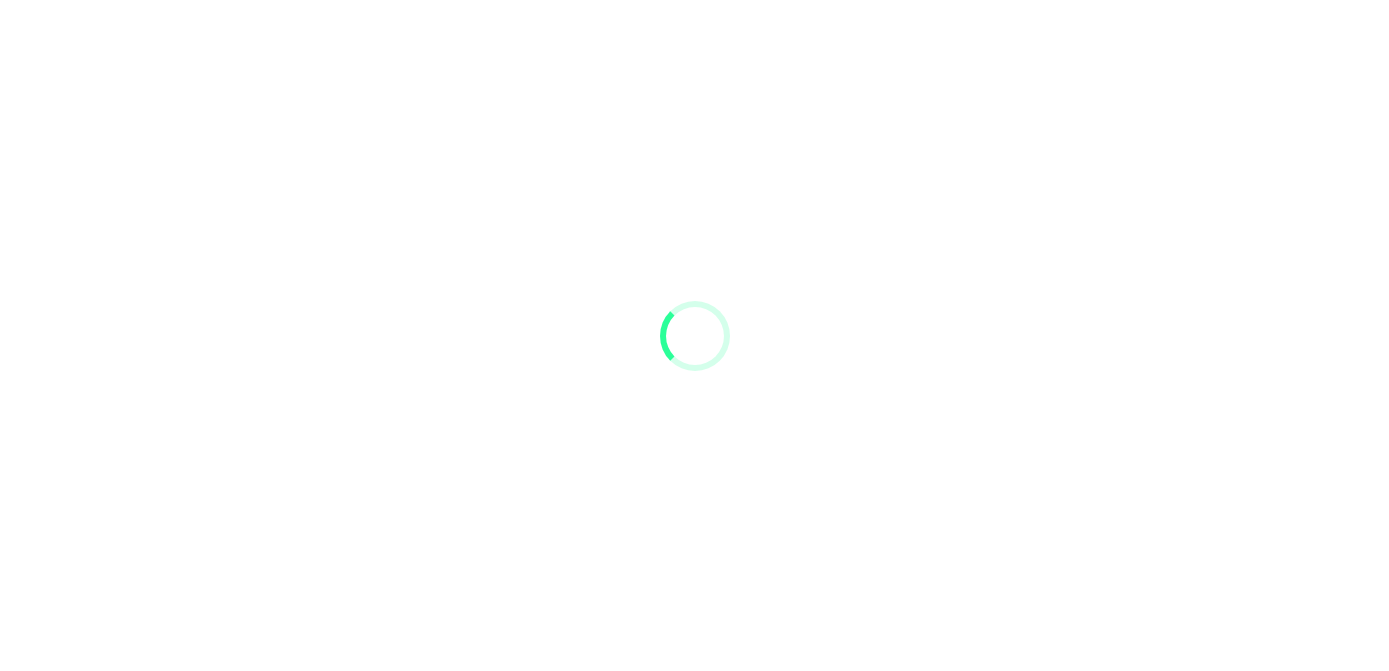 scroll, scrollTop: 0, scrollLeft: 0, axis: both 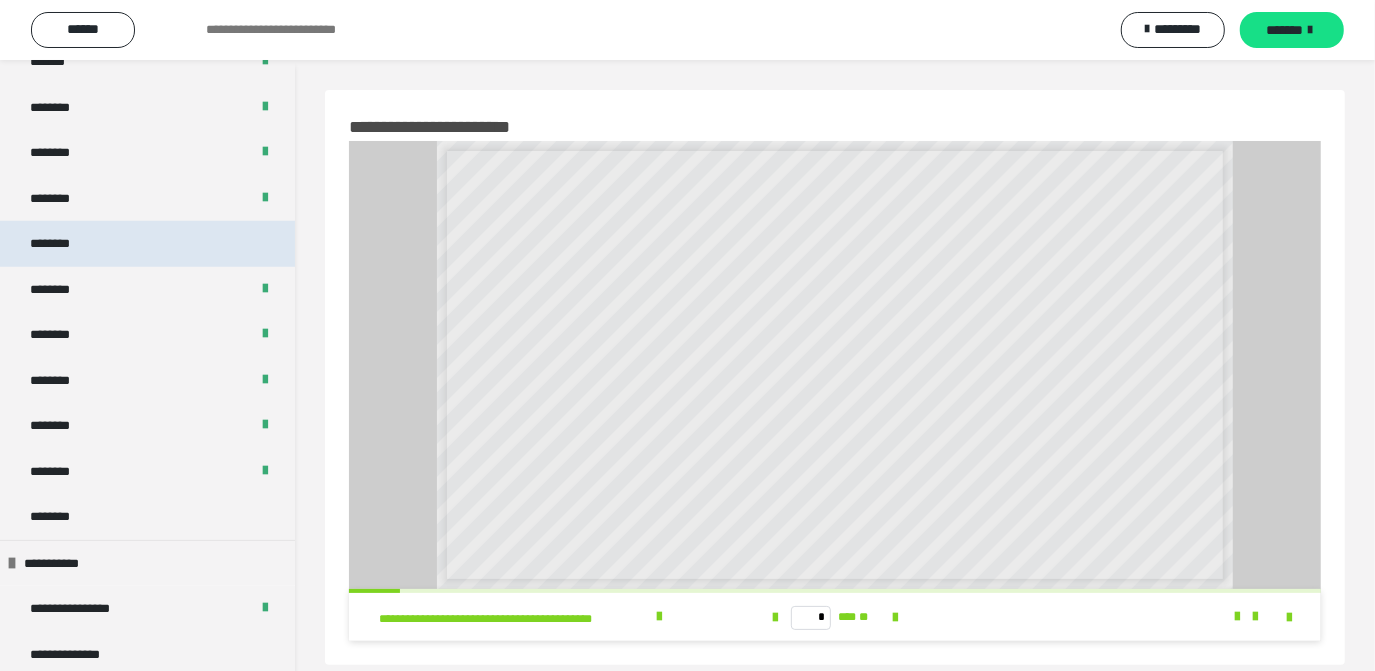 click on "********" at bounding box center (147, 244) 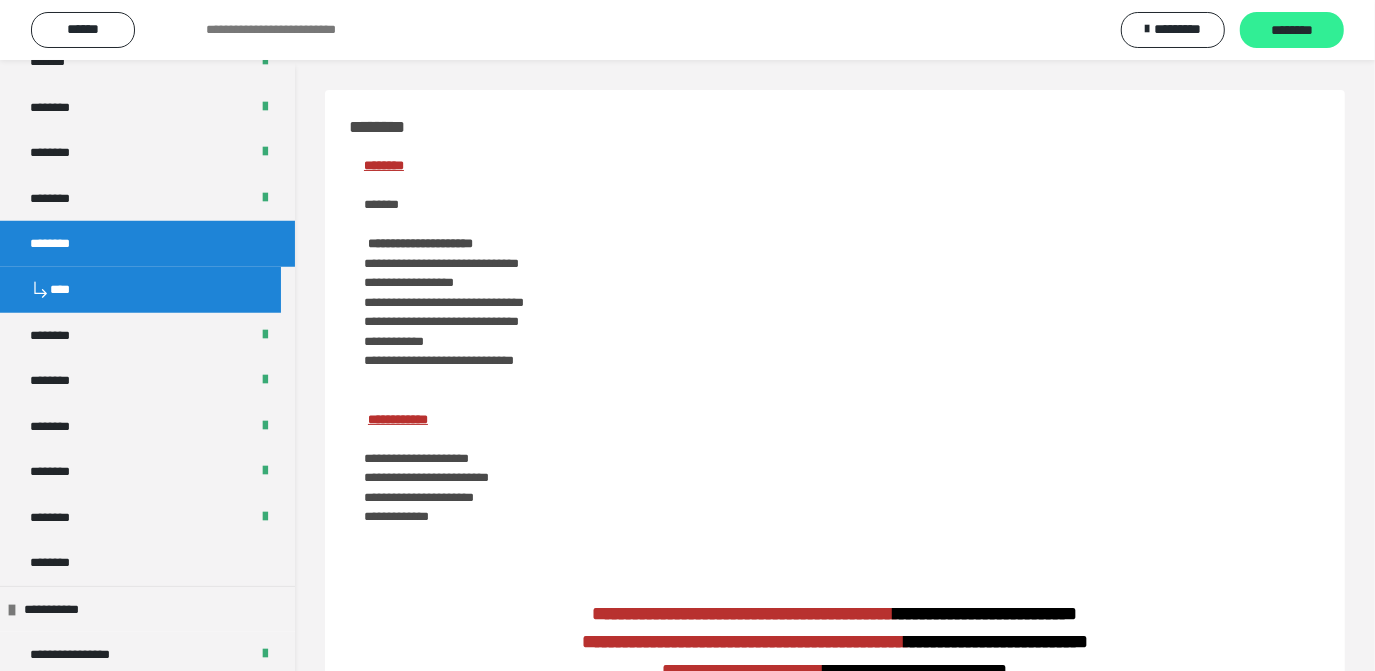 click on "********" at bounding box center (1292, 31) 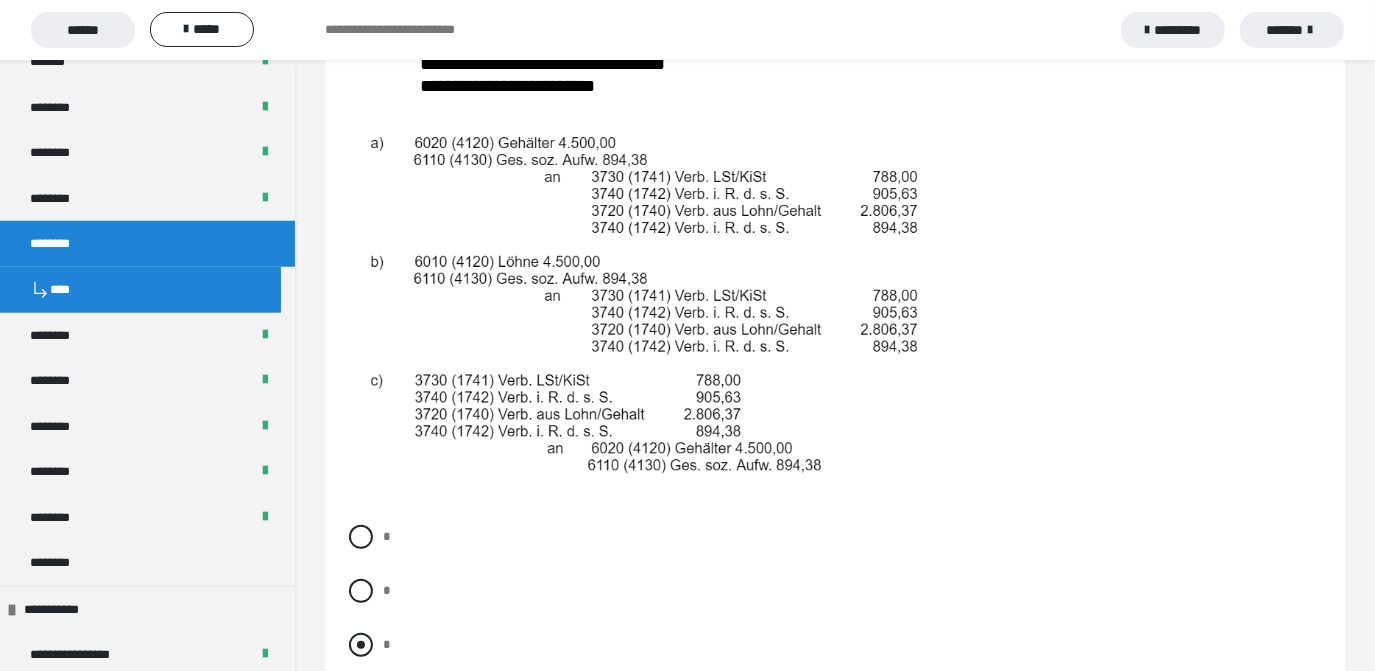 scroll, scrollTop: 545, scrollLeft: 0, axis: vertical 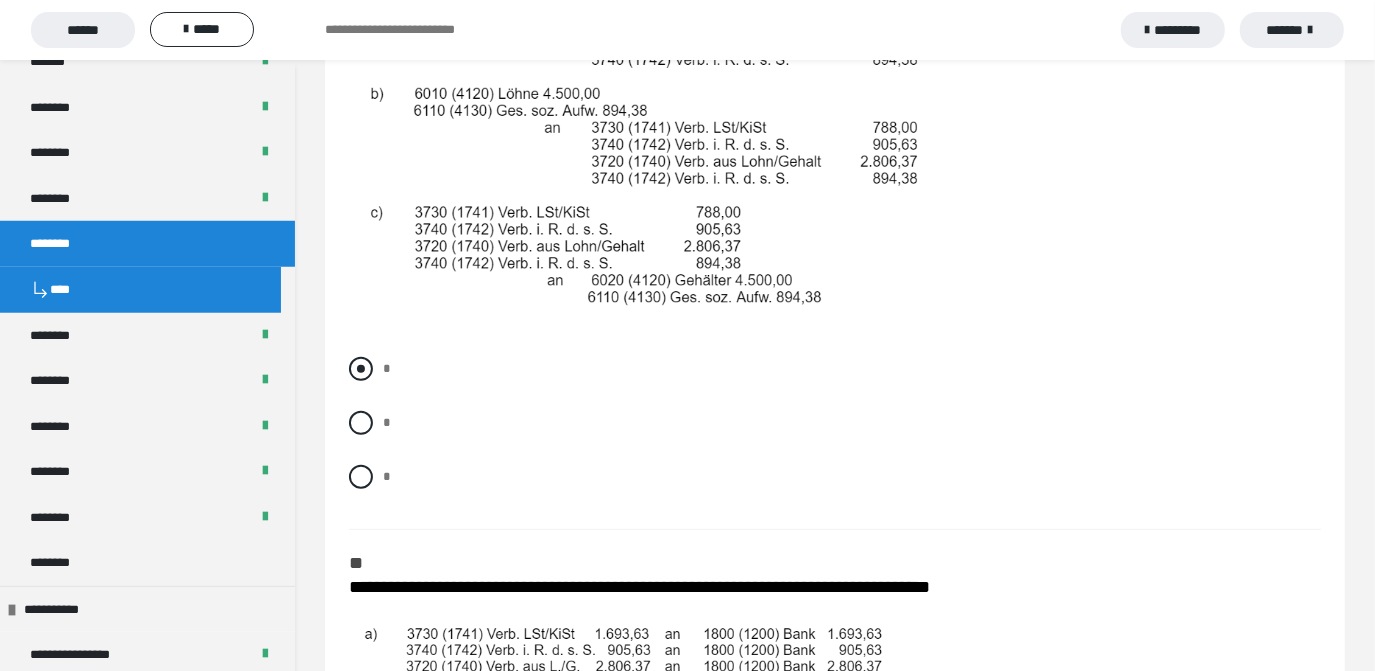 drag, startPoint x: 367, startPoint y: 378, endPoint x: 410, endPoint y: 396, distance: 46.615448 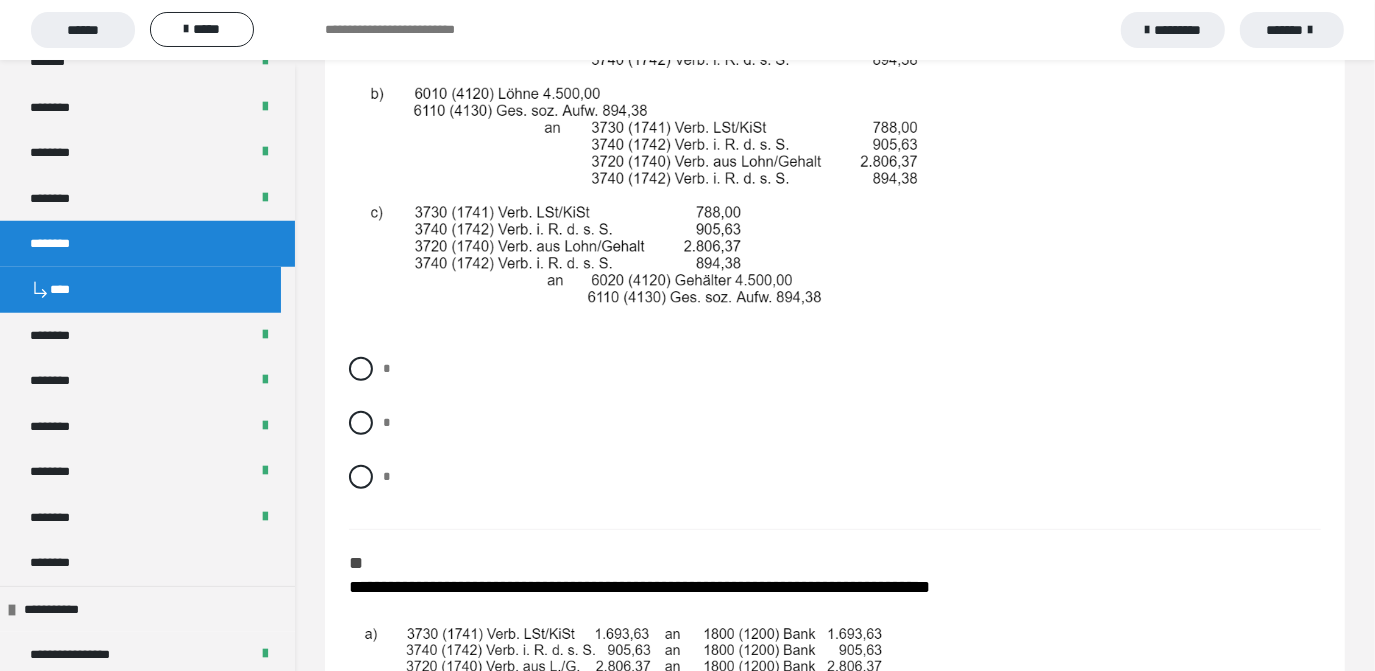 scroll, scrollTop: 727, scrollLeft: 0, axis: vertical 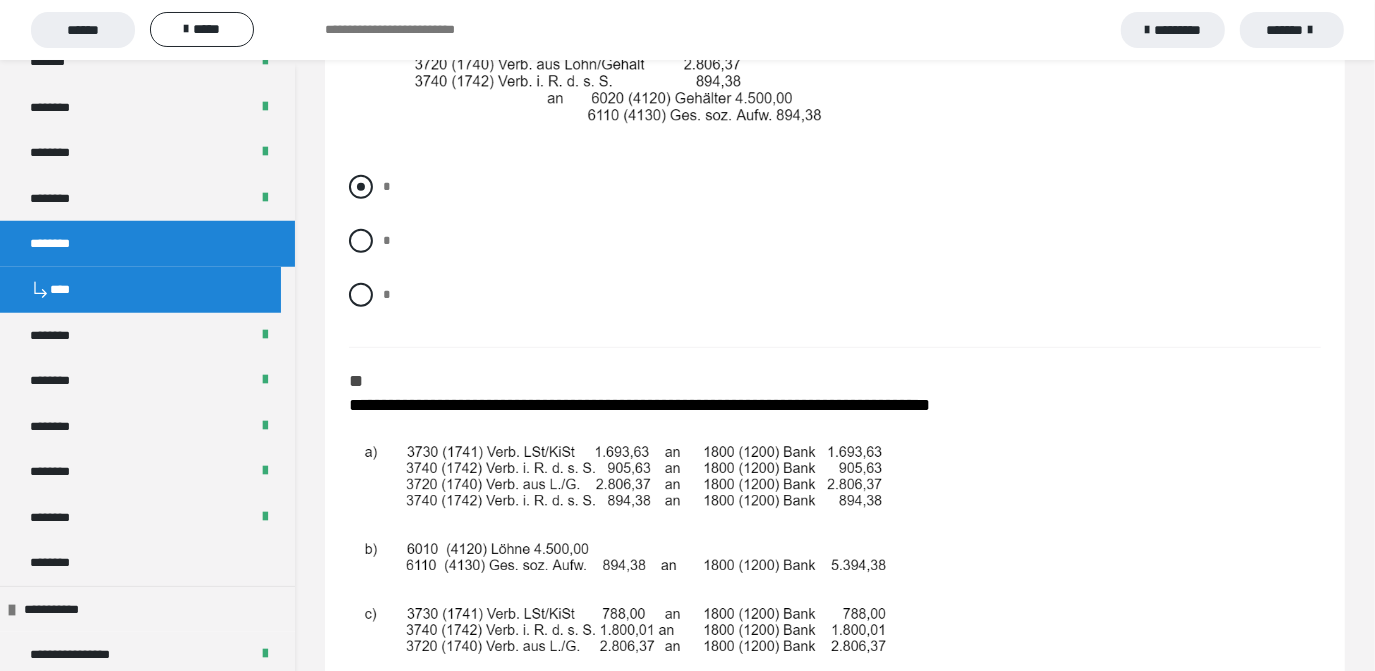 click at bounding box center (361, 187) 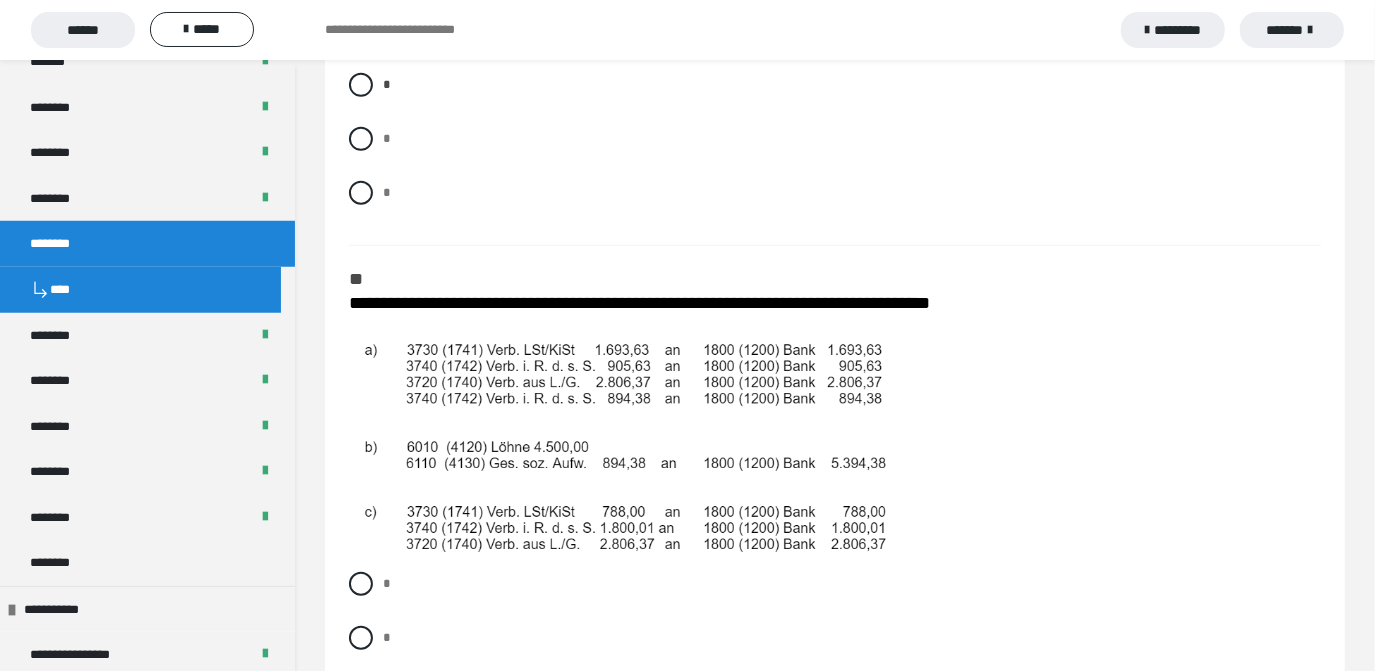 scroll, scrollTop: 1000, scrollLeft: 0, axis: vertical 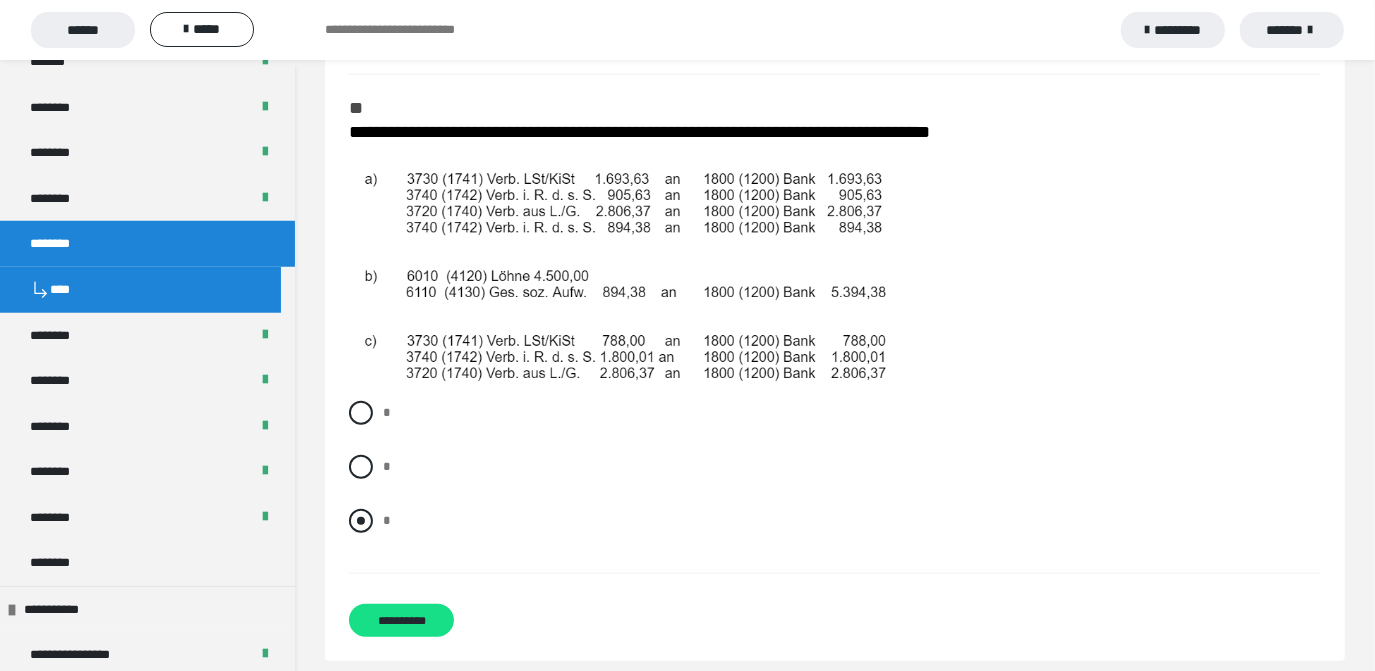 click at bounding box center [361, 521] 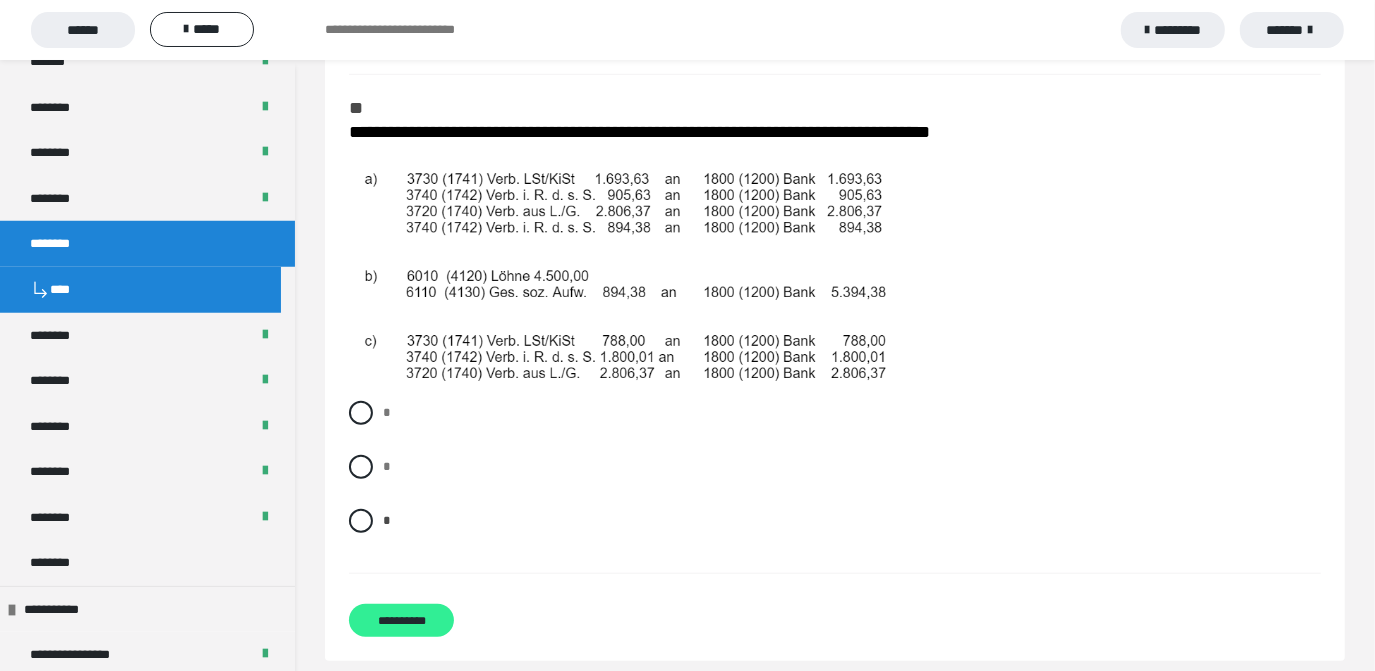 click on "**********" at bounding box center (401, 620) 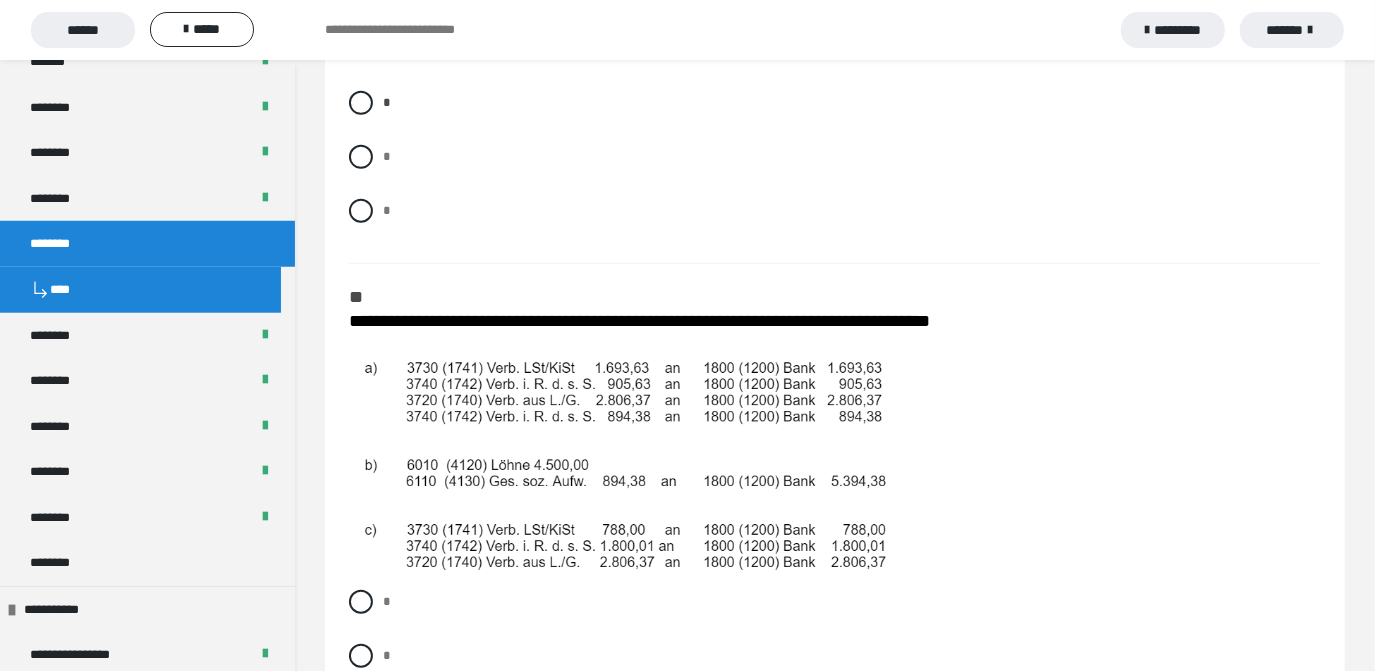 scroll, scrollTop: 1000, scrollLeft: 0, axis: vertical 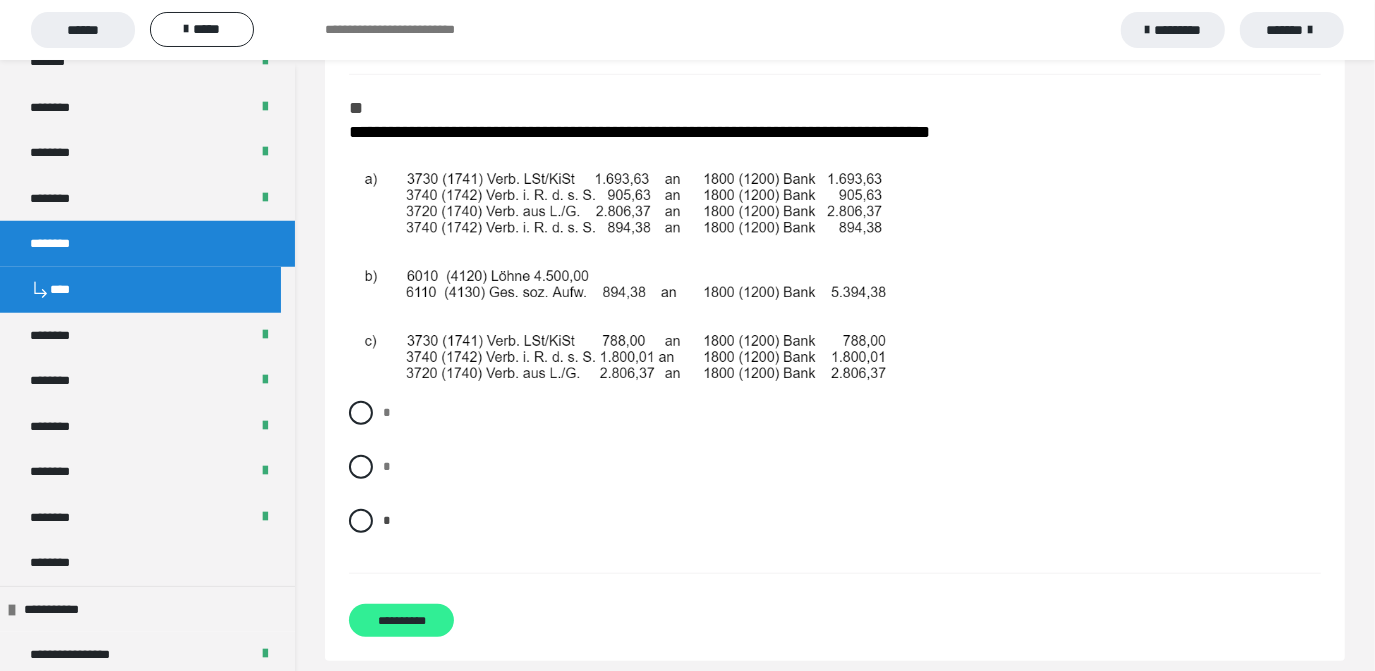 click on "**********" at bounding box center [401, 620] 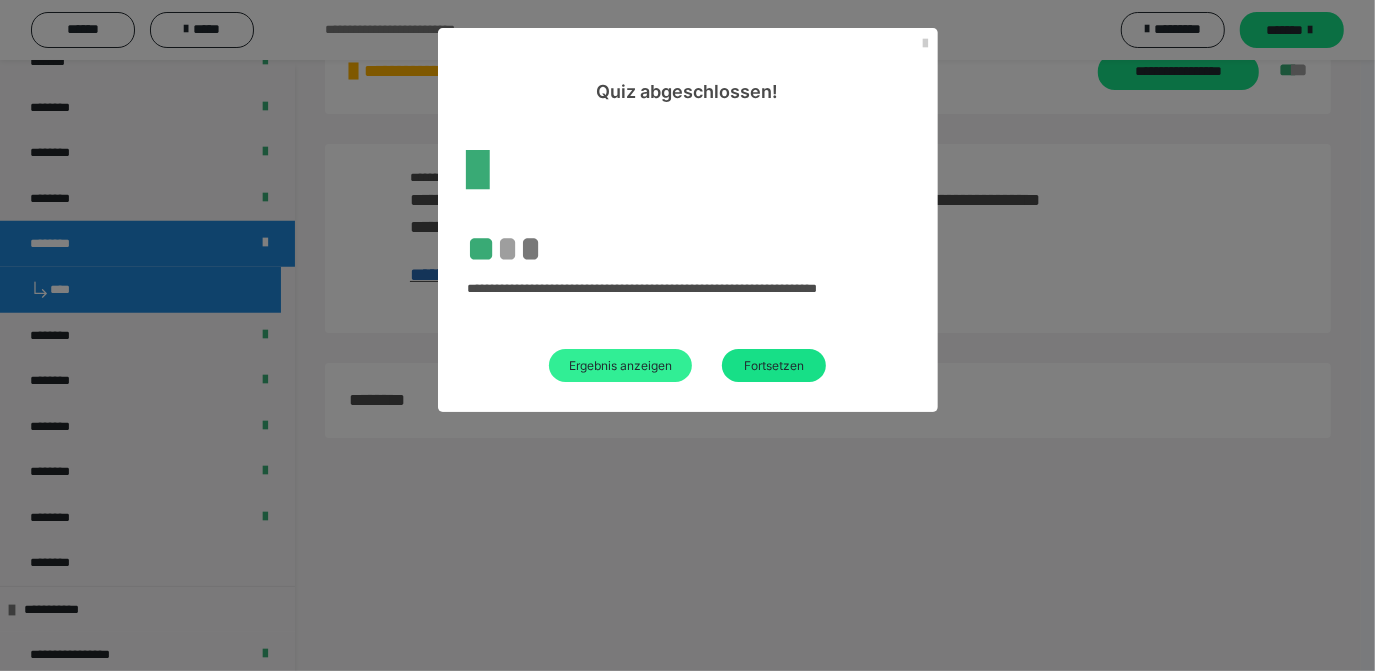 scroll, scrollTop: 909, scrollLeft: 0, axis: vertical 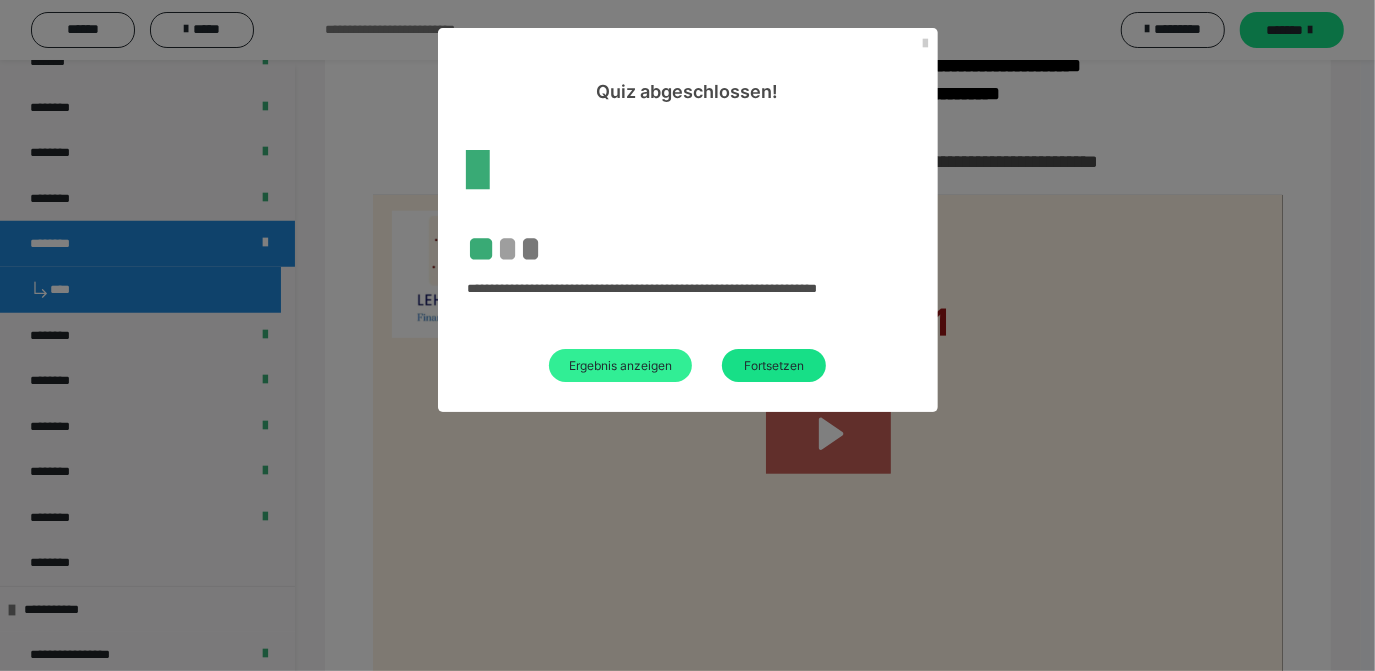 click on "Ergebnis anzeigen" at bounding box center [620, 365] 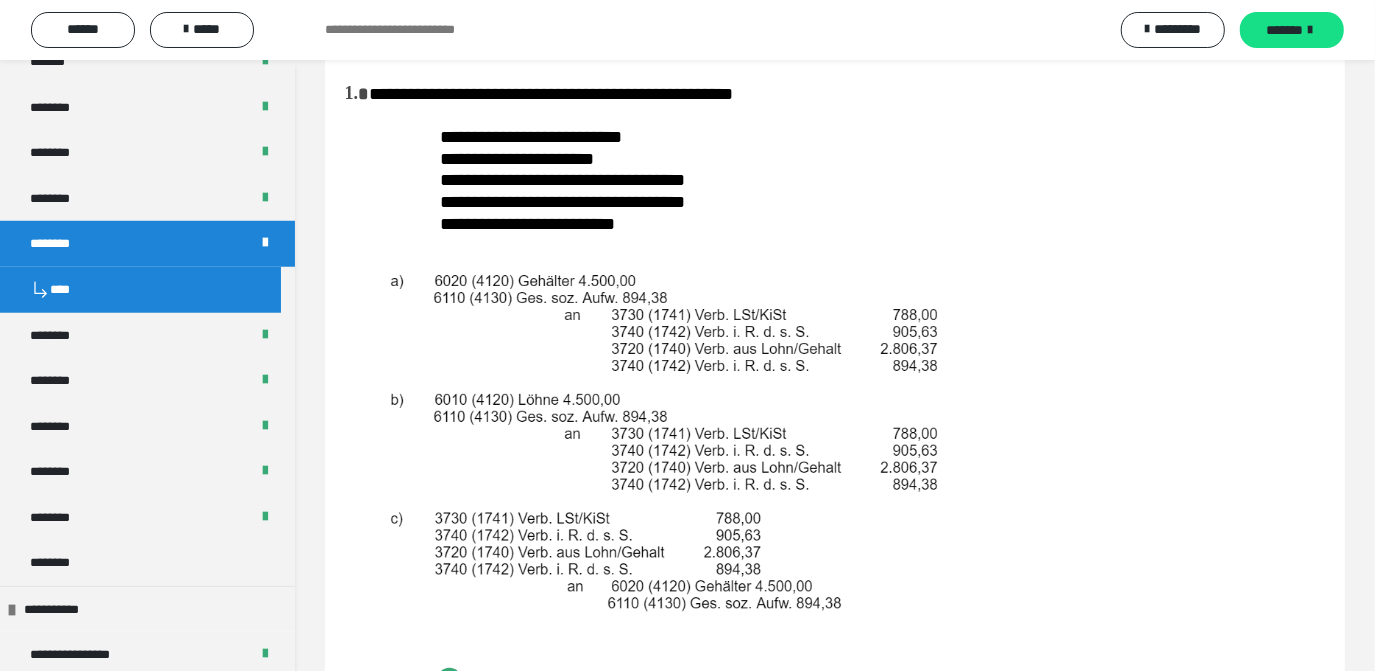 scroll, scrollTop: 0, scrollLeft: 0, axis: both 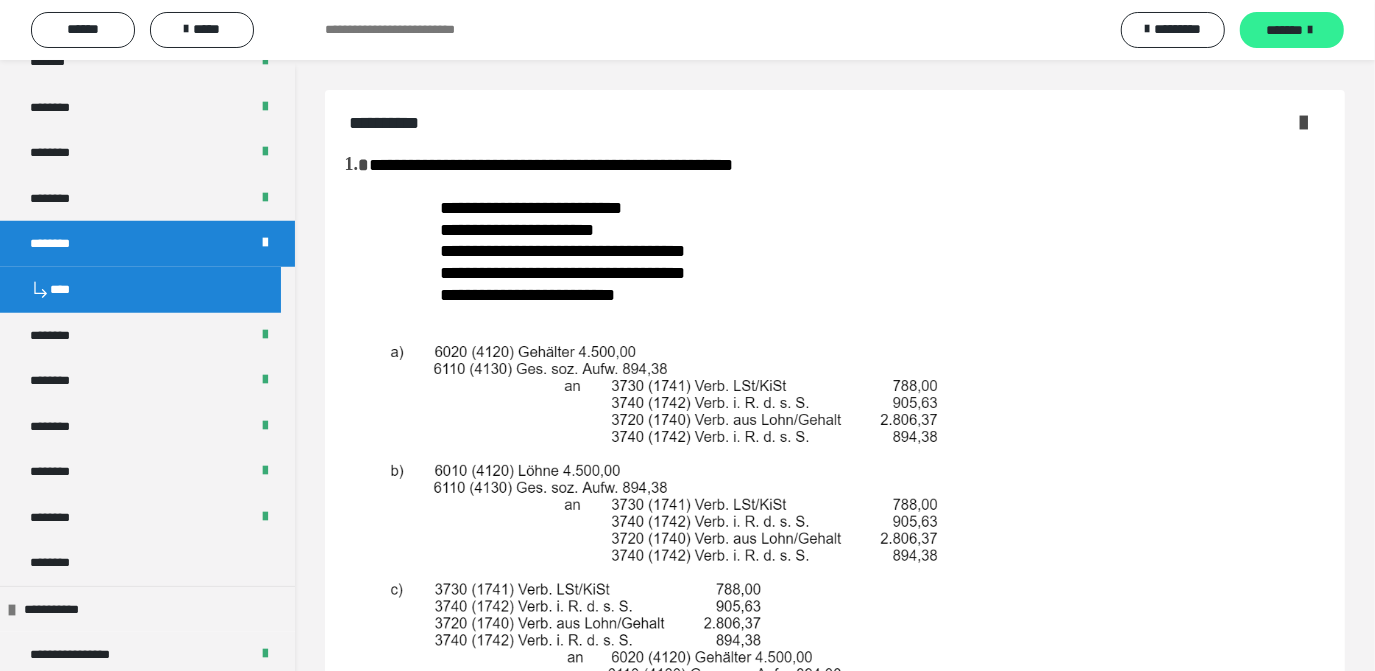 click on "*******" at bounding box center [1292, 30] 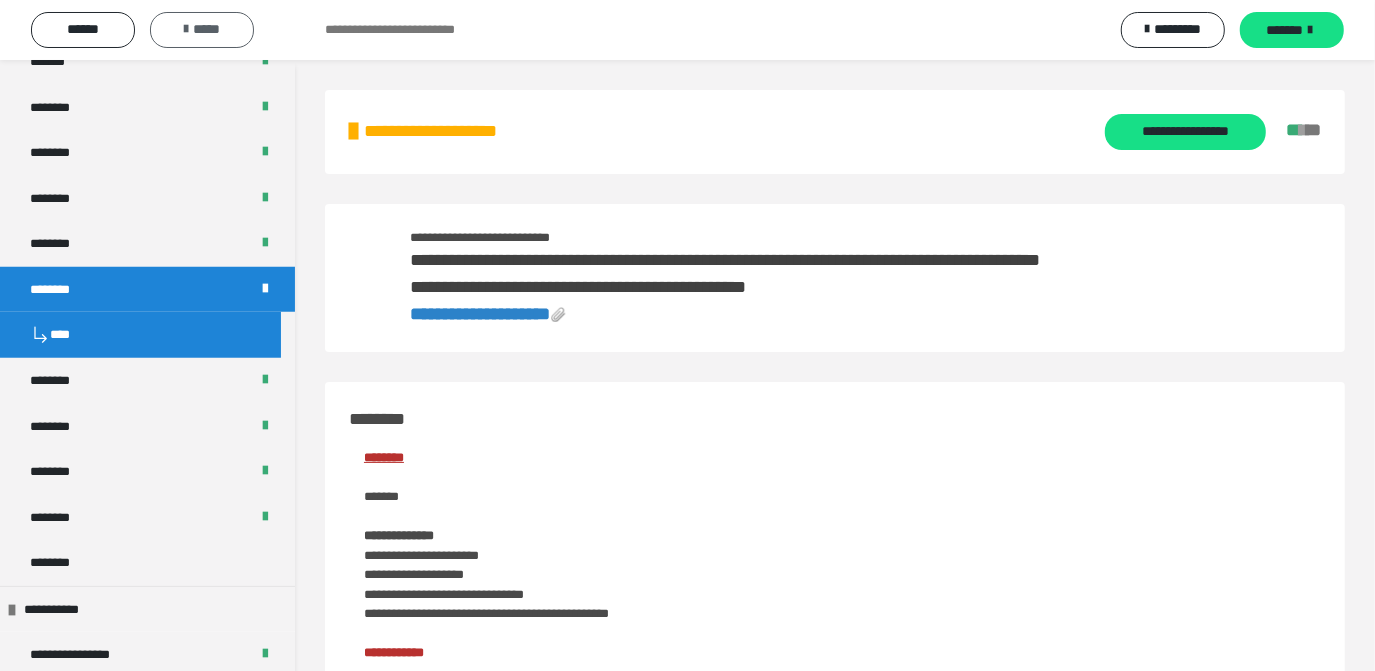 click on "*****" at bounding box center [202, 29] 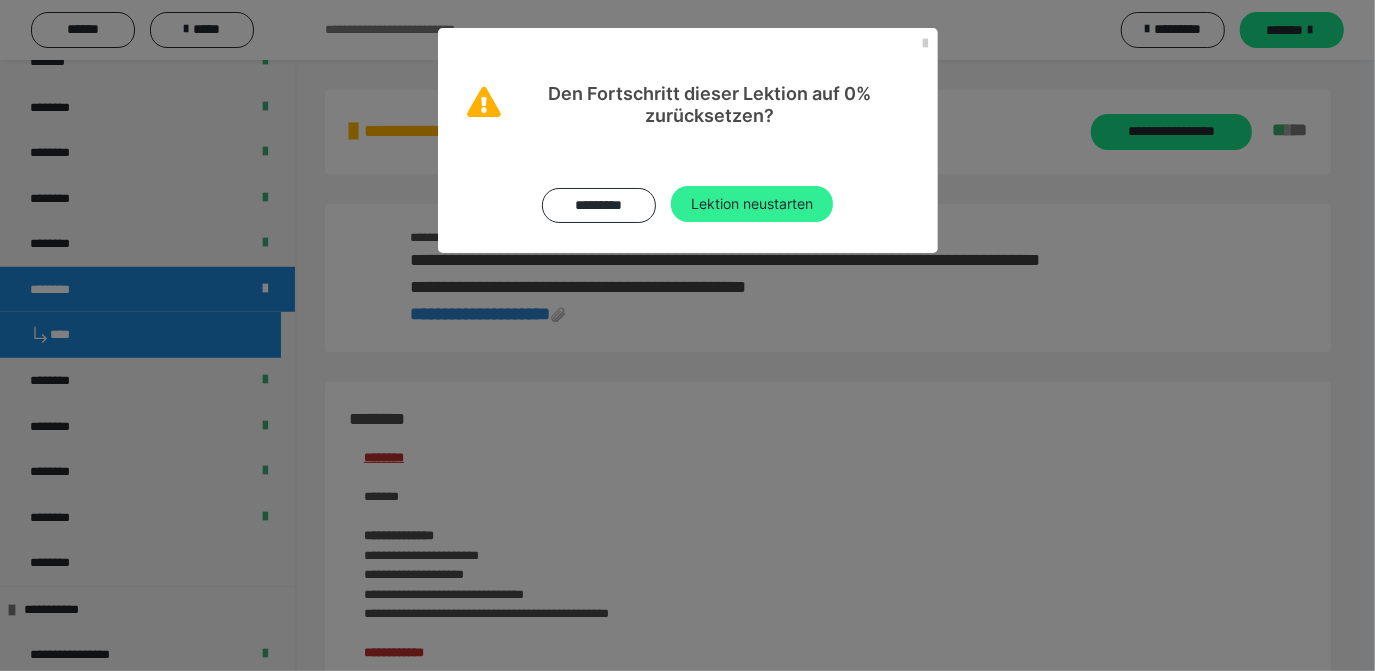 click on "Lektion neustarten" at bounding box center (752, 204) 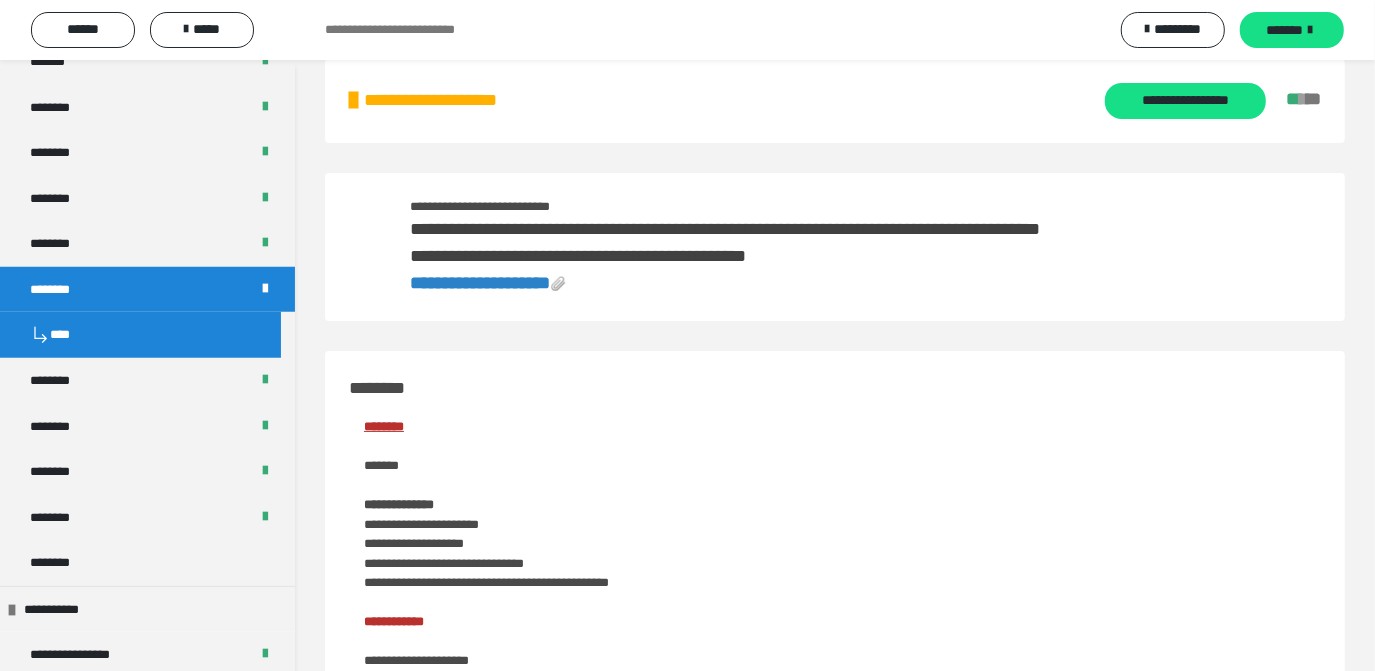 scroll, scrollTop: 0, scrollLeft: 0, axis: both 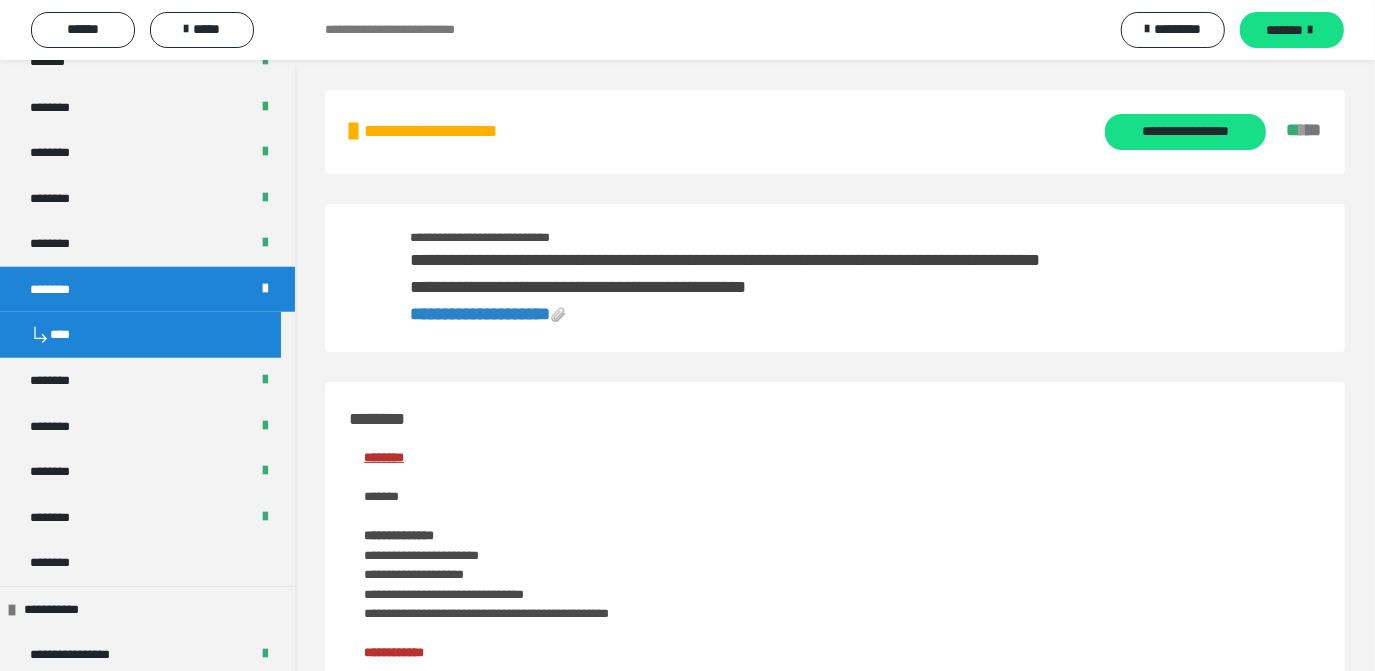 click on "********" at bounding box center (147, 290) 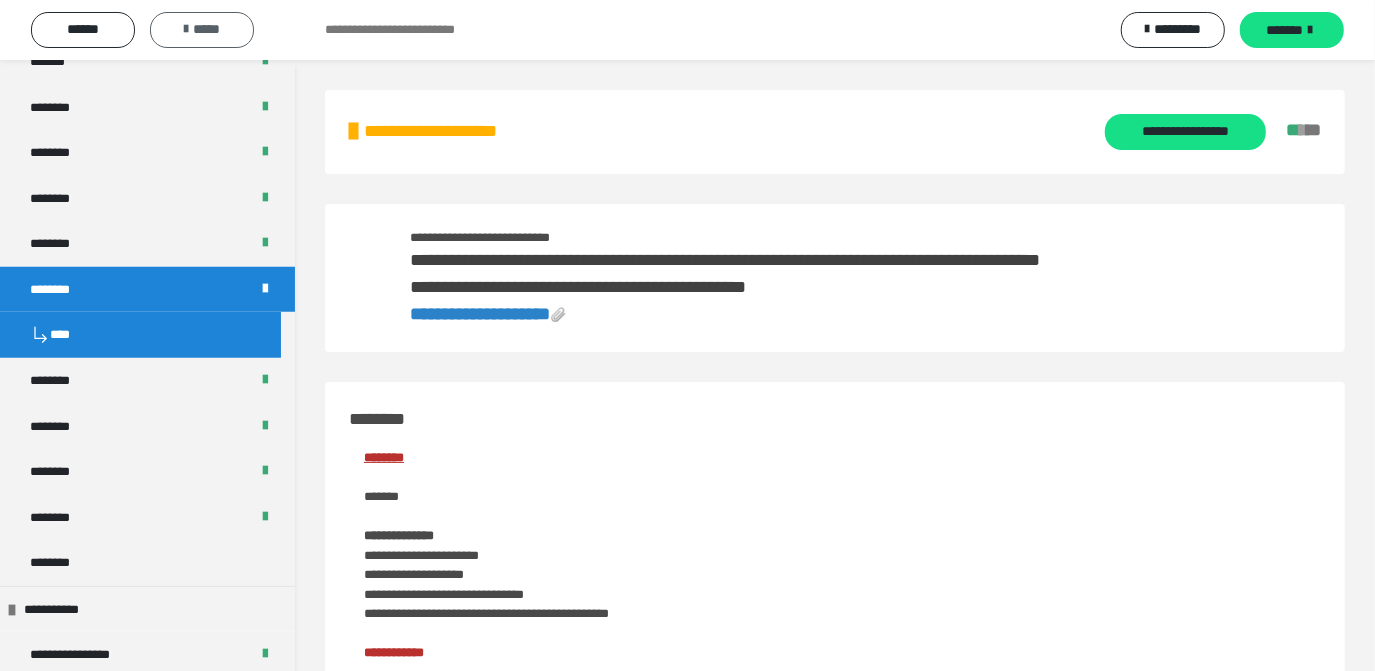 click at bounding box center [186, 29] 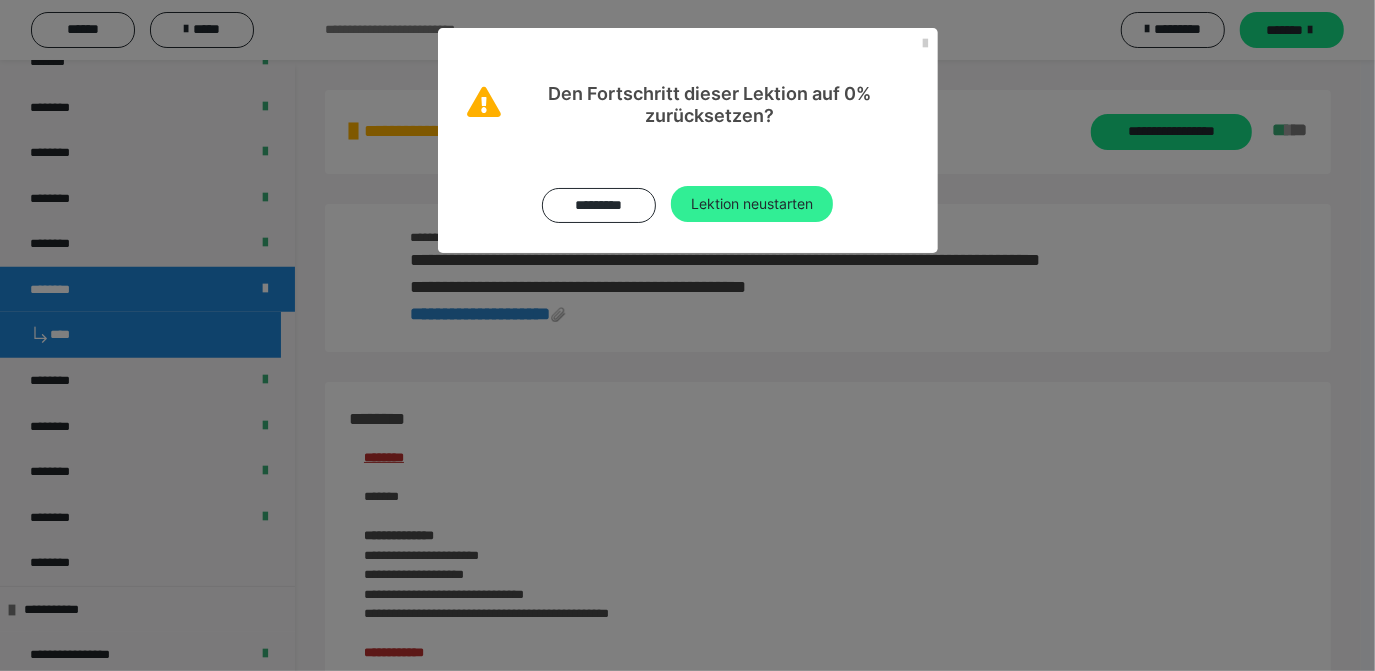 click on "Lektion neustarten" at bounding box center (752, 204) 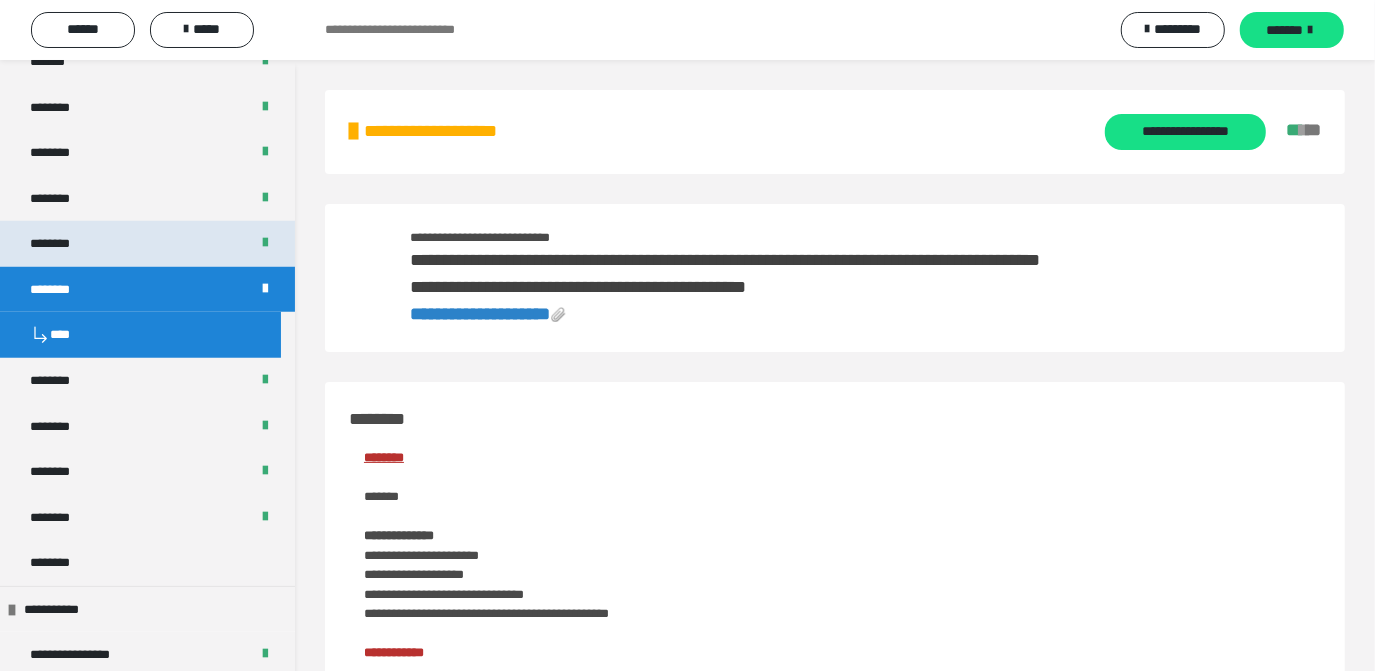 click on "********" at bounding box center (60, 244) 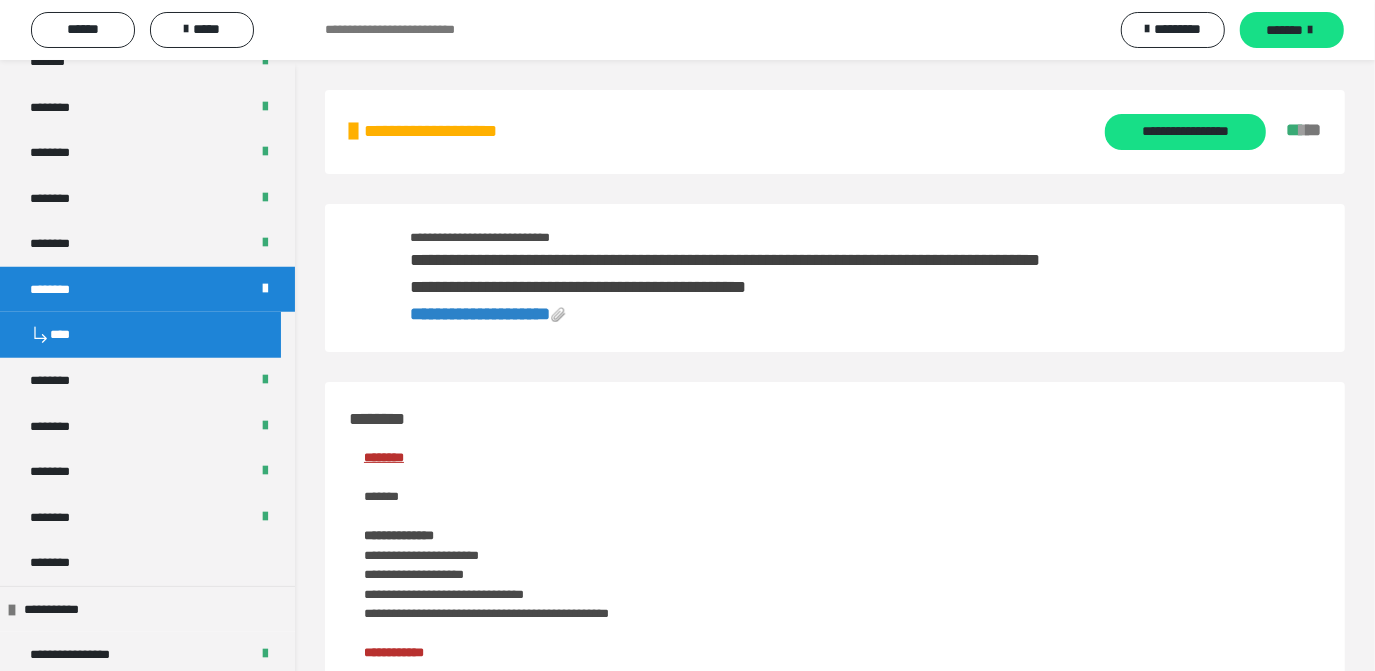 drag, startPoint x: 90, startPoint y: 232, endPoint x: 85, endPoint y: 325, distance: 93.13431 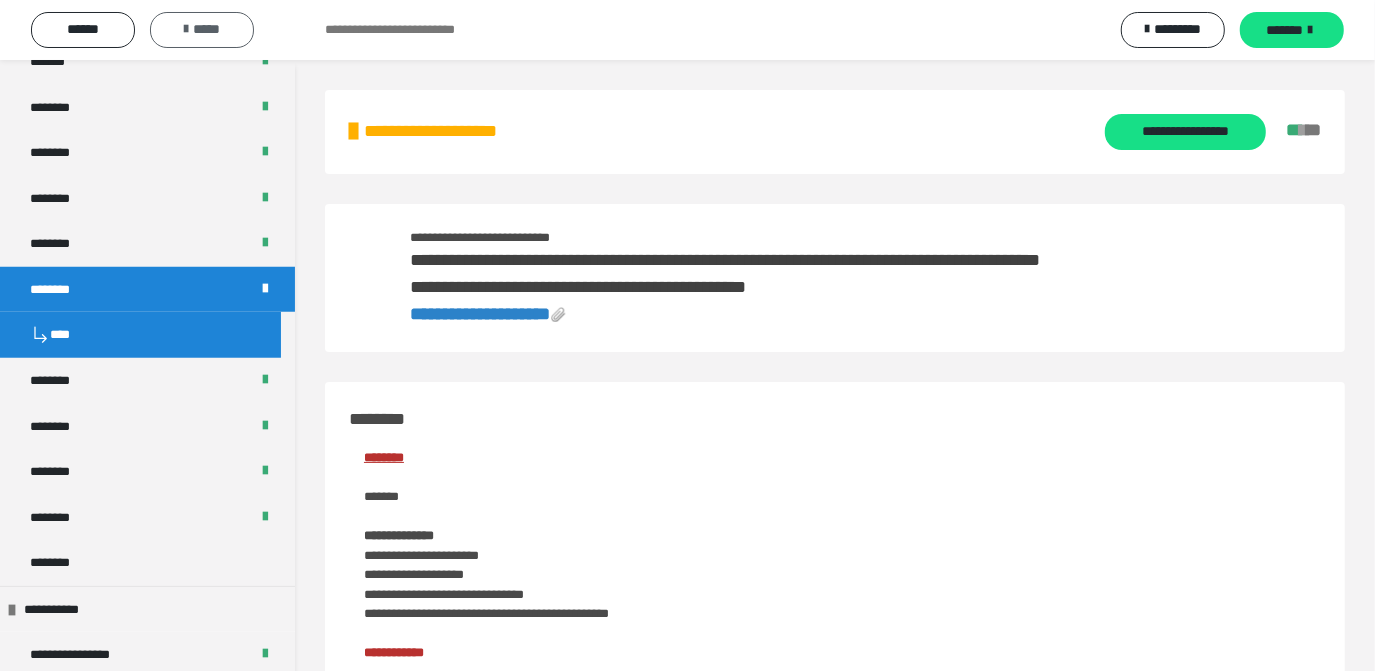 click on "*****" at bounding box center [202, 29] 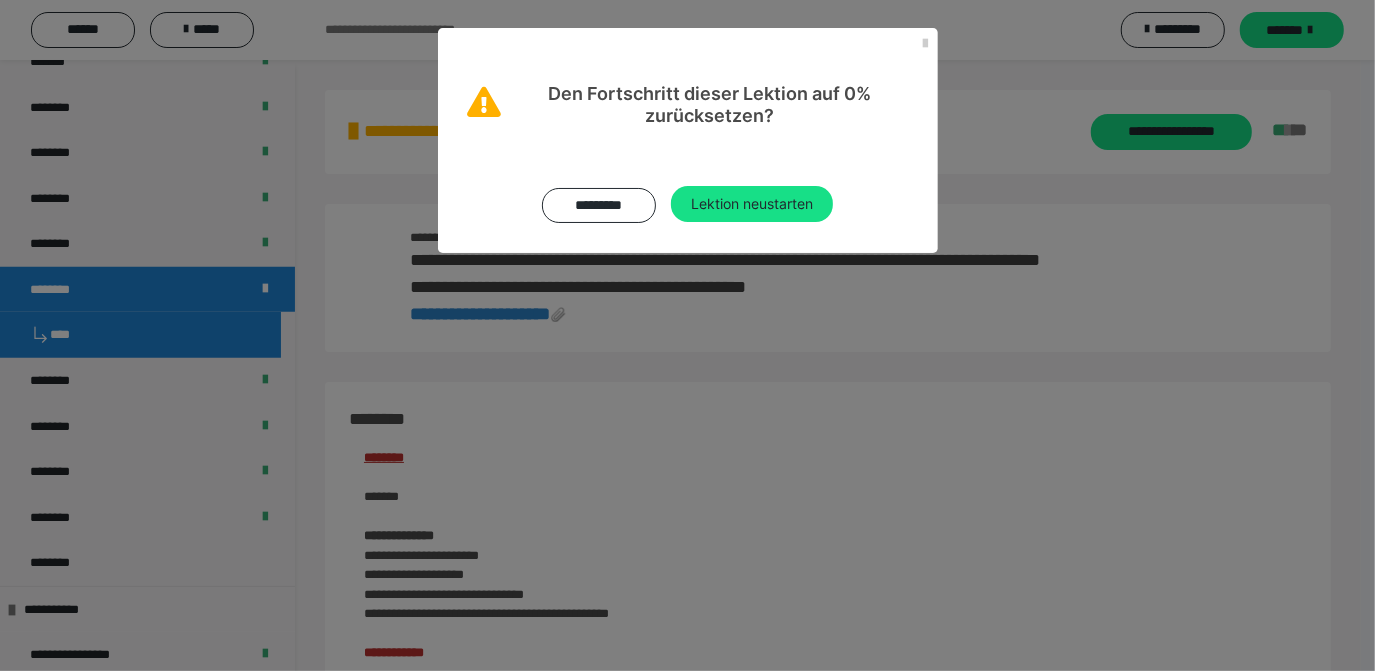 click on "********* Lektion neustarten" at bounding box center [688, 189] 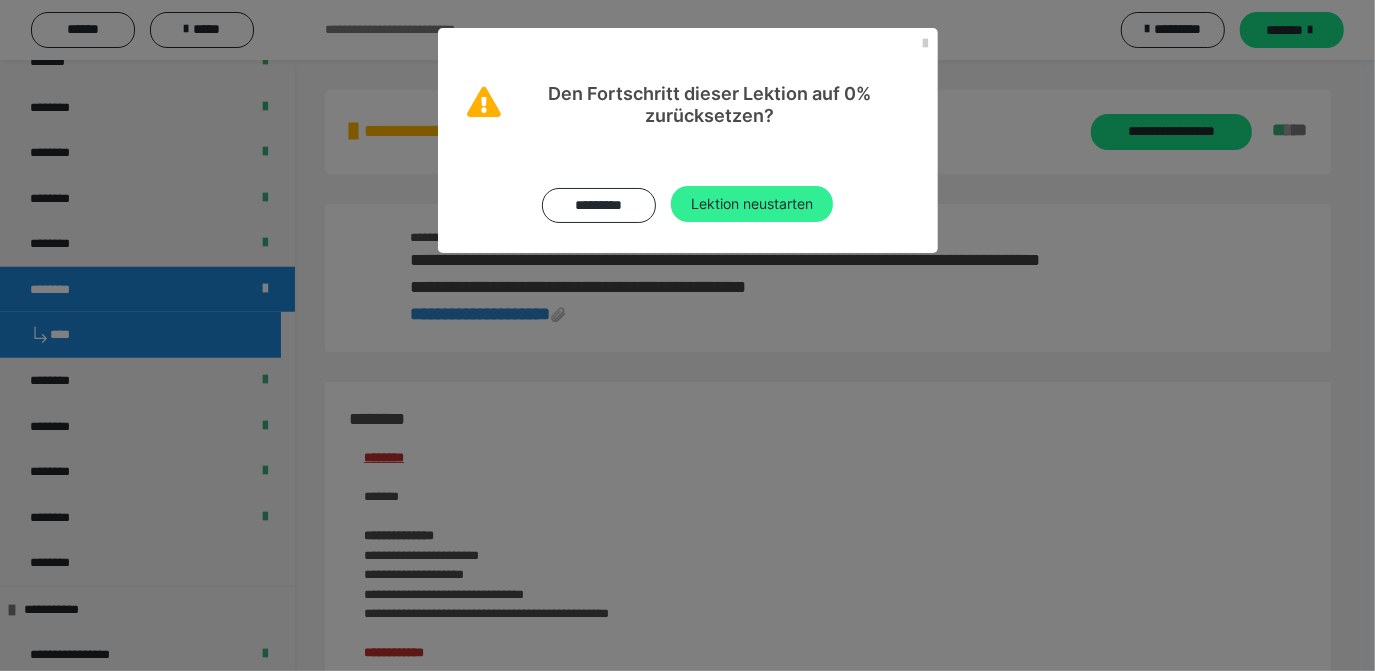 drag, startPoint x: 760, startPoint y: 178, endPoint x: 721, endPoint y: 189, distance: 40.5216 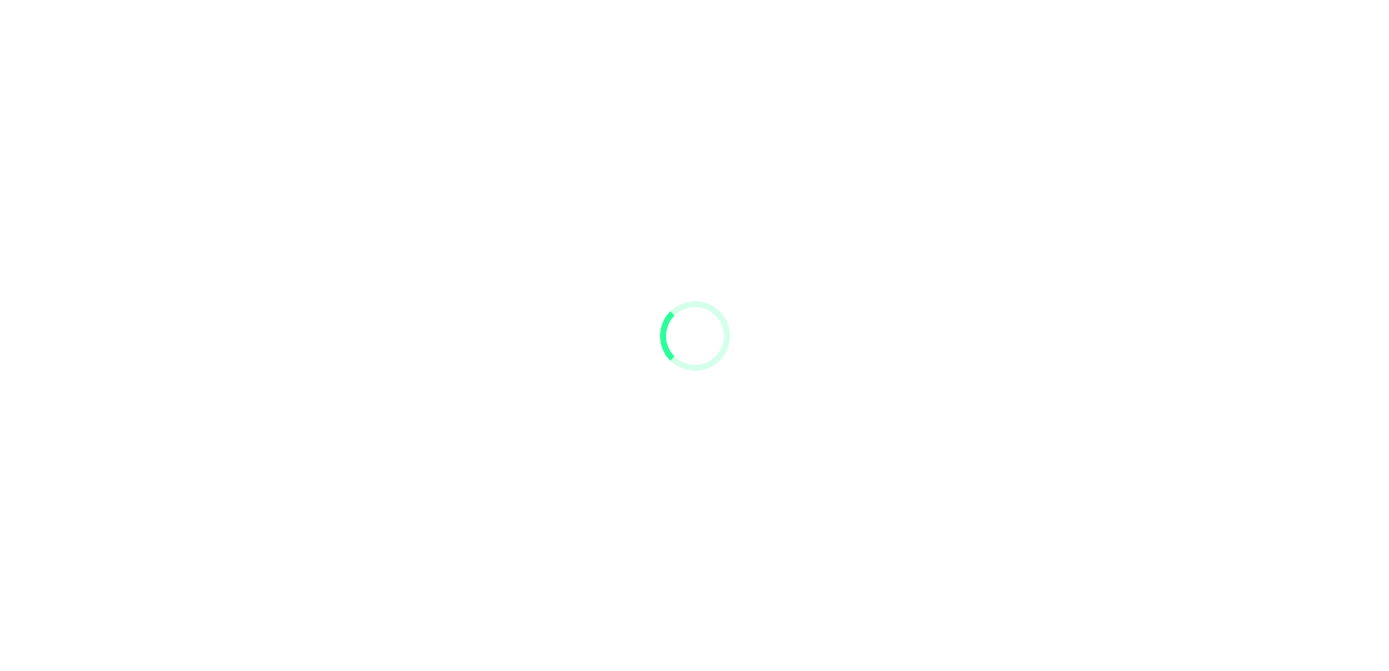 scroll, scrollTop: 0, scrollLeft: 0, axis: both 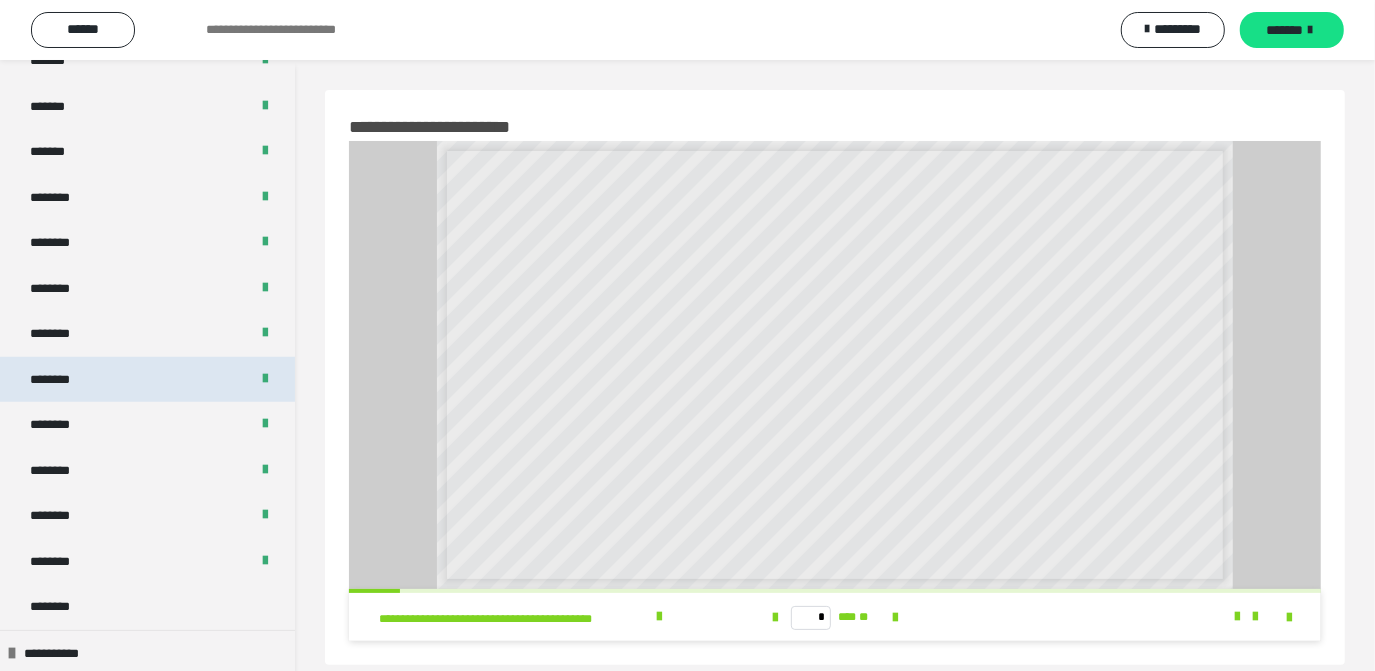 click on "********" at bounding box center [147, 380] 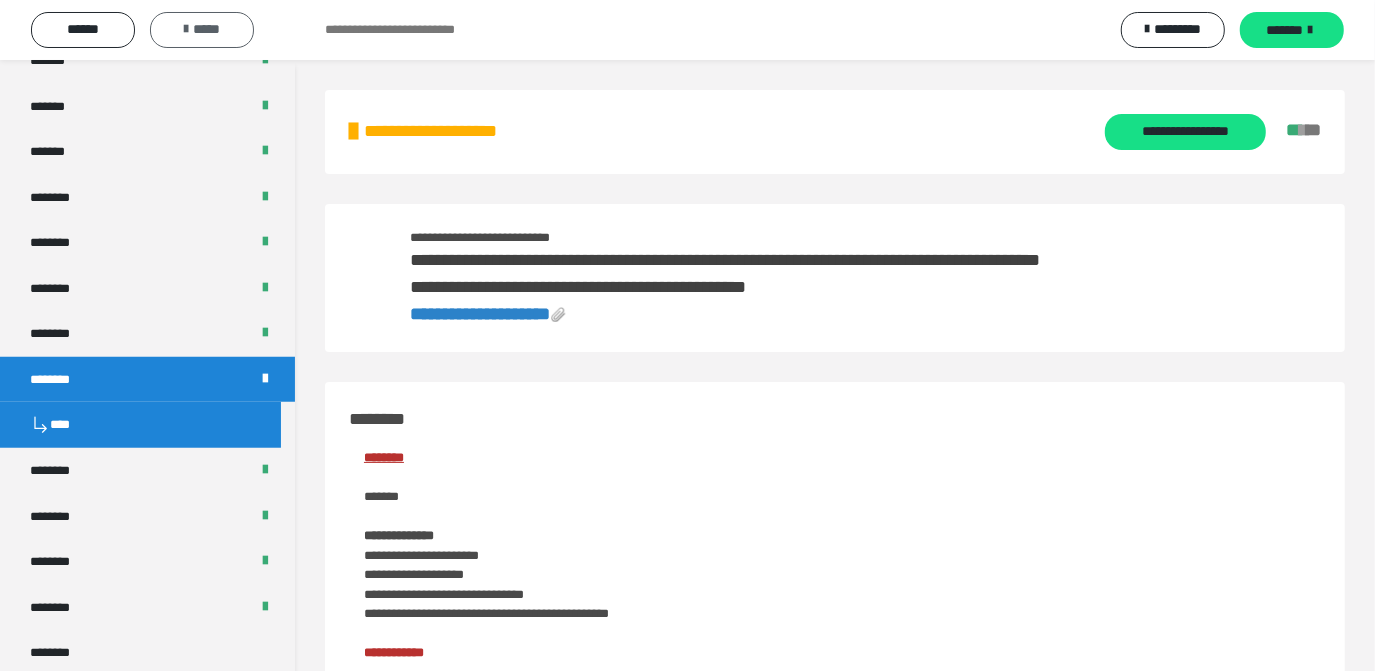 click on "*****" at bounding box center [202, 29] 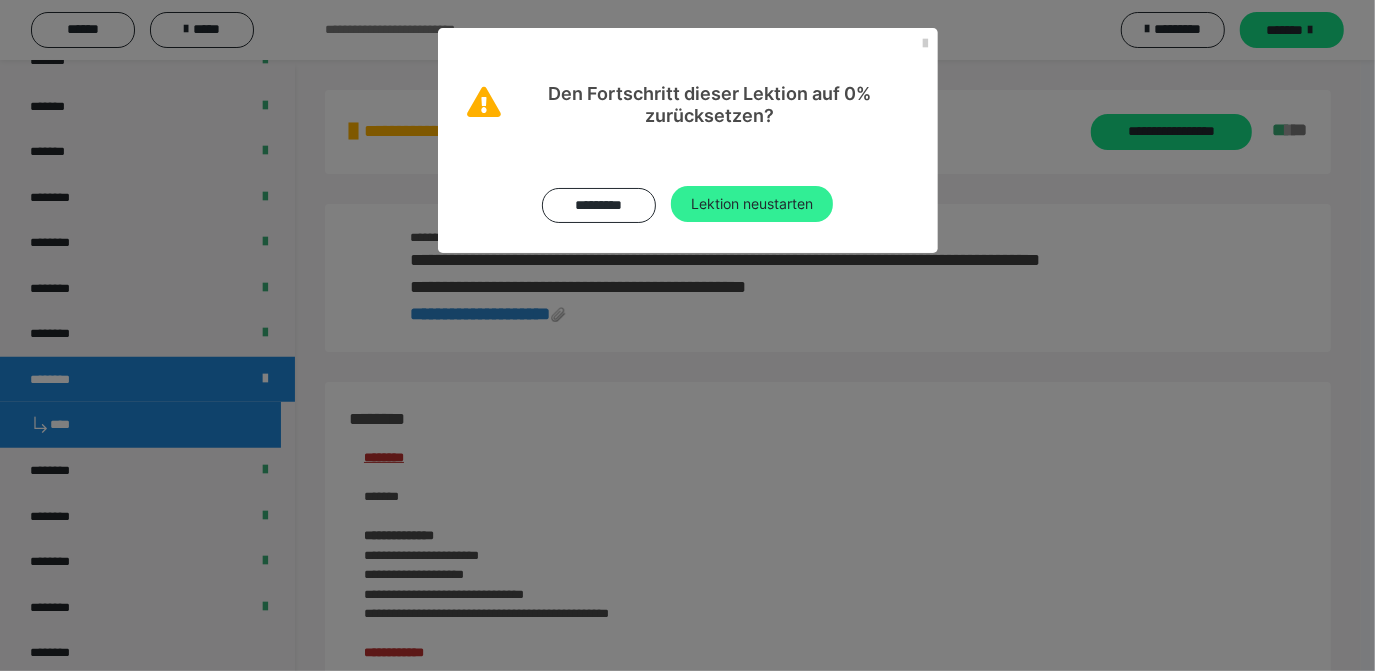click on "Lektion neustarten" at bounding box center (752, 204) 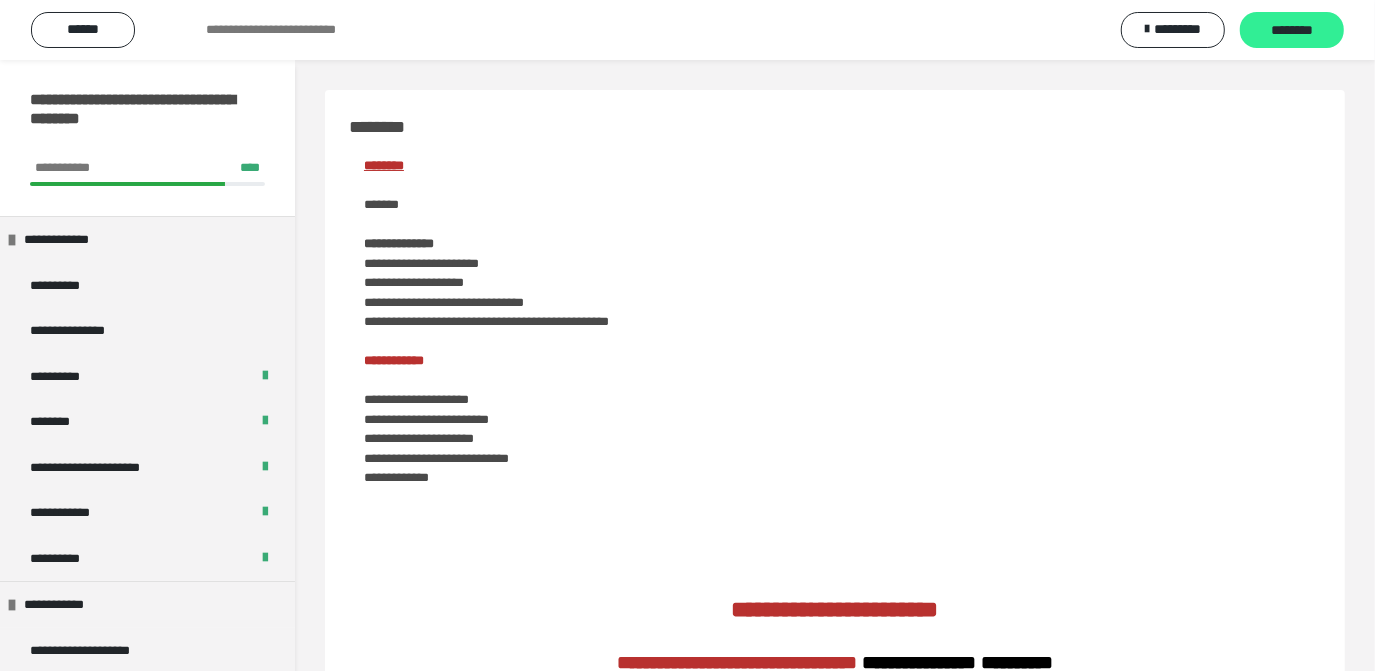 click on "********" at bounding box center [1292, 31] 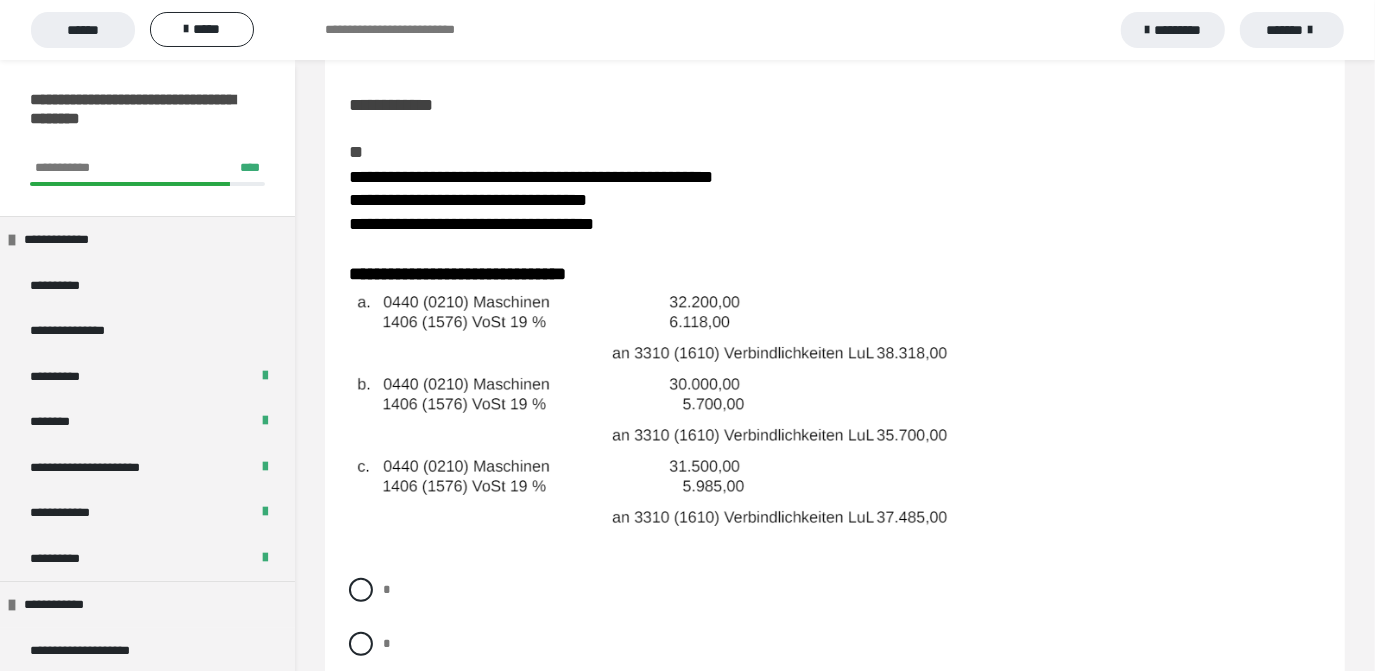 scroll, scrollTop: 272, scrollLeft: 0, axis: vertical 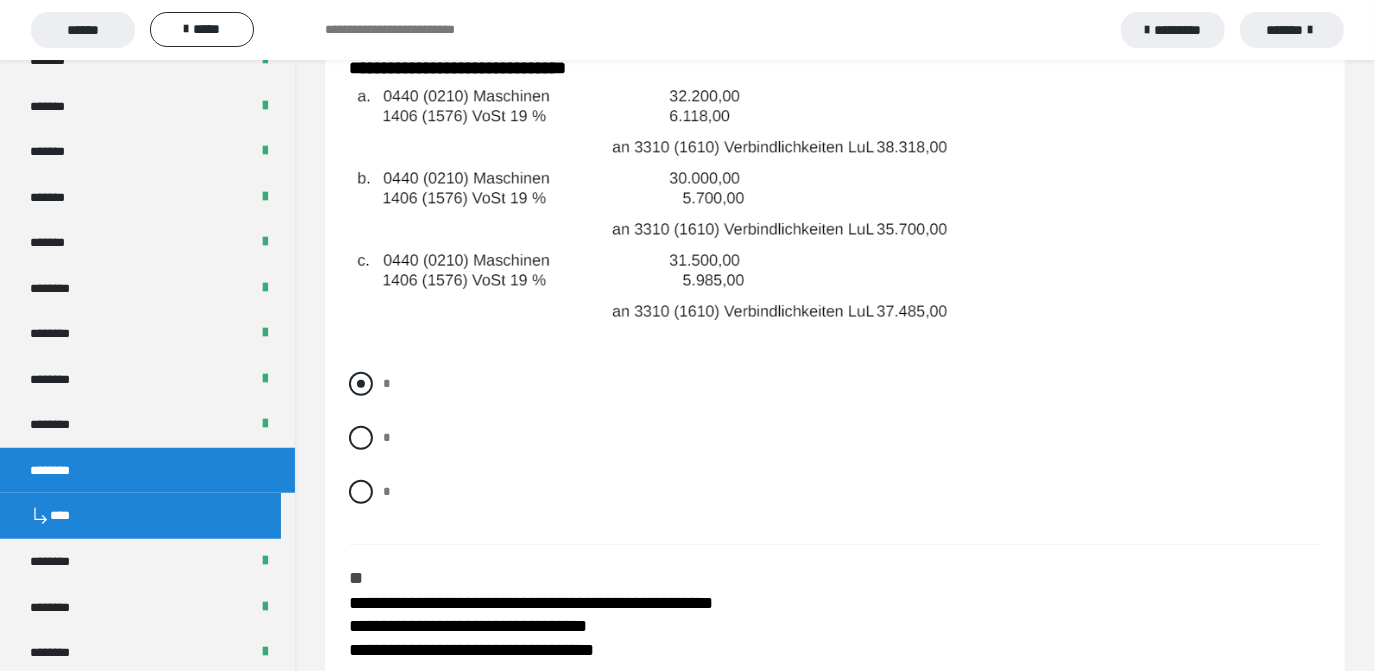 click on "*" at bounding box center [835, 384] 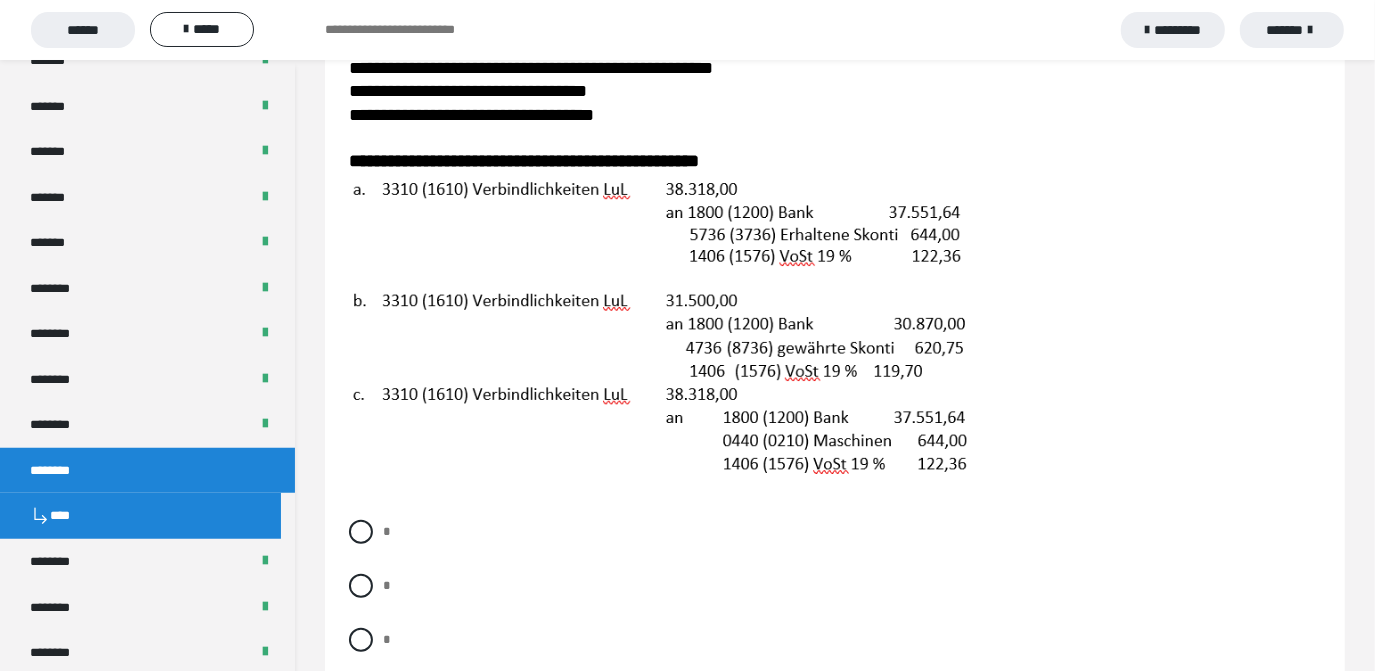scroll, scrollTop: 909, scrollLeft: 0, axis: vertical 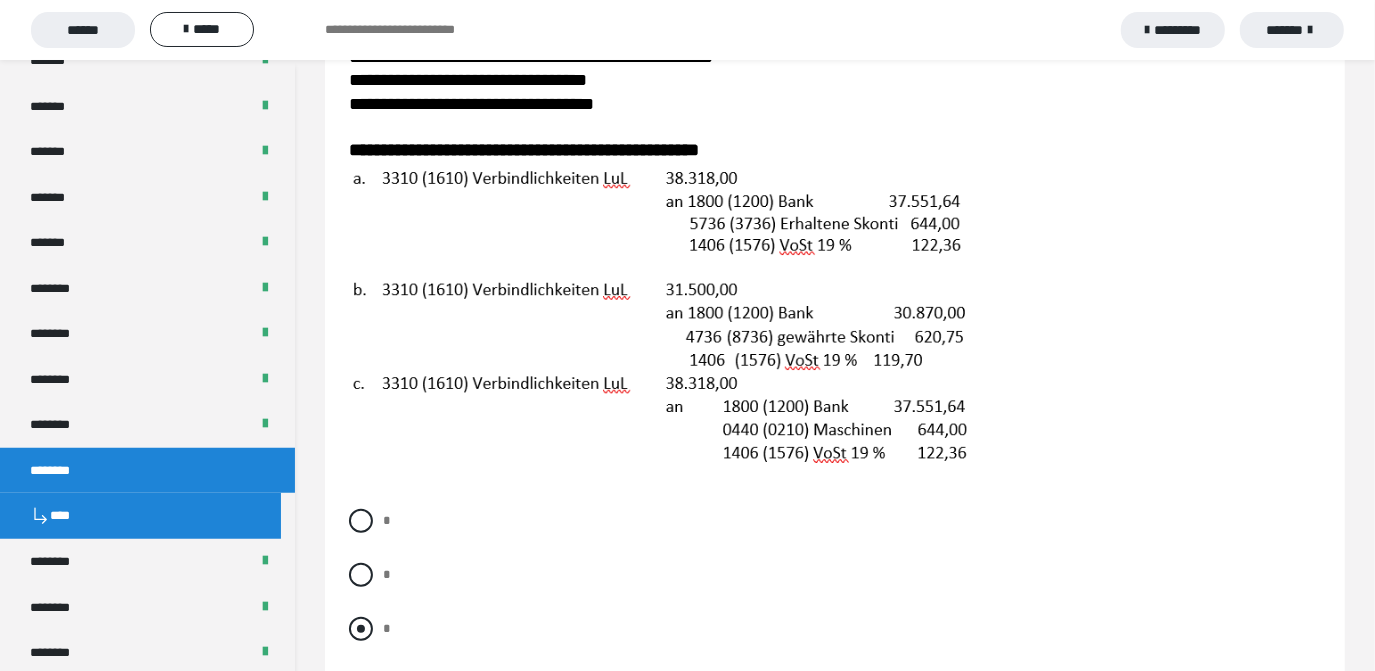click at bounding box center [361, 629] 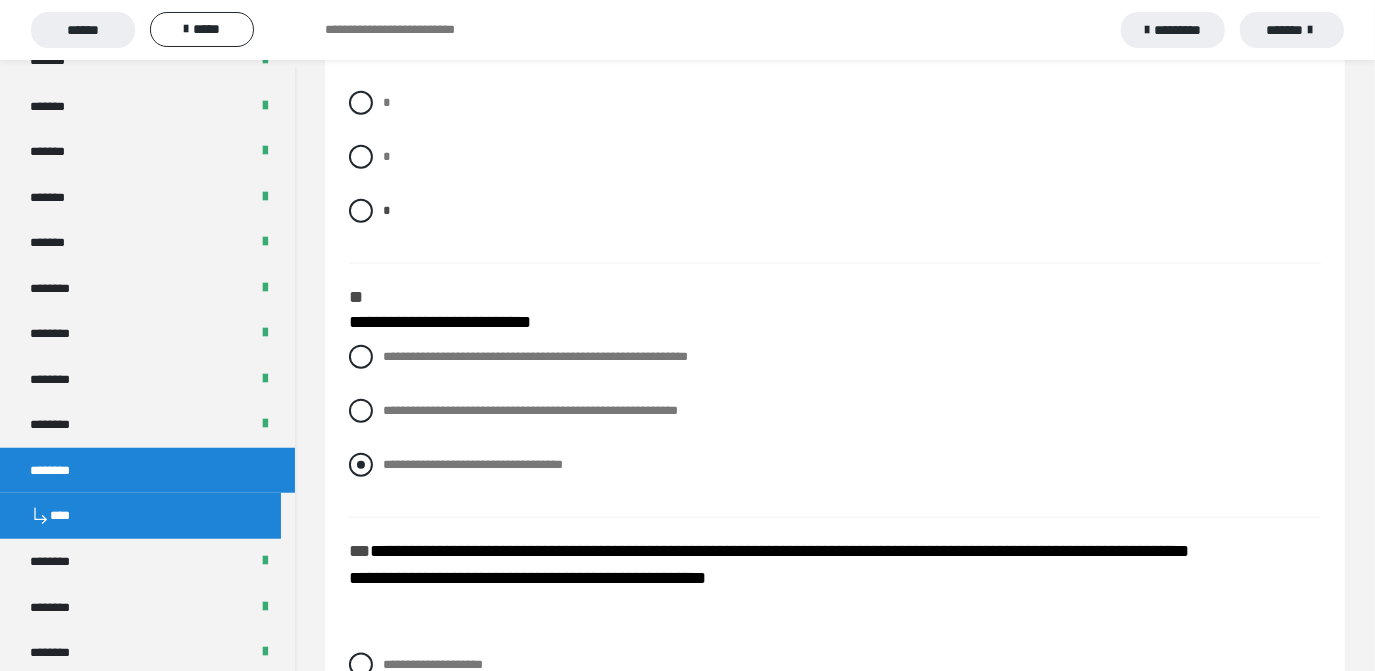 scroll, scrollTop: 1363, scrollLeft: 0, axis: vertical 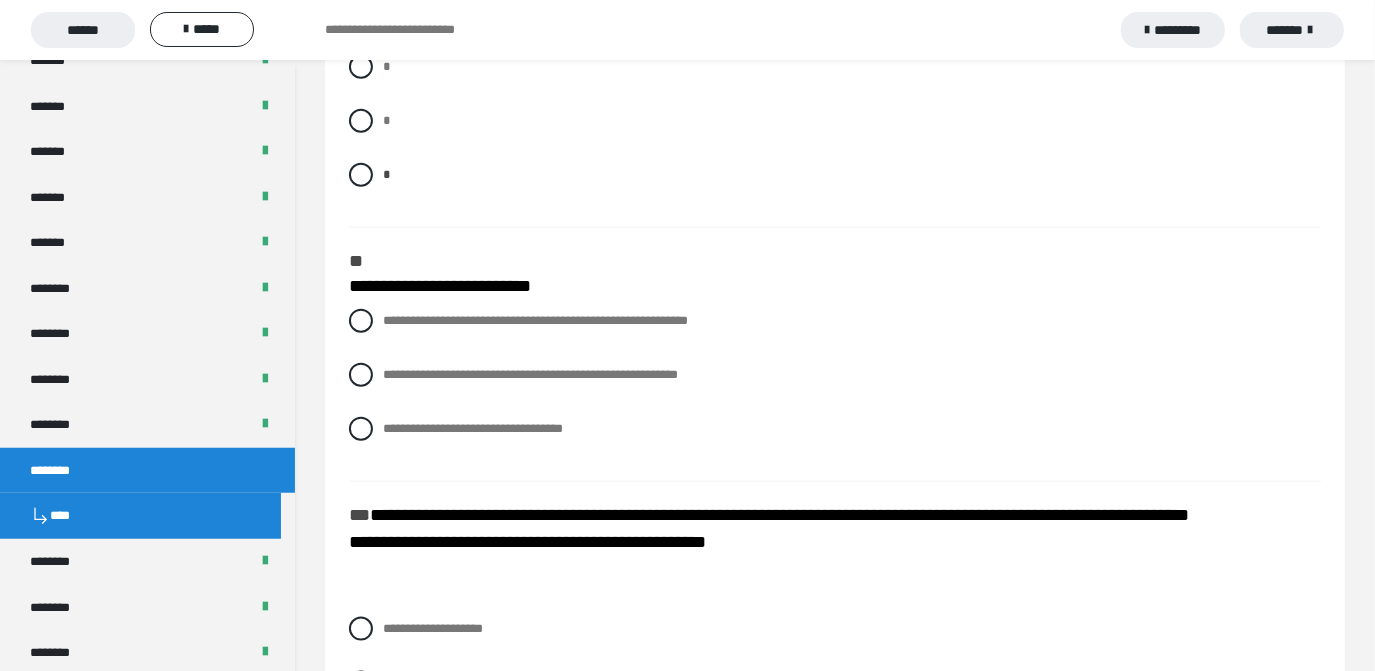click on "**********" at bounding box center [835, 945] 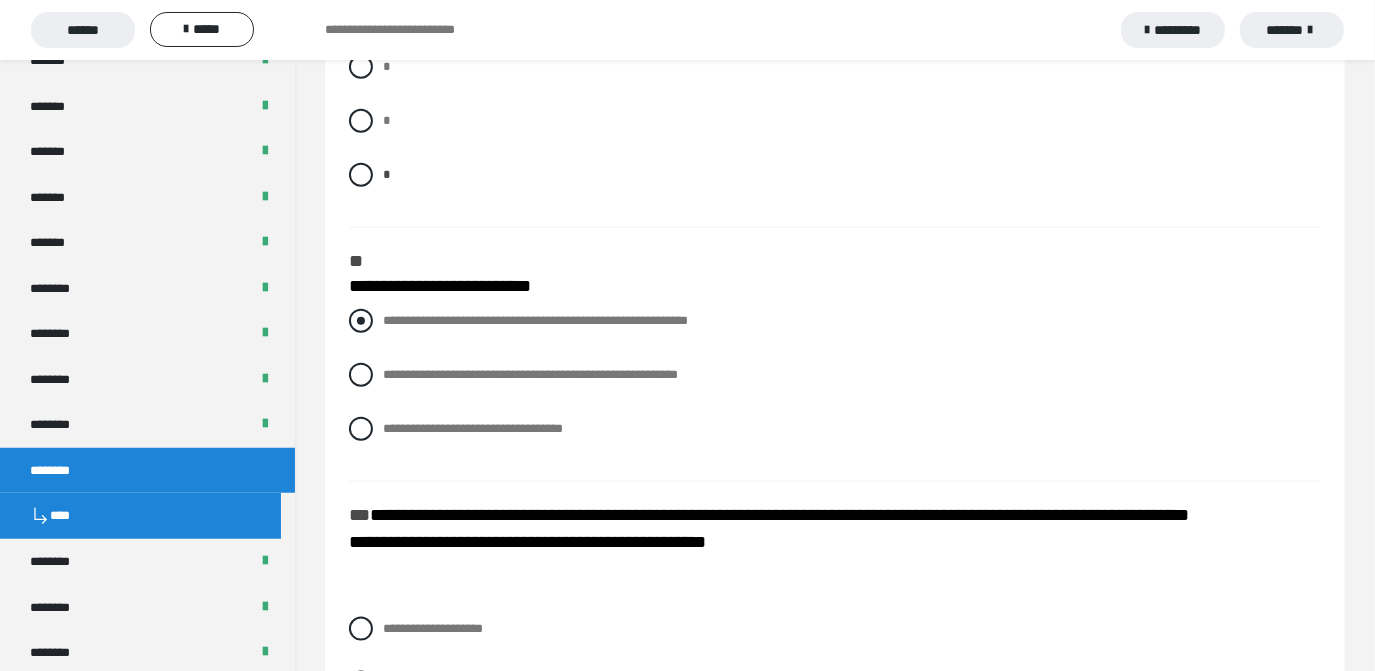 click at bounding box center (361, 321) 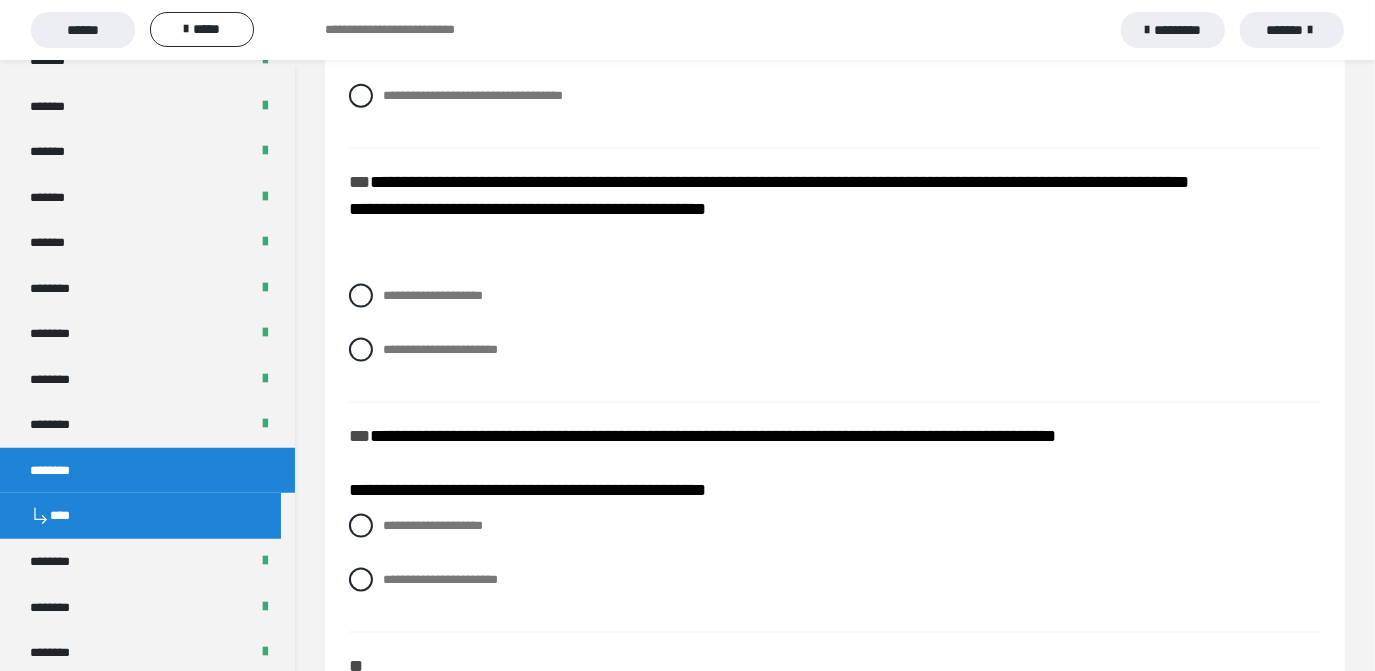 scroll, scrollTop: 1727, scrollLeft: 0, axis: vertical 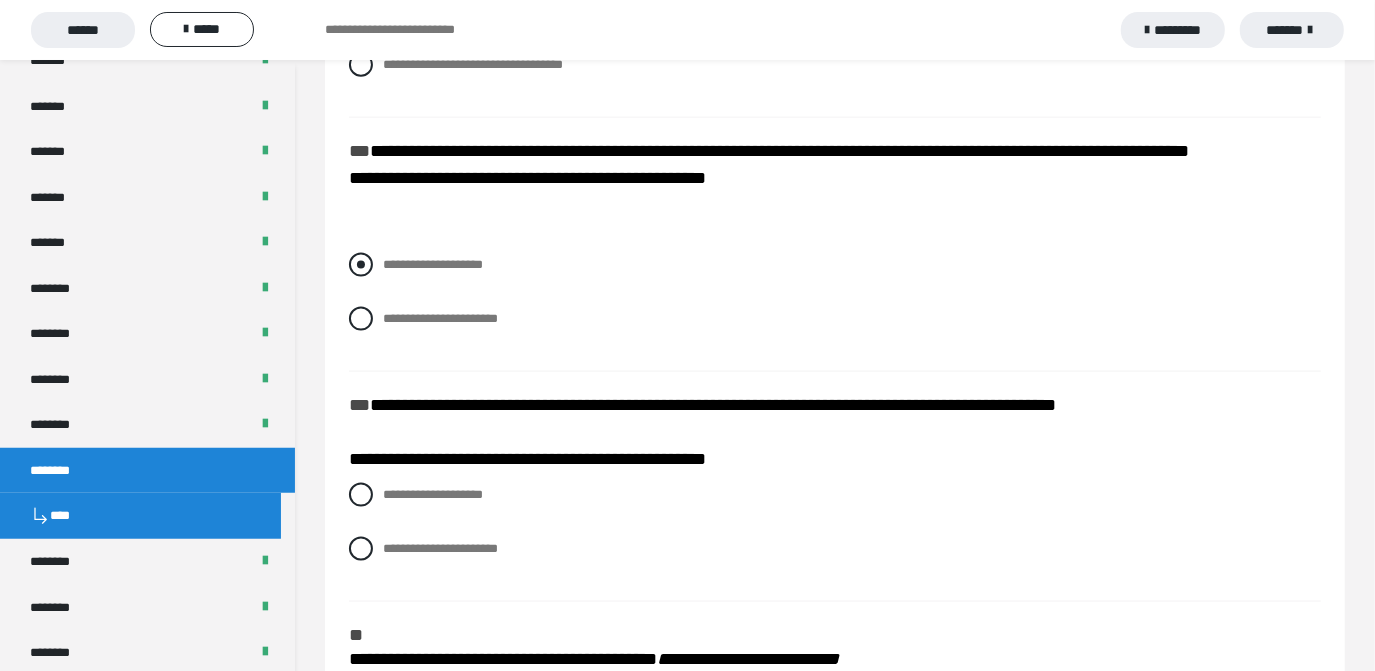click on "**********" at bounding box center (835, 265) 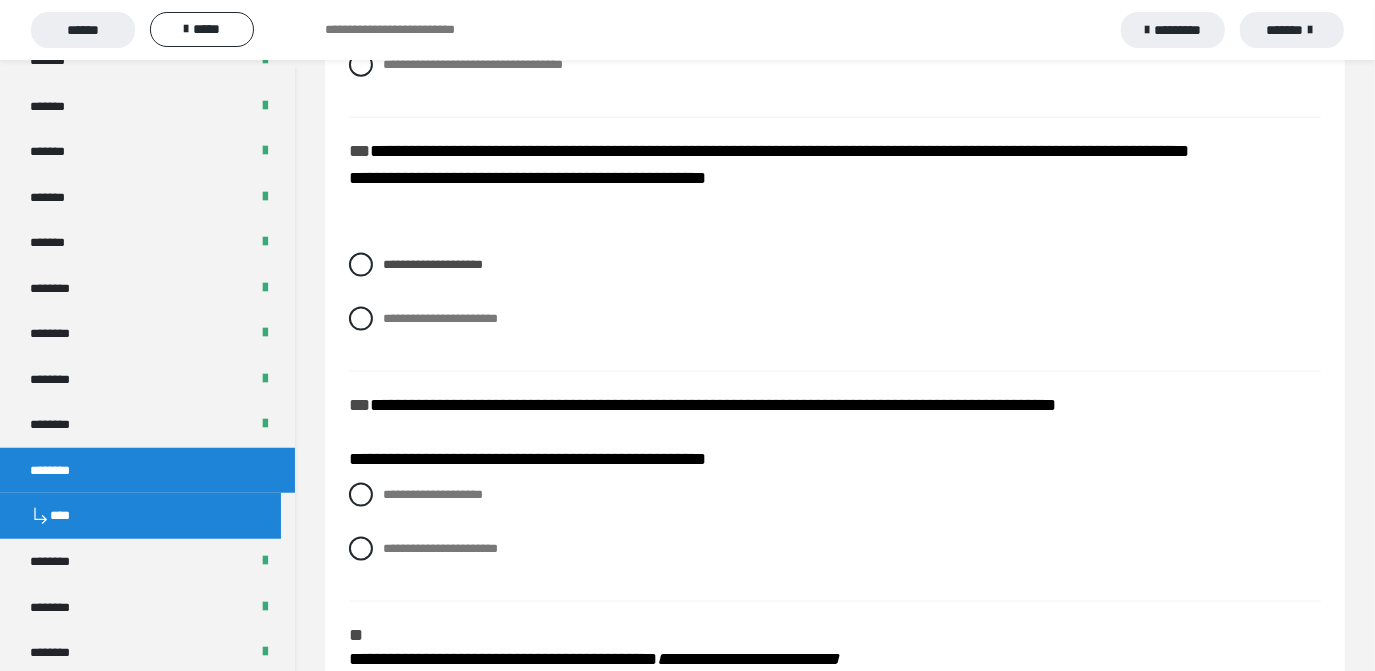 scroll, scrollTop: 1818, scrollLeft: 0, axis: vertical 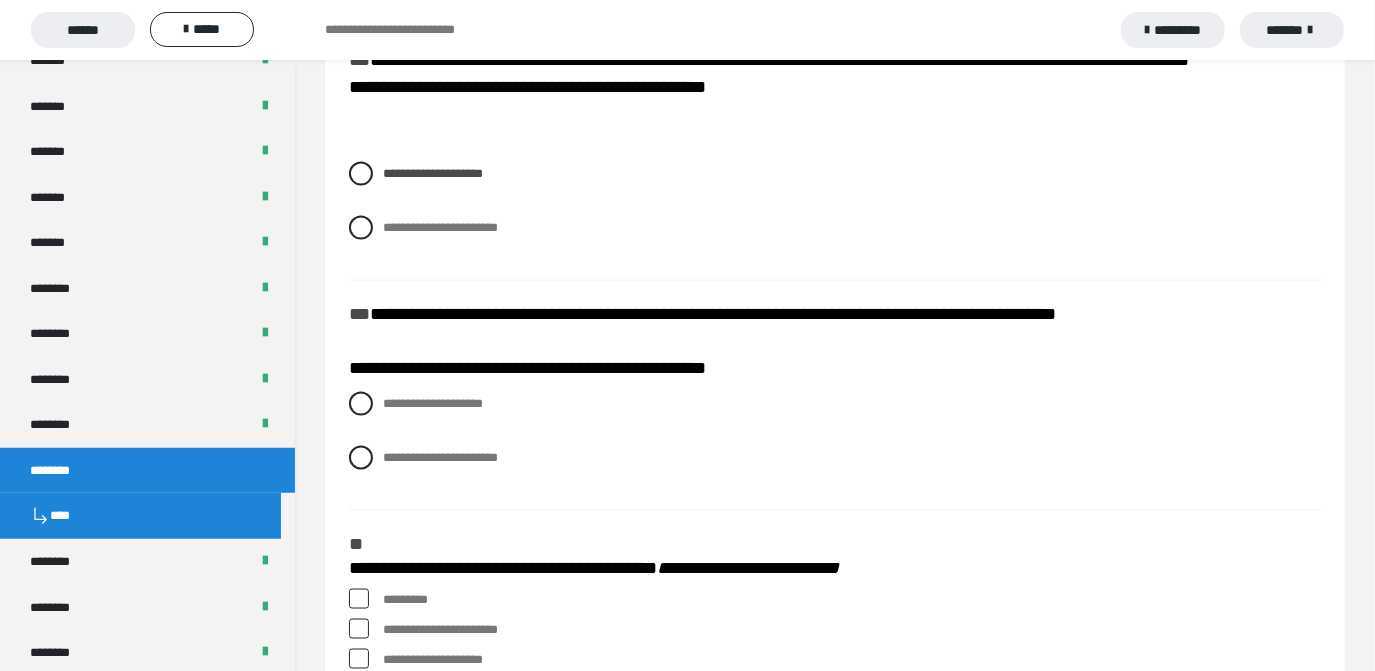 click on "**********" at bounding box center [835, 446] 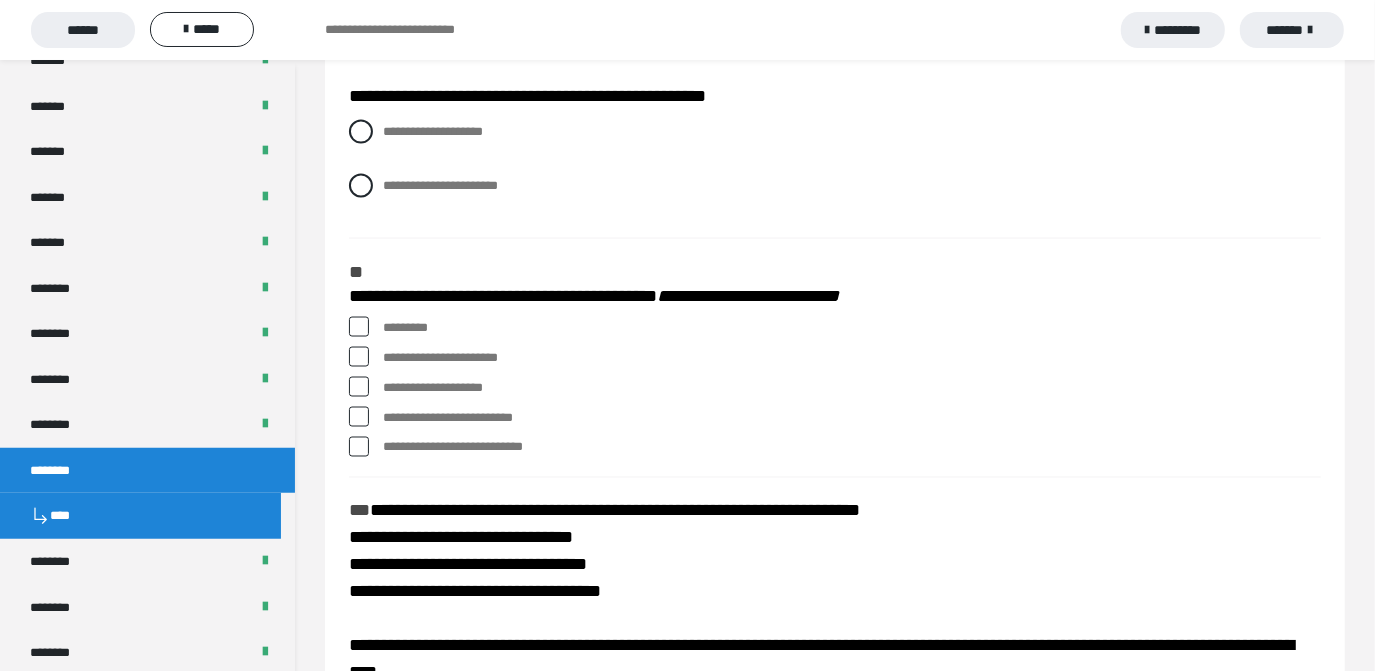 scroll, scrollTop: 2181, scrollLeft: 0, axis: vertical 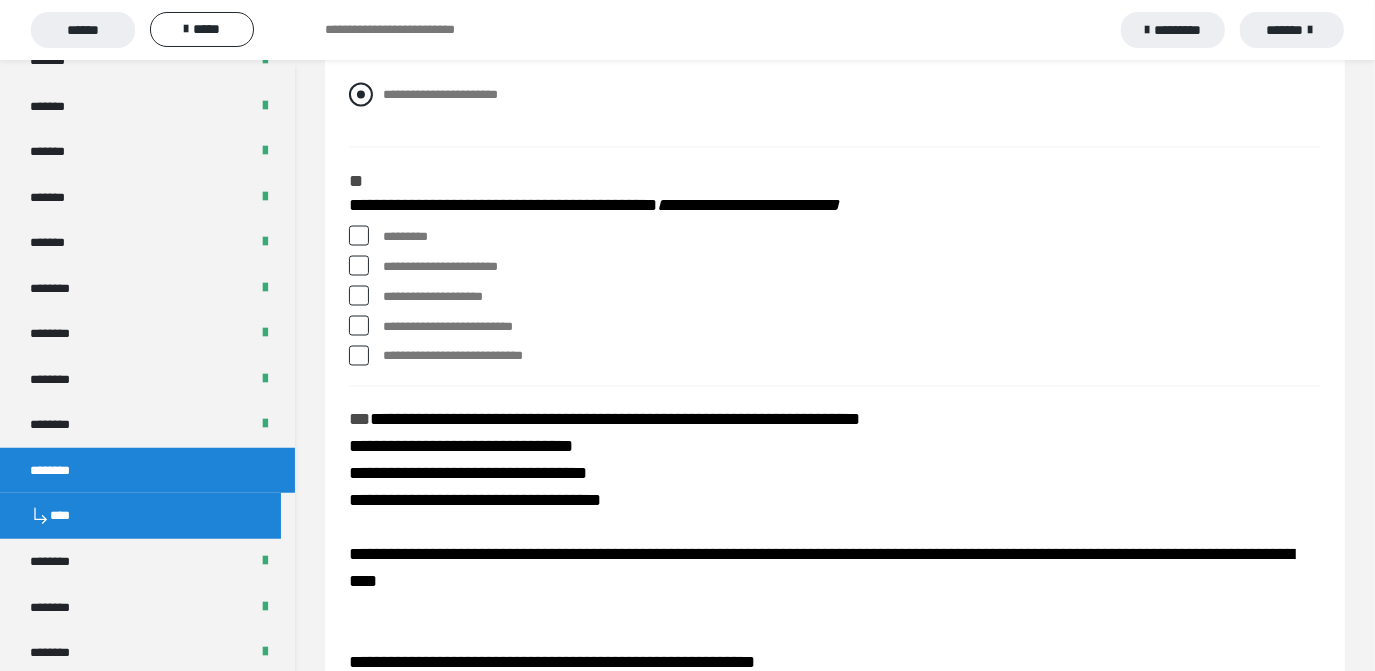 click on "**********" at bounding box center (389, 89) 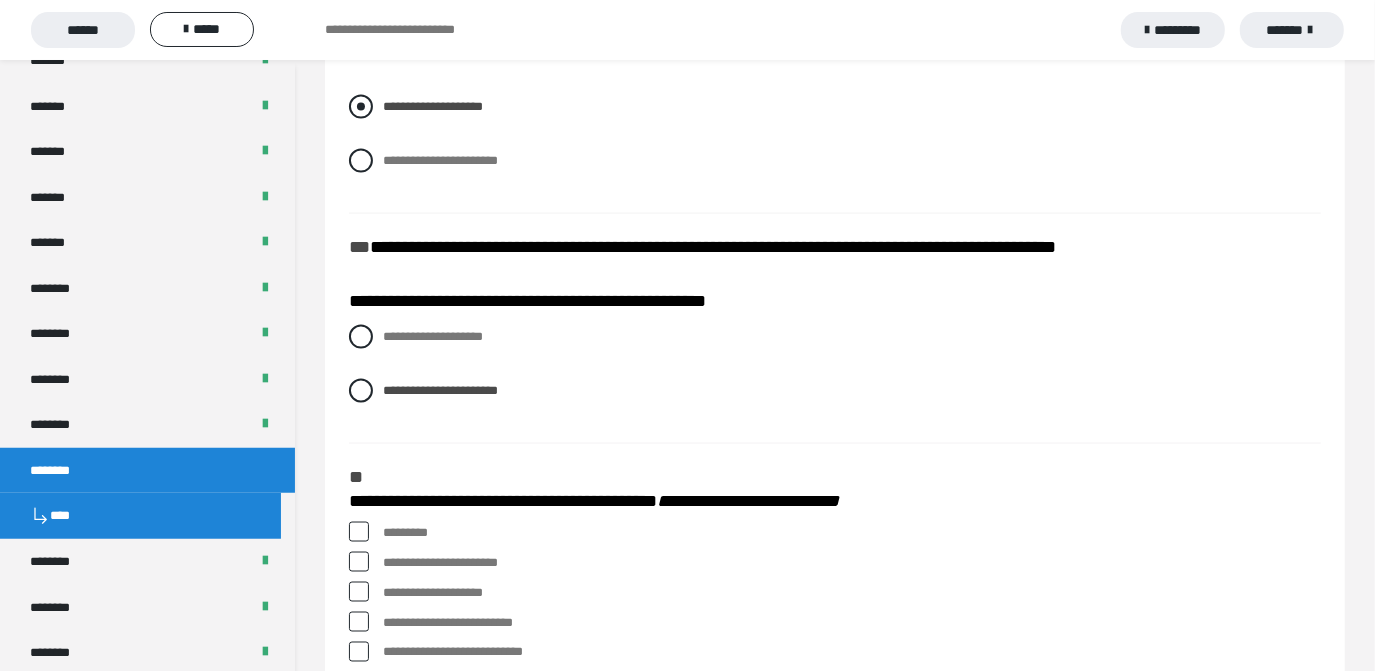 scroll, scrollTop: 2181, scrollLeft: 0, axis: vertical 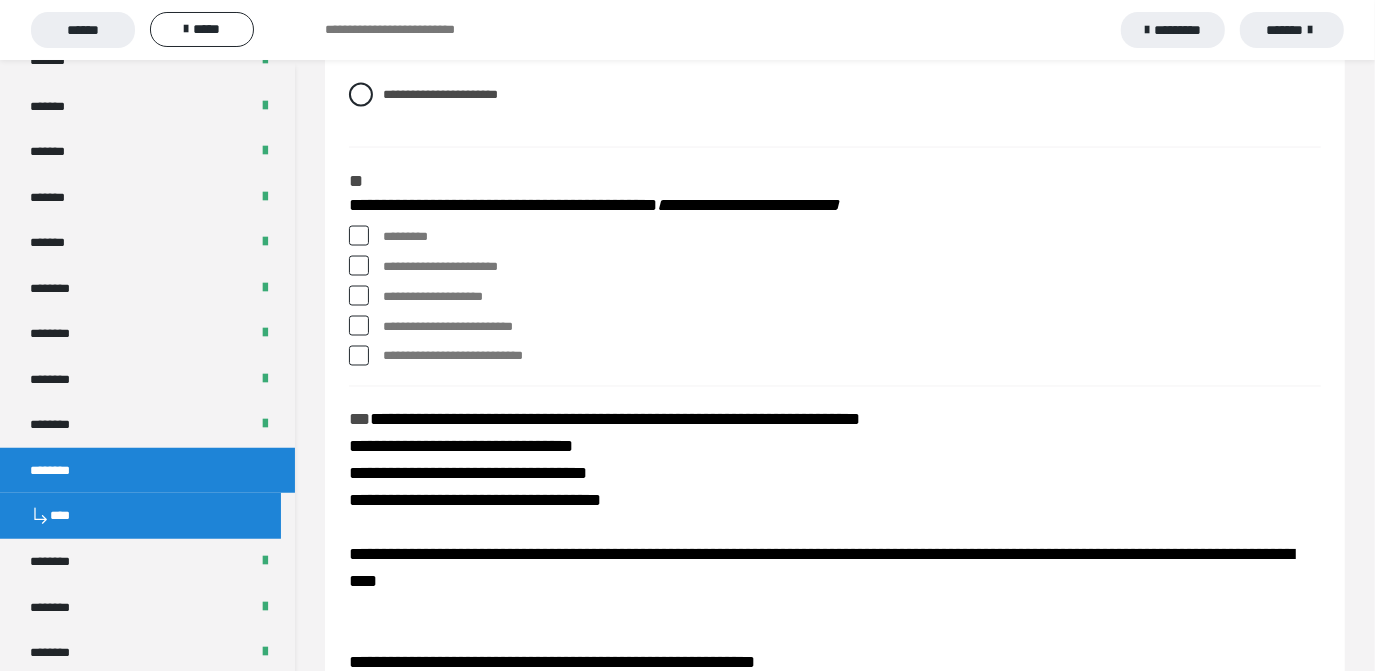 click at bounding box center [359, 236] 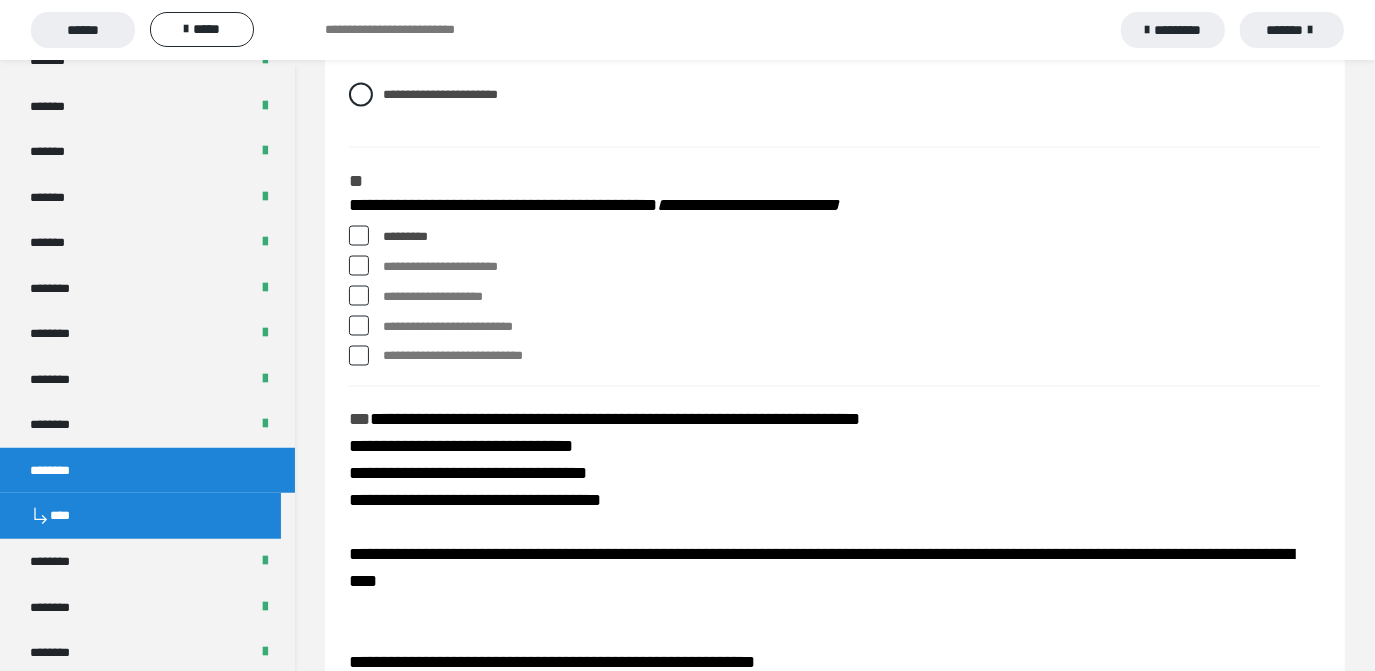 click on "**********" at bounding box center [835, 301] 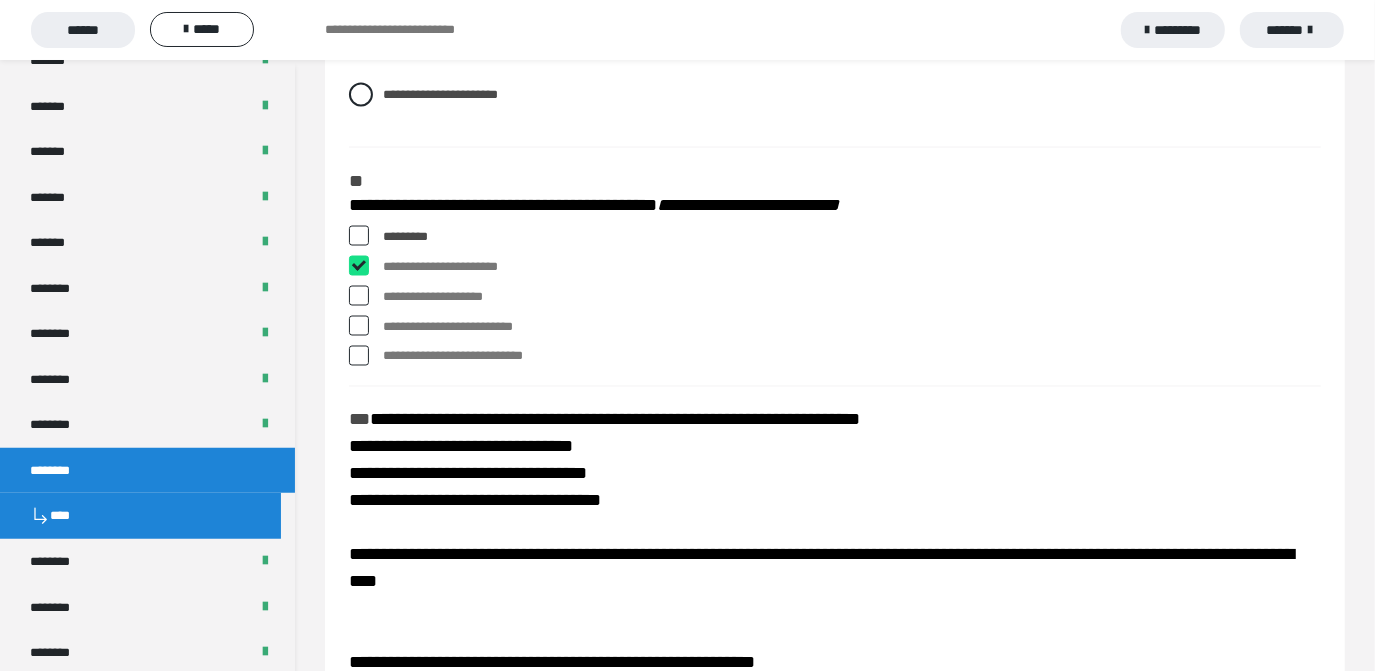 checkbox on "****" 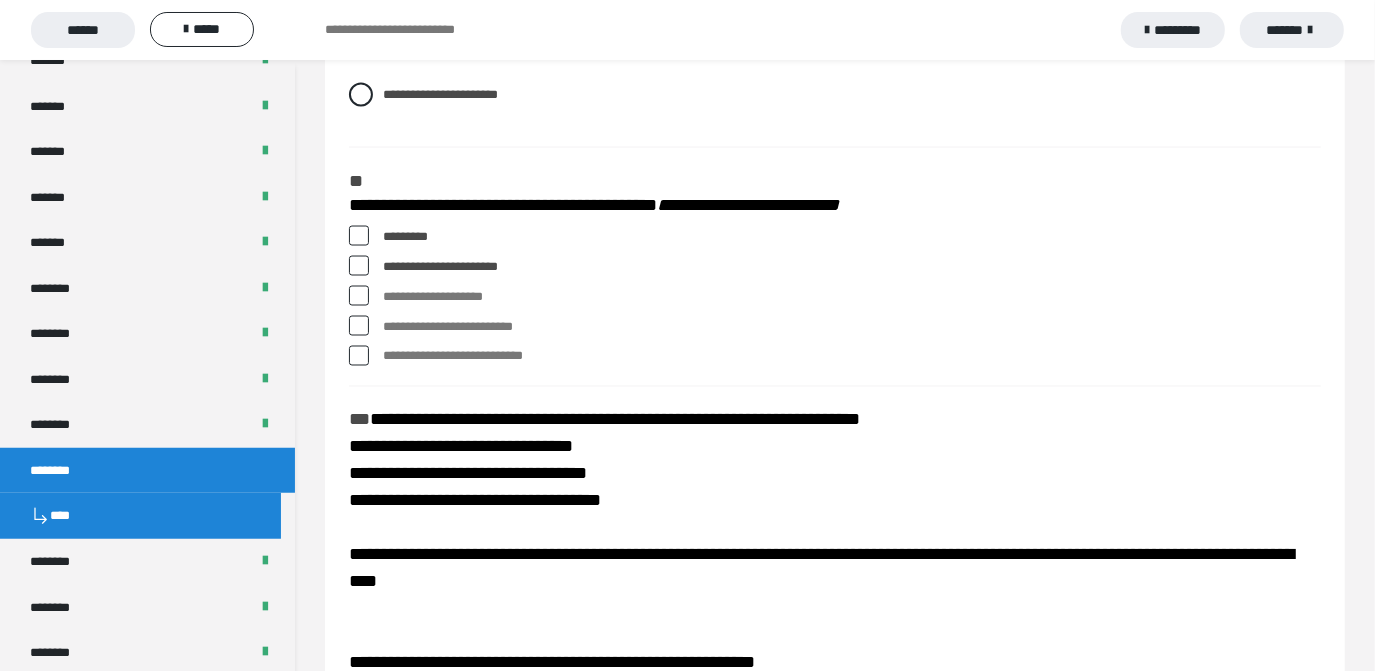 click on "**********" at bounding box center (835, 301) 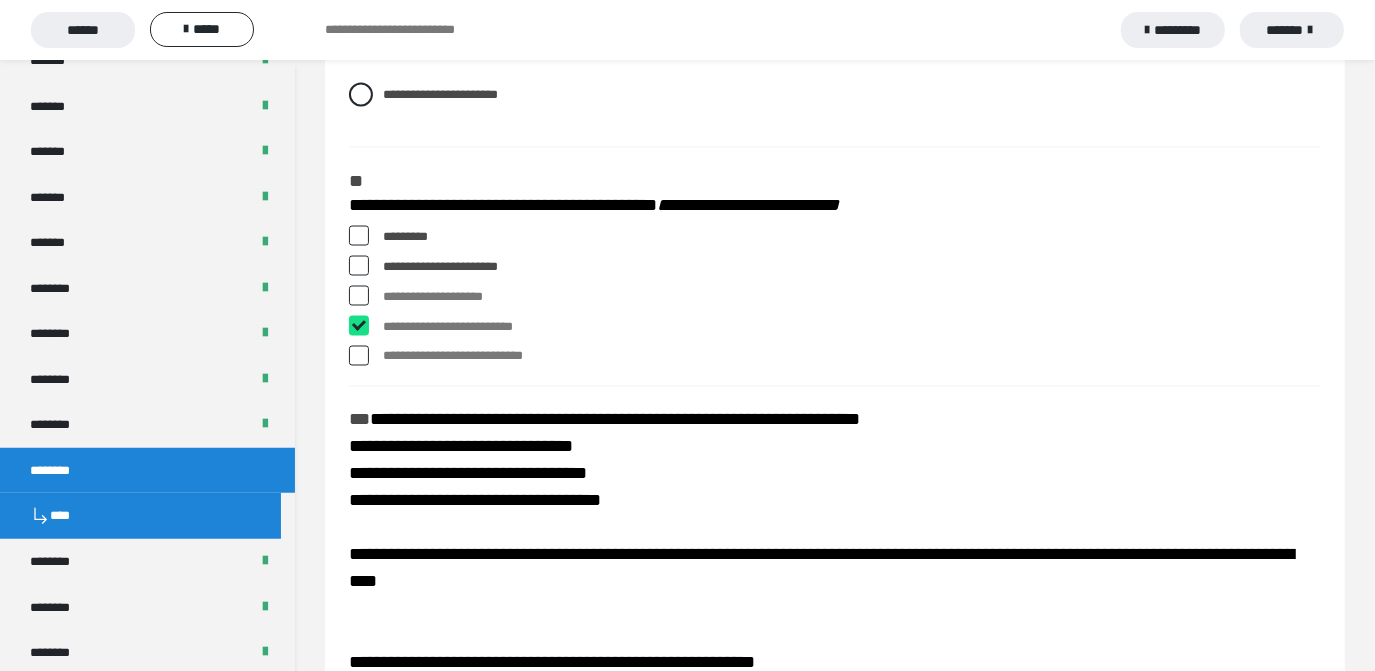 checkbox on "****" 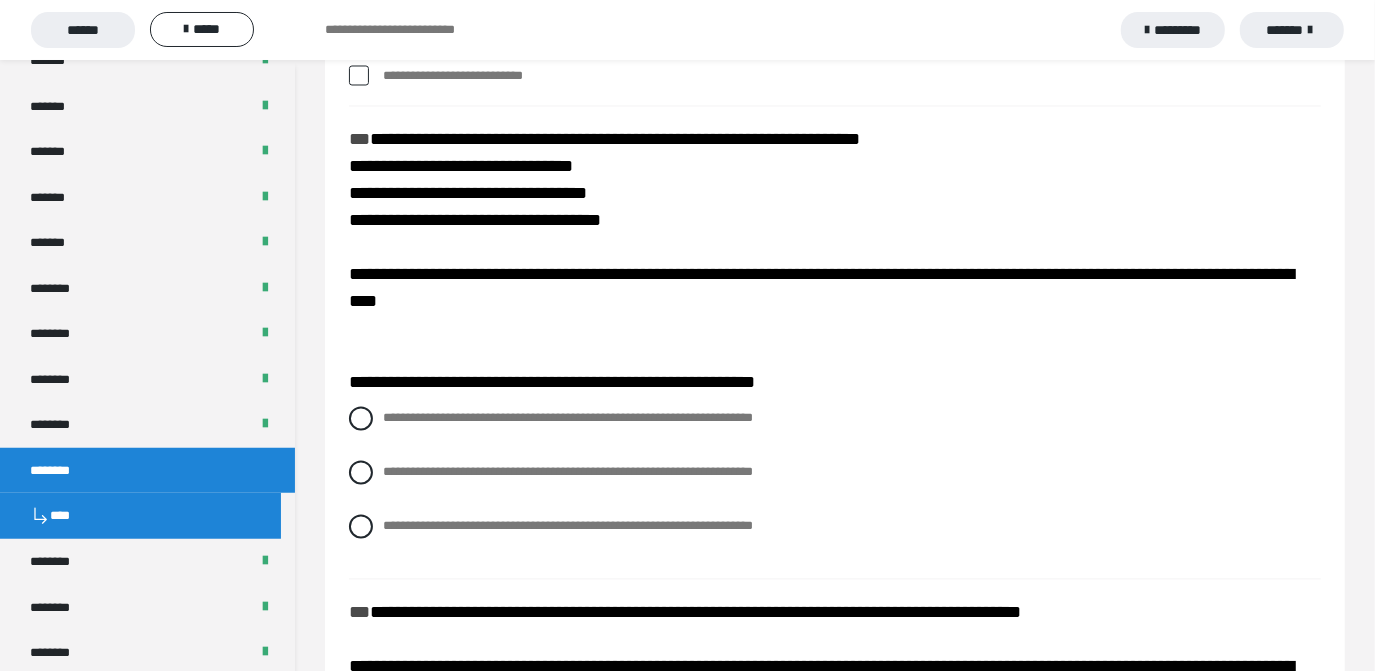 scroll, scrollTop: 2454, scrollLeft: 0, axis: vertical 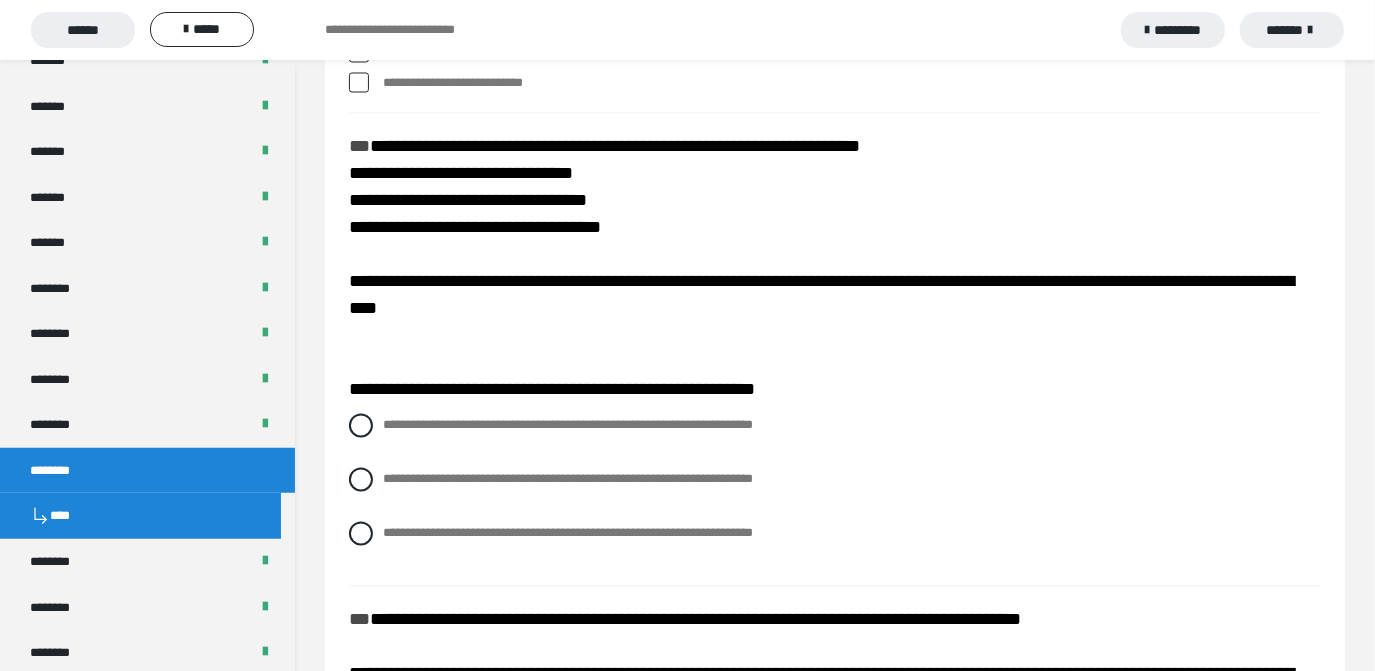click on "**********" at bounding box center (835, 495) 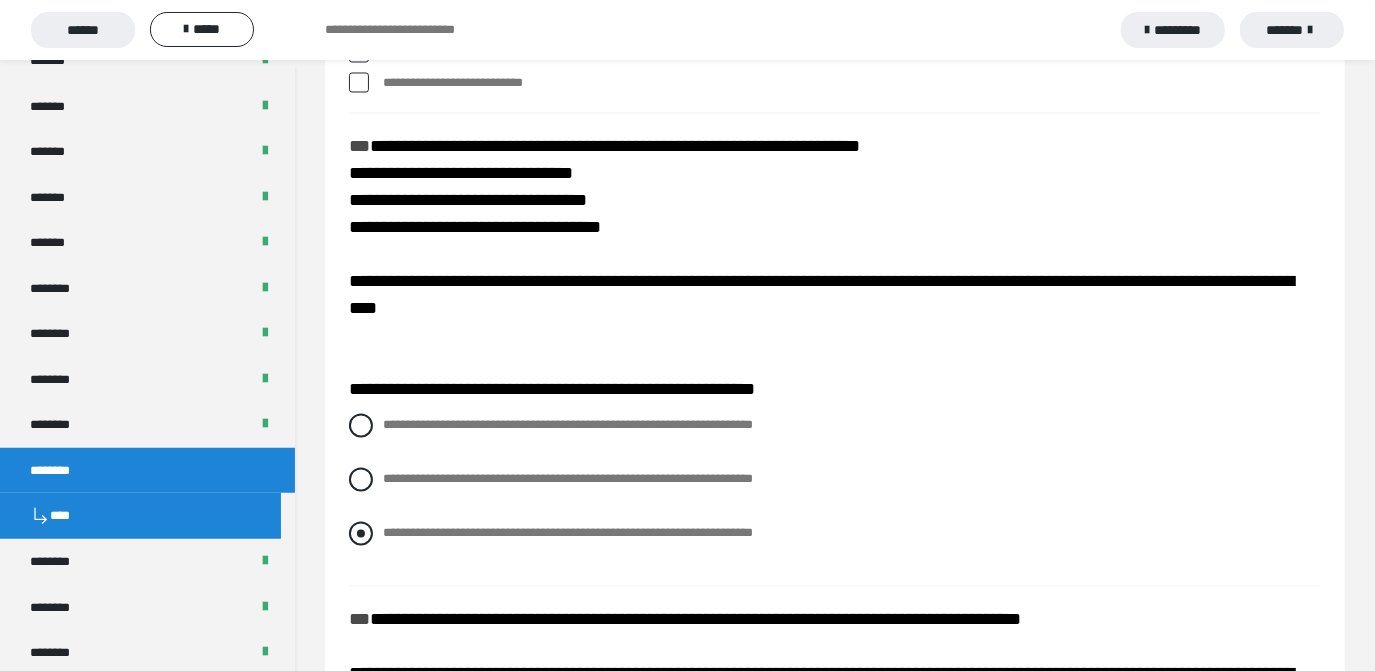 drag, startPoint x: 368, startPoint y: 553, endPoint x: 375, endPoint y: 567, distance: 15.652476 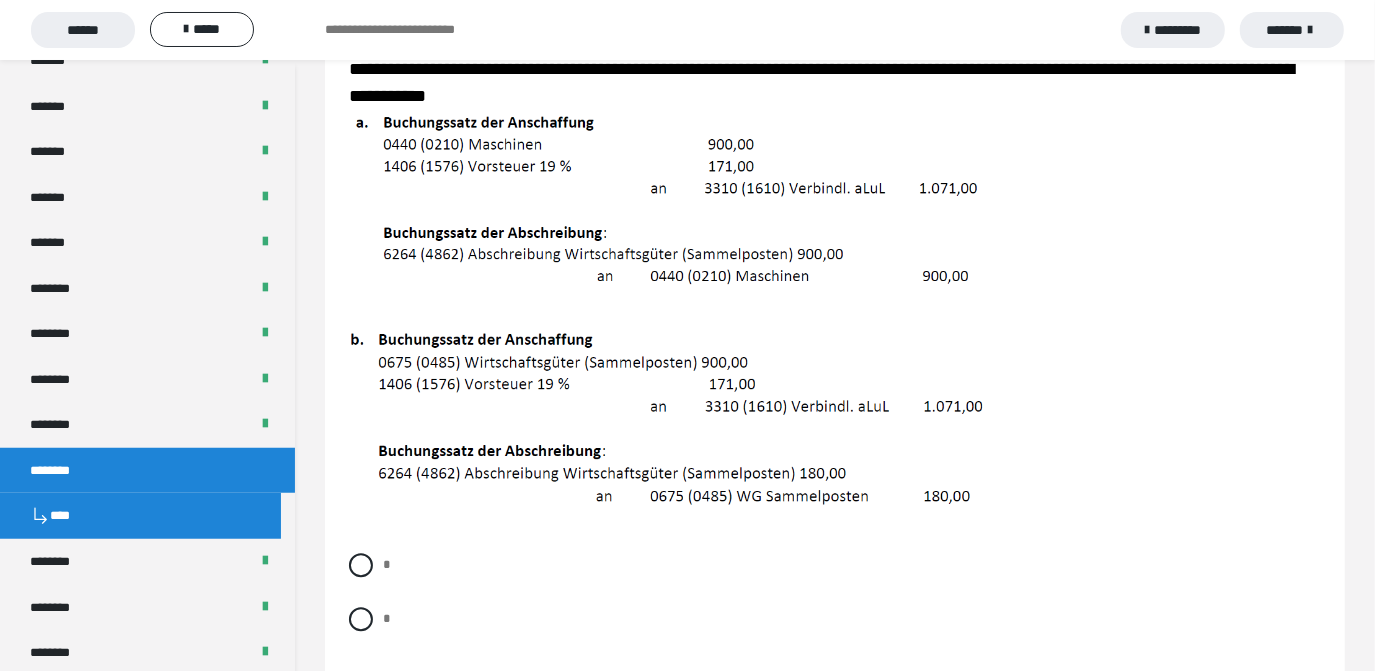 scroll, scrollTop: 3090, scrollLeft: 0, axis: vertical 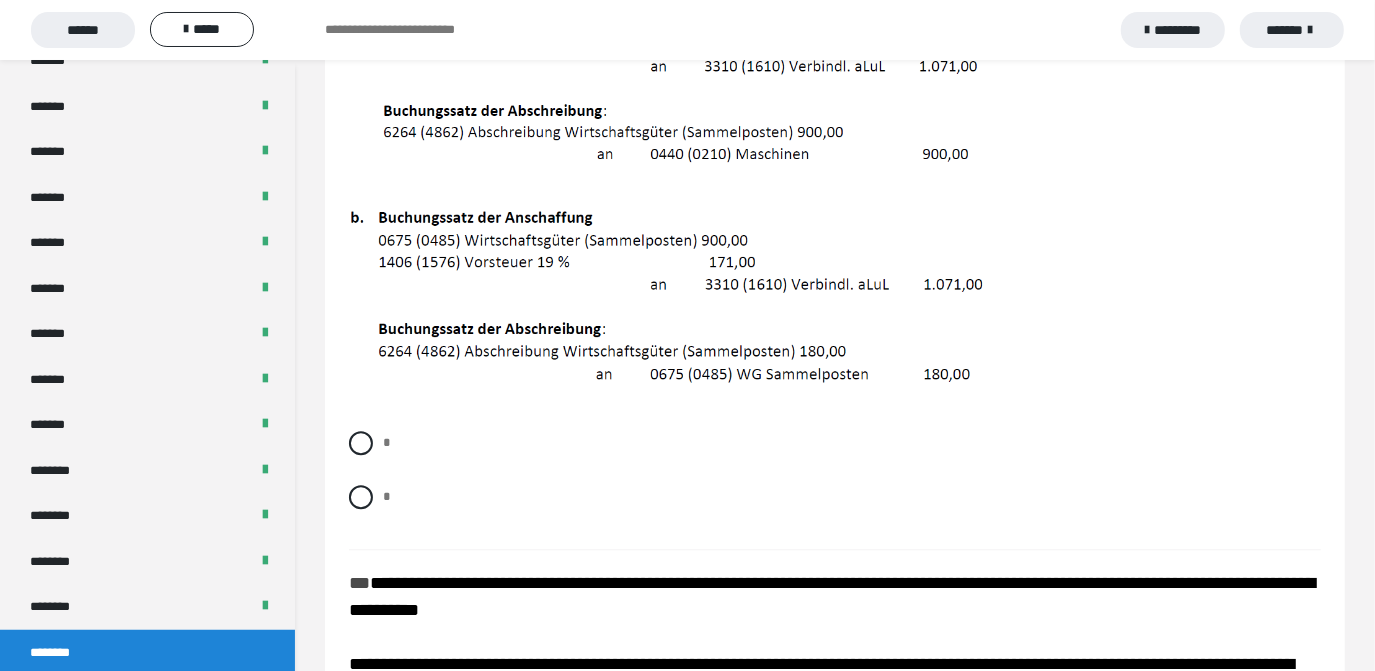 click on "* *" at bounding box center (835, 485) 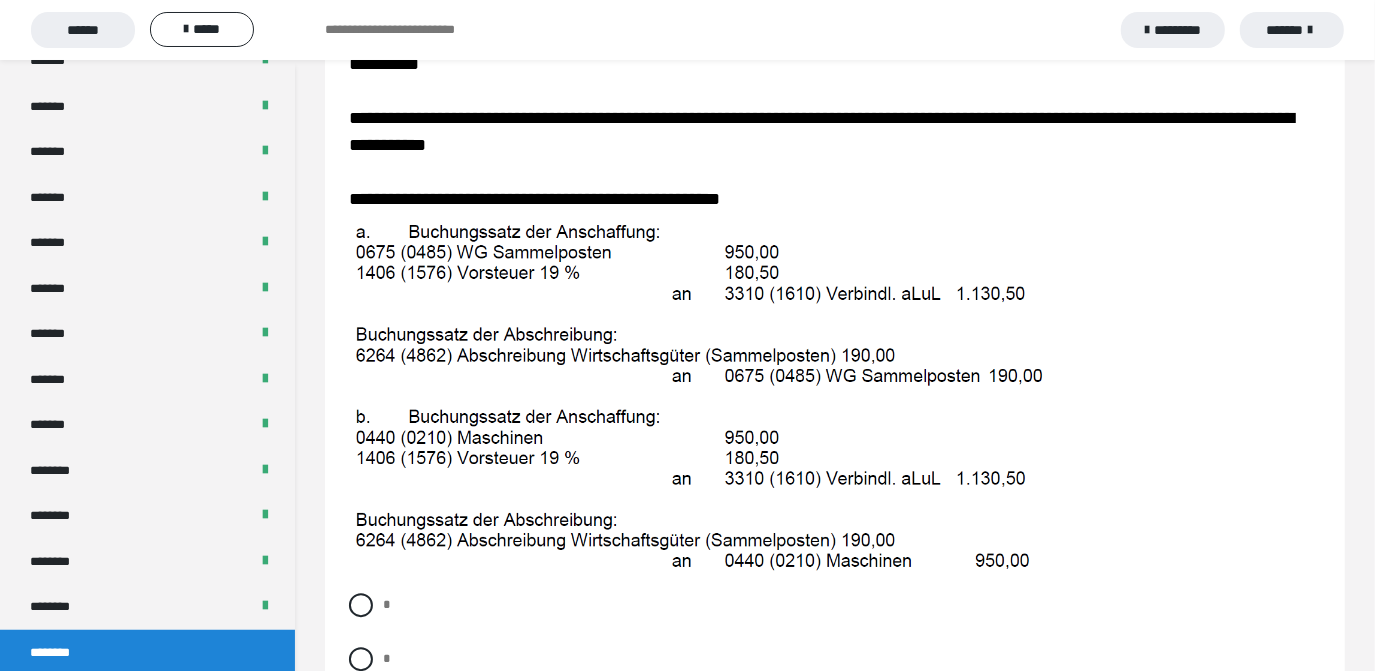 scroll, scrollTop: 3818, scrollLeft: 0, axis: vertical 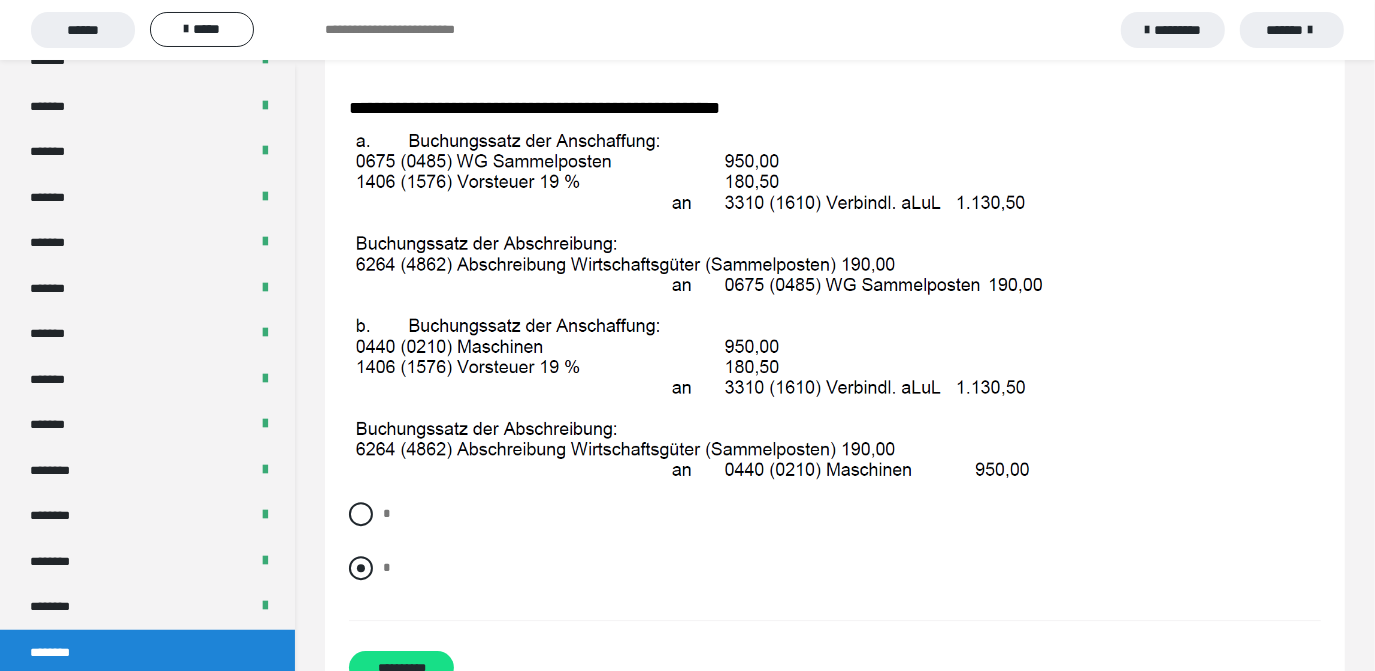 click on "*" at bounding box center (835, 568) 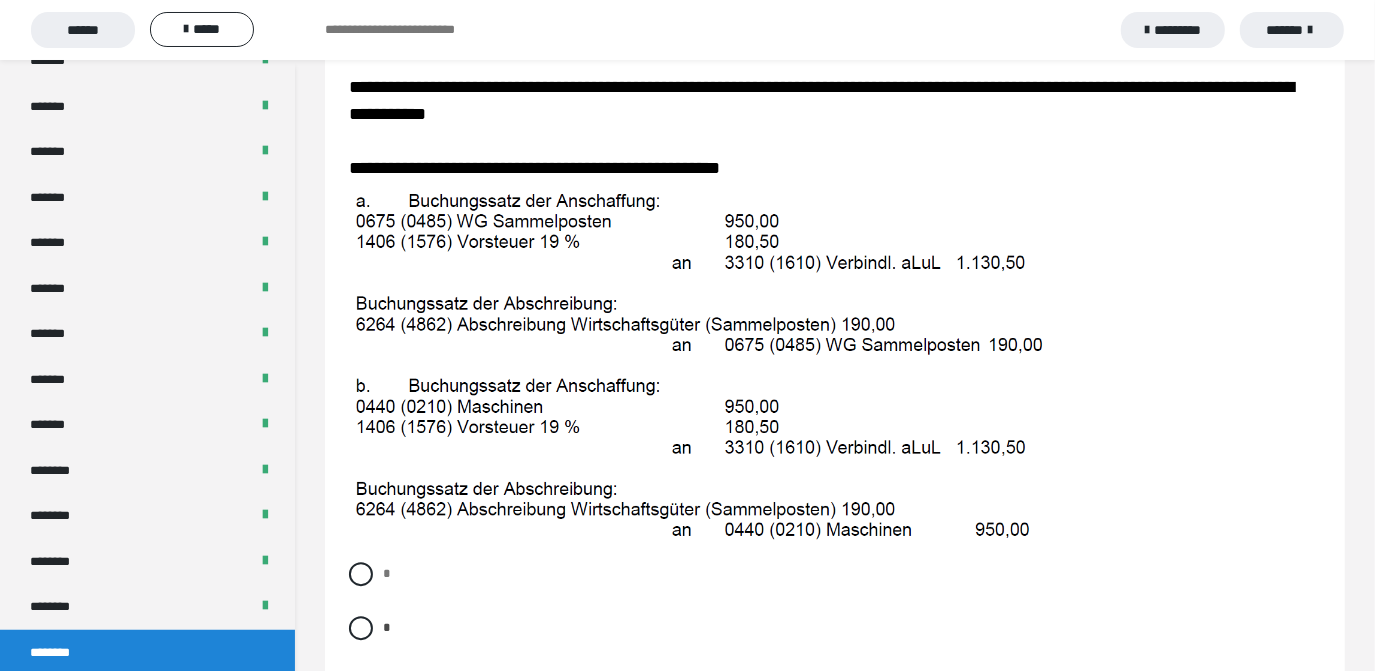 scroll, scrollTop: 3727, scrollLeft: 0, axis: vertical 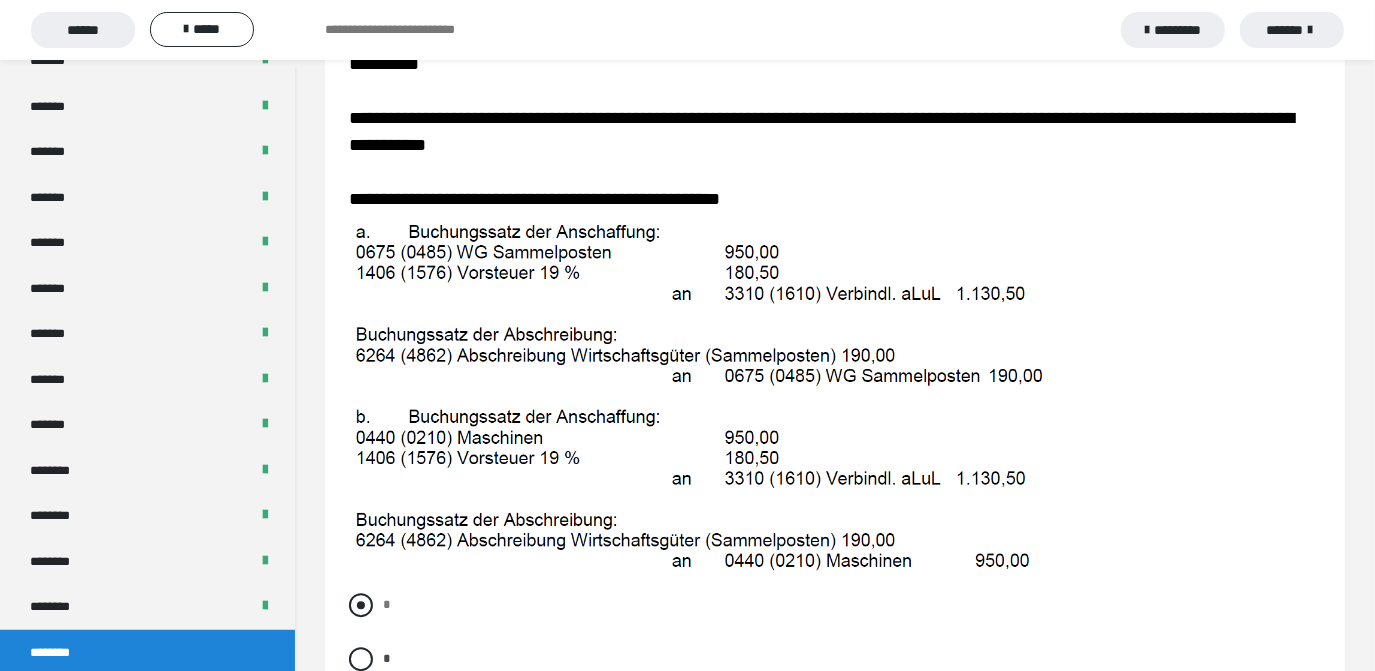 drag, startPoint x: 375, startPoint y: 657, endPoint x: 360, endPoint y: 628, distance: 32.649654 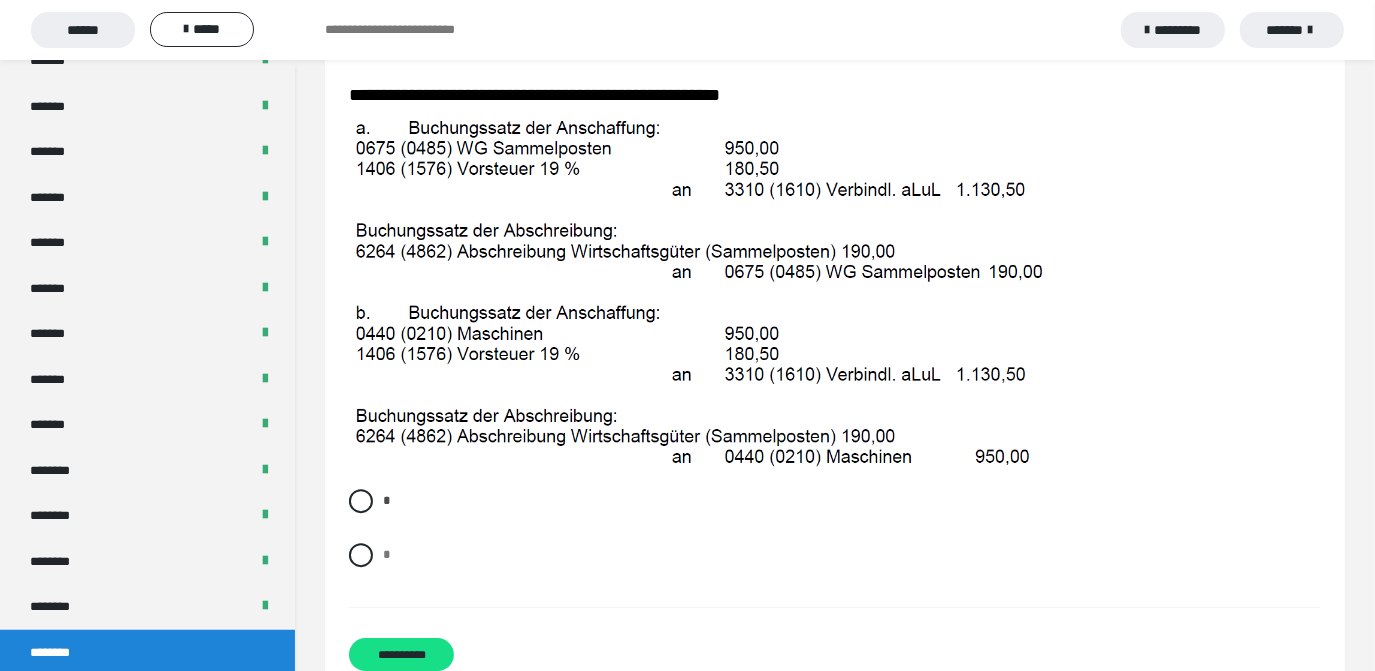 scroll, scrollTop: 3909, scrollLeft: 0, axis: vertical 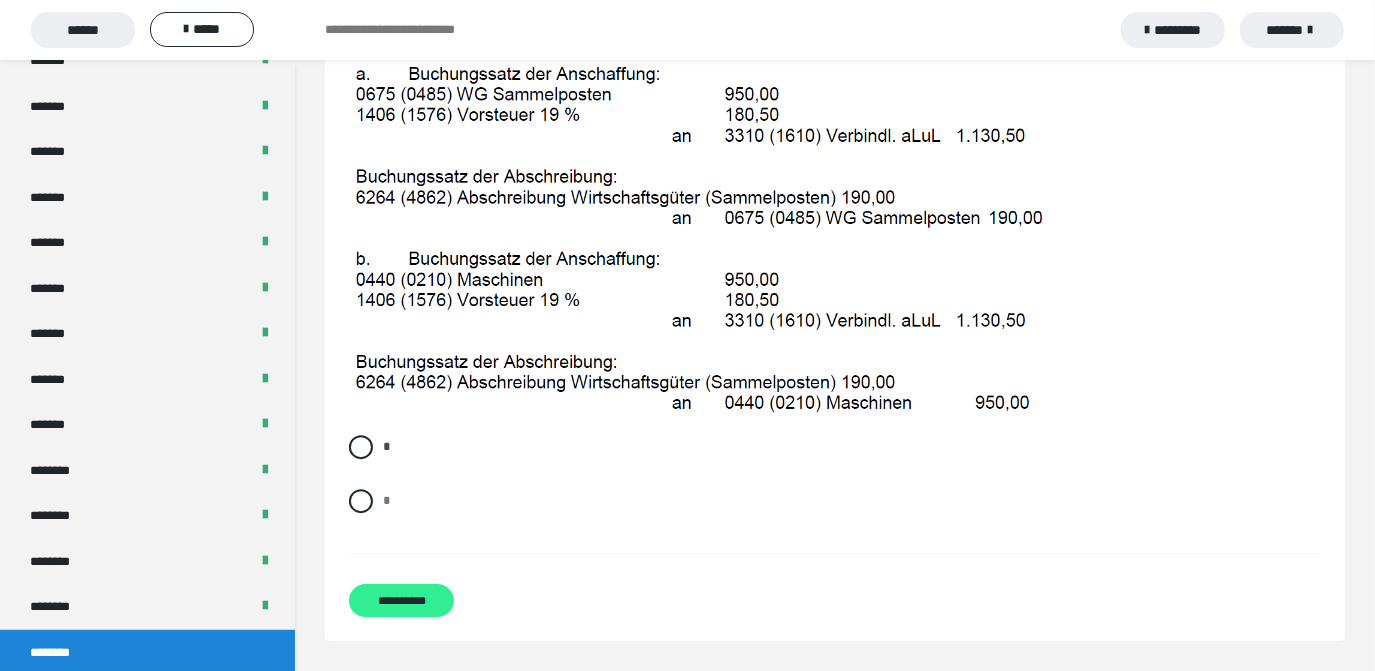 click on "**********" at bounding box center [401, 600] 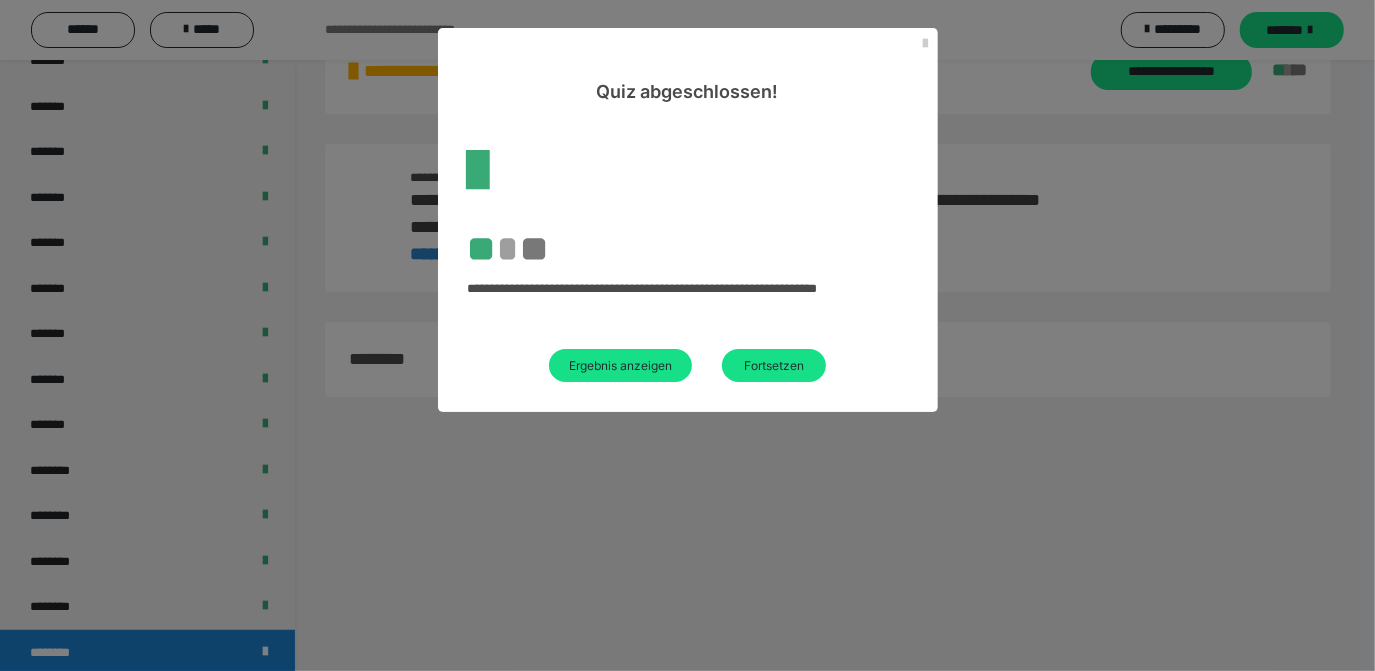 scroll, scrollTop: 2232, scrollLeft: 0, axis: vertical 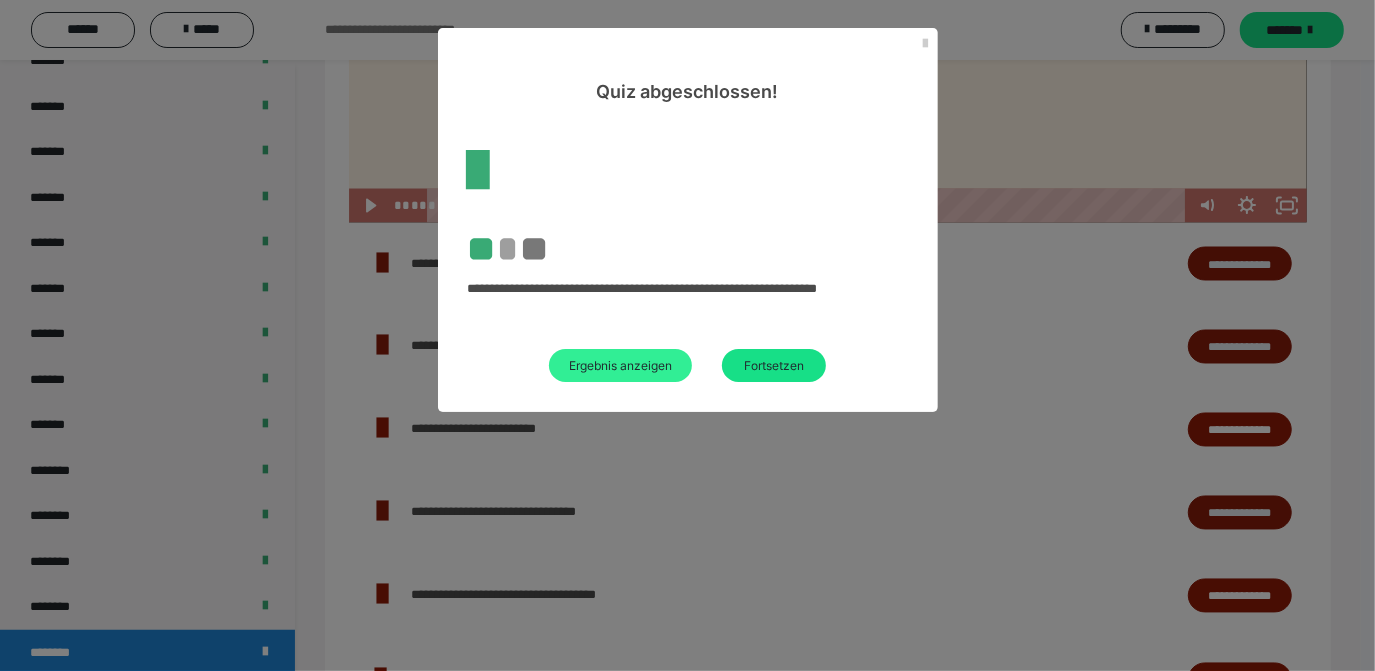 click on "Ergebnis anzeigen" at bounding box center [620, 365] 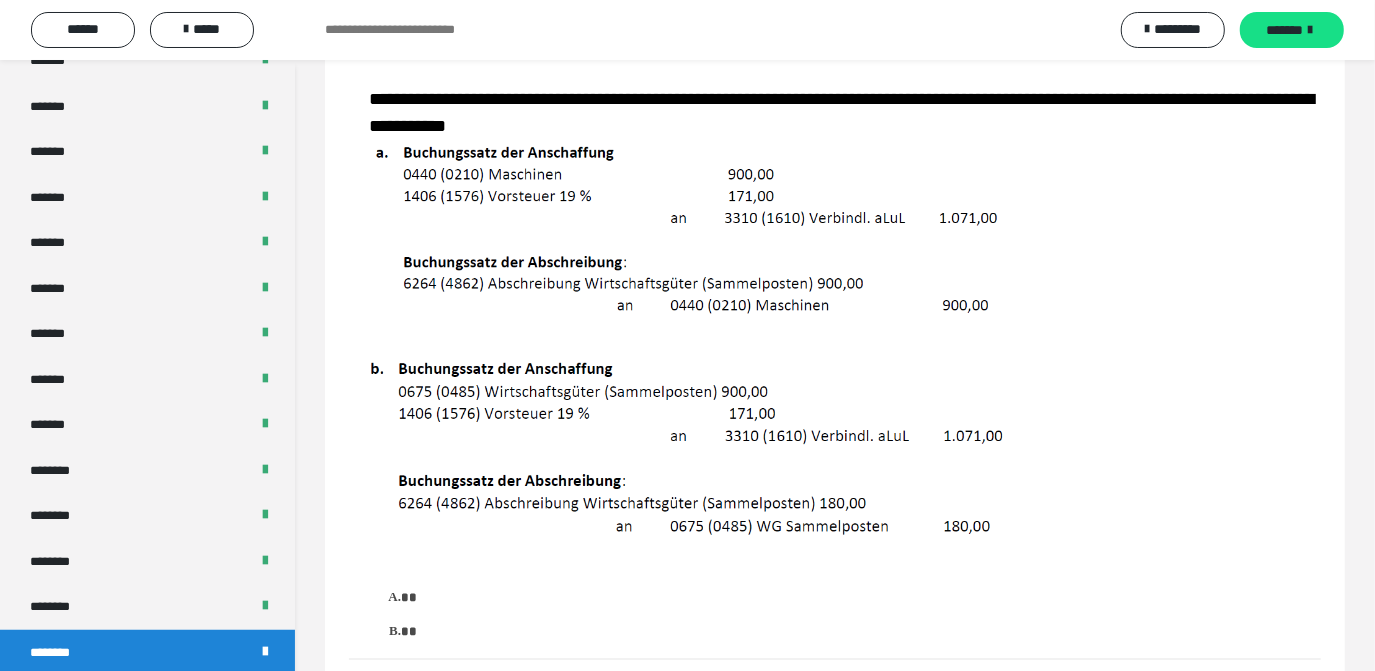 scroll, scrollTop: 2454, scrollLeft: 0, axis: vertical 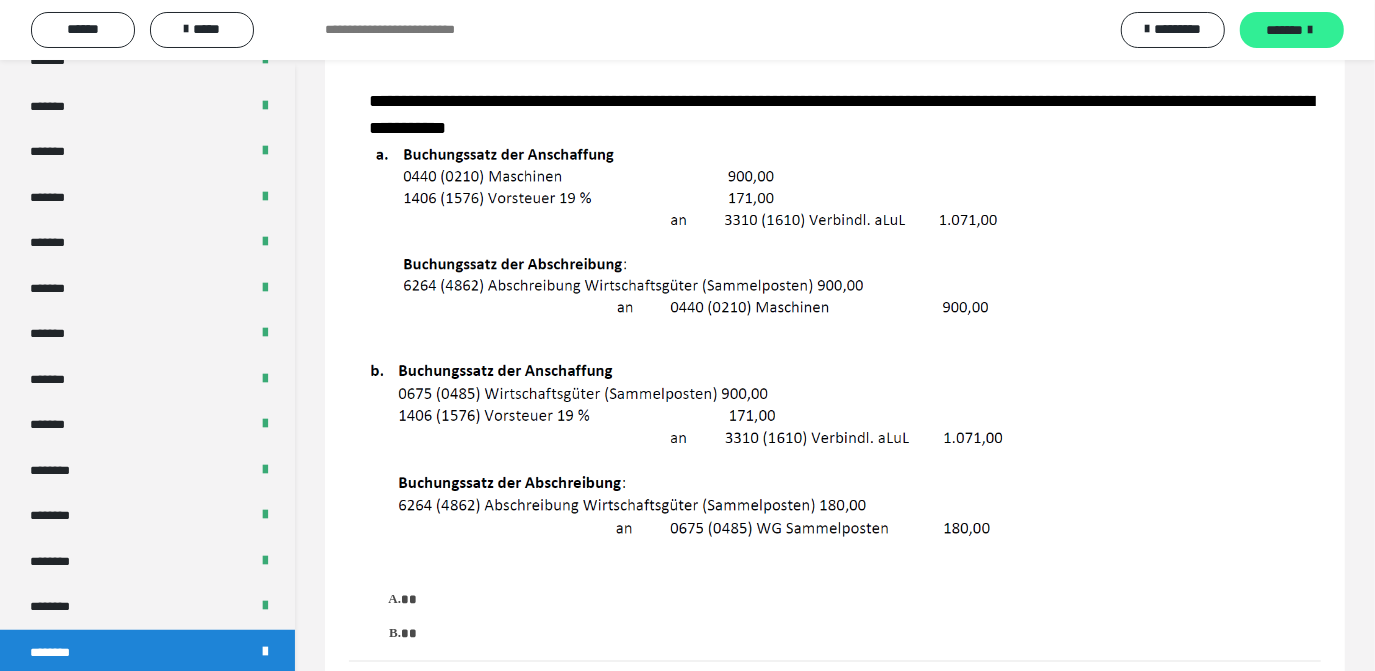 click on "*******" at bounding box center [1292, 30] 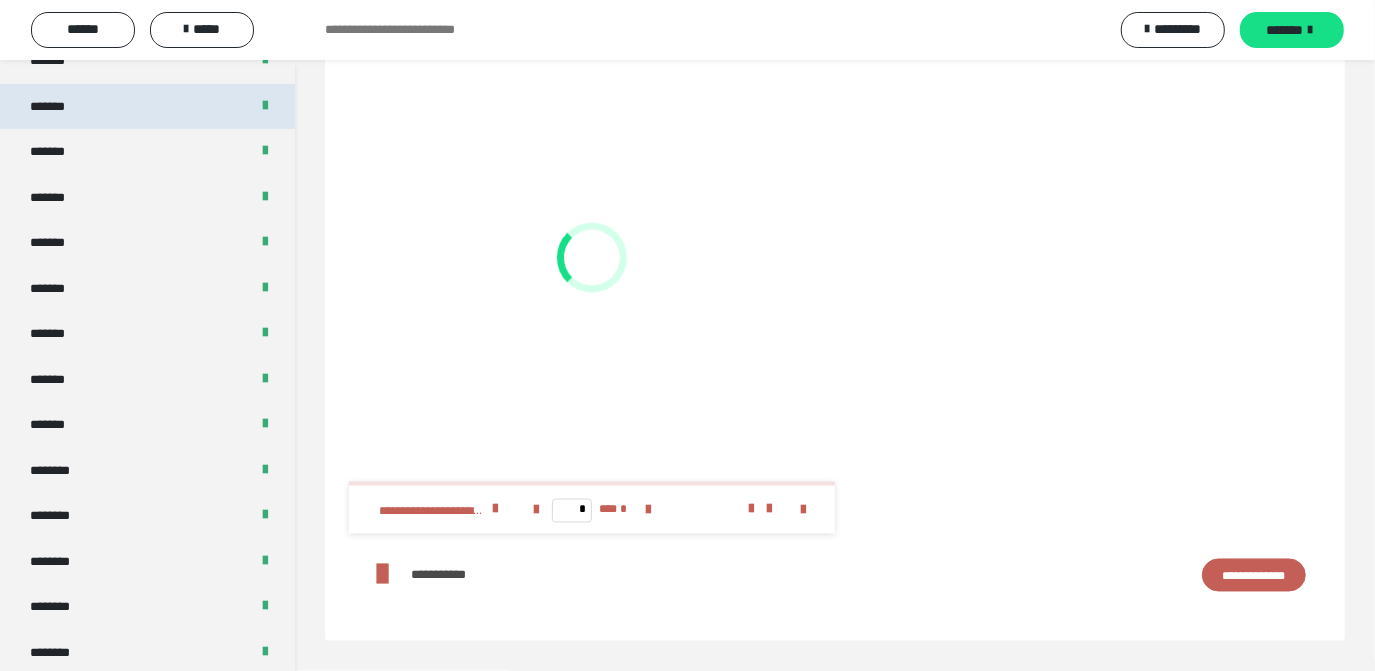 scroll, scrollTop: 2170, scrollLeft: 0, axis: vertical 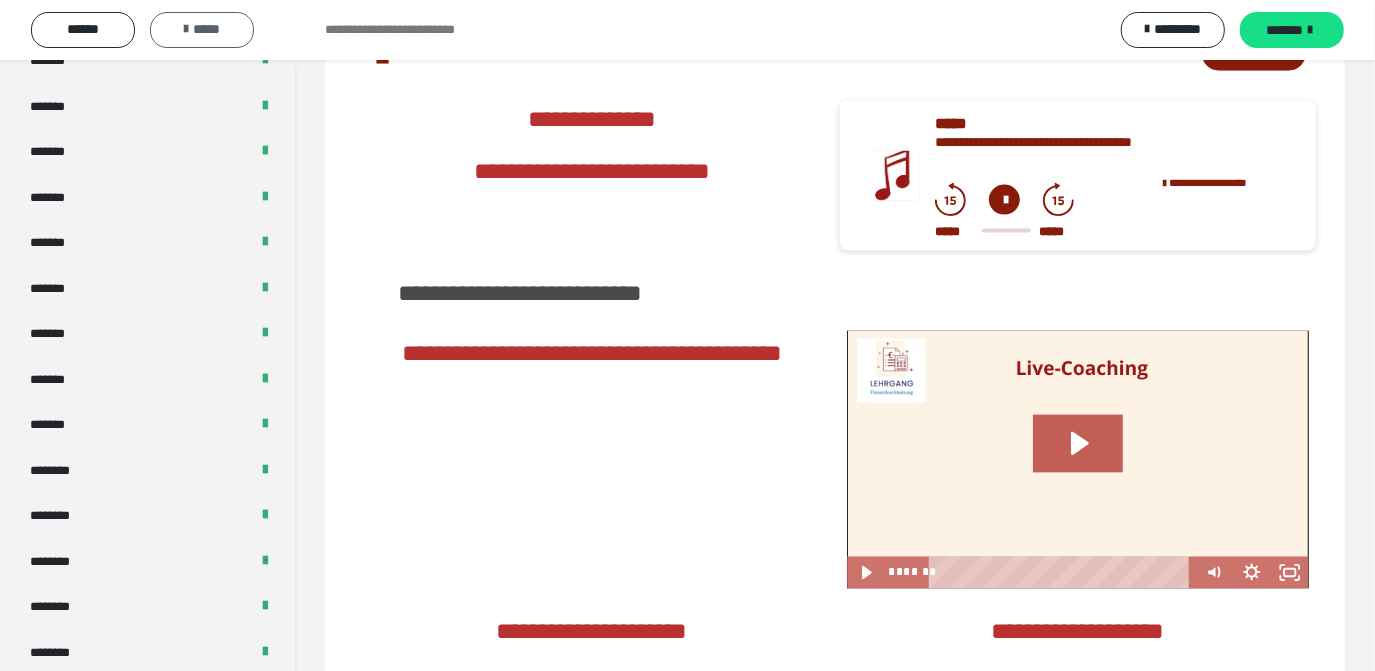 click on "*****" at bounding box center [202, 29] 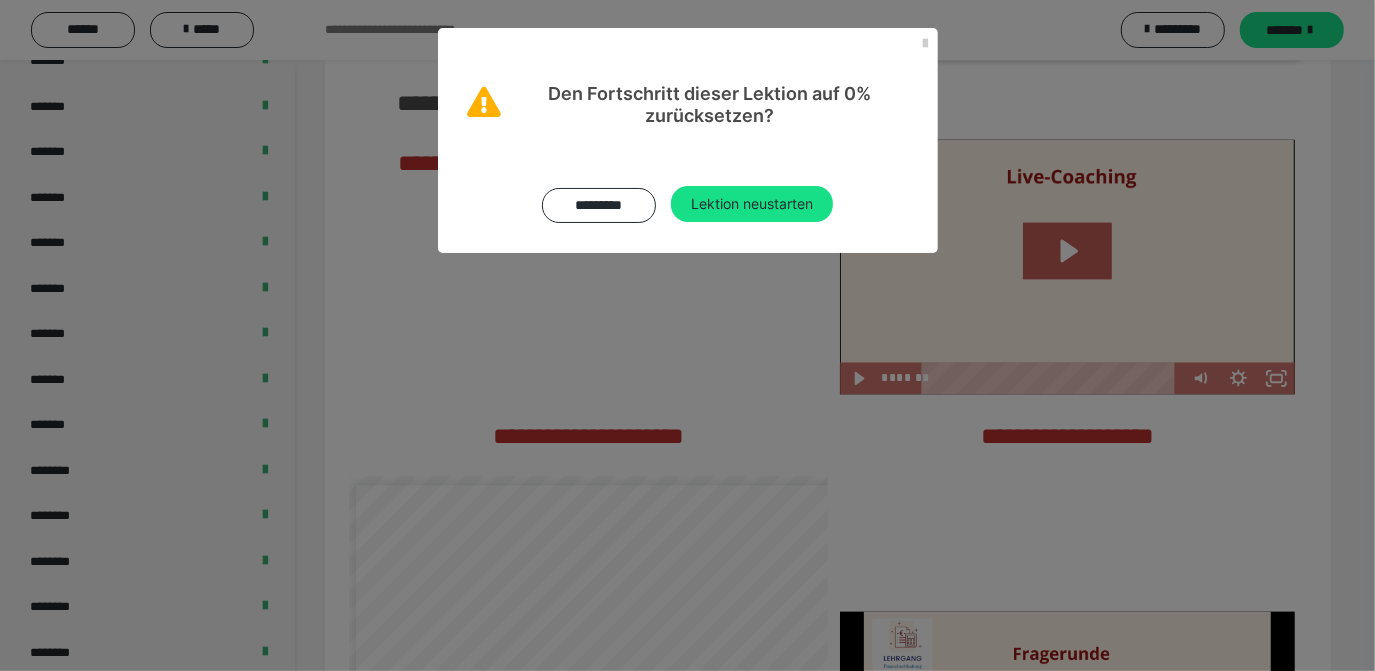 scroll, scrollTop: 2352, scrollLeft: 0, axis: vertical 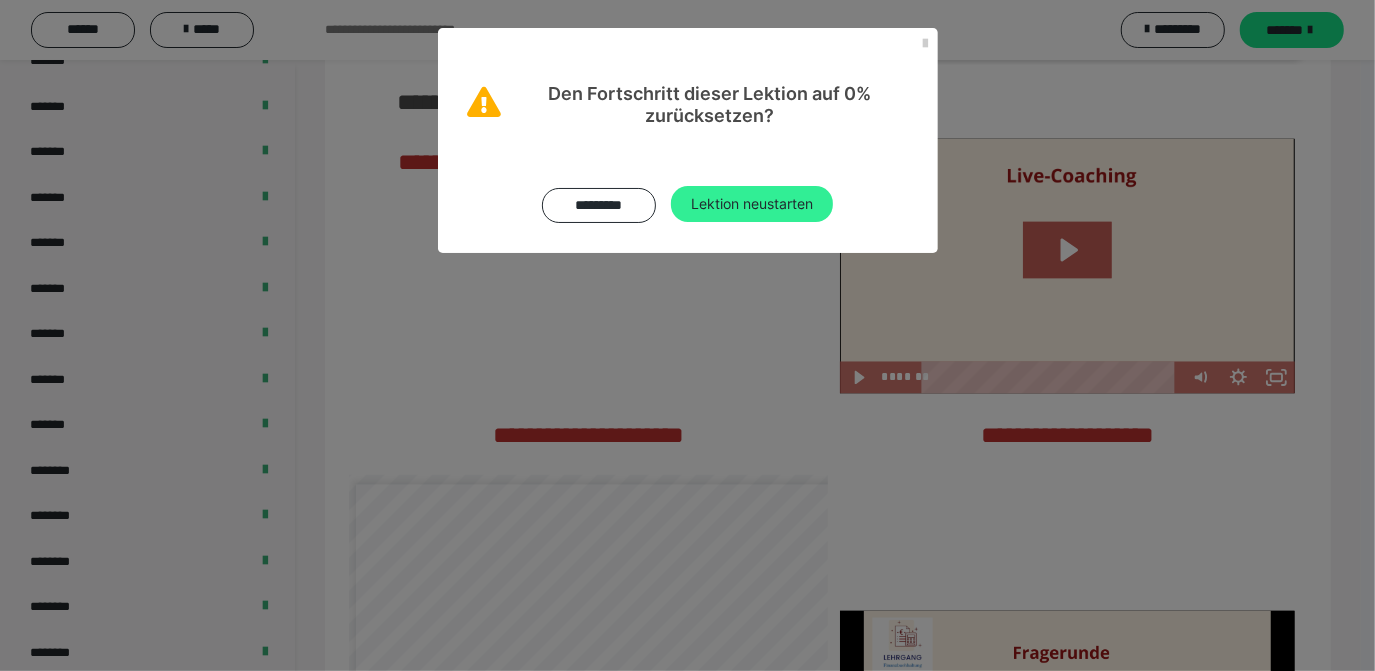 click on "Lektion neustarten" at bounding box center (752, 204) 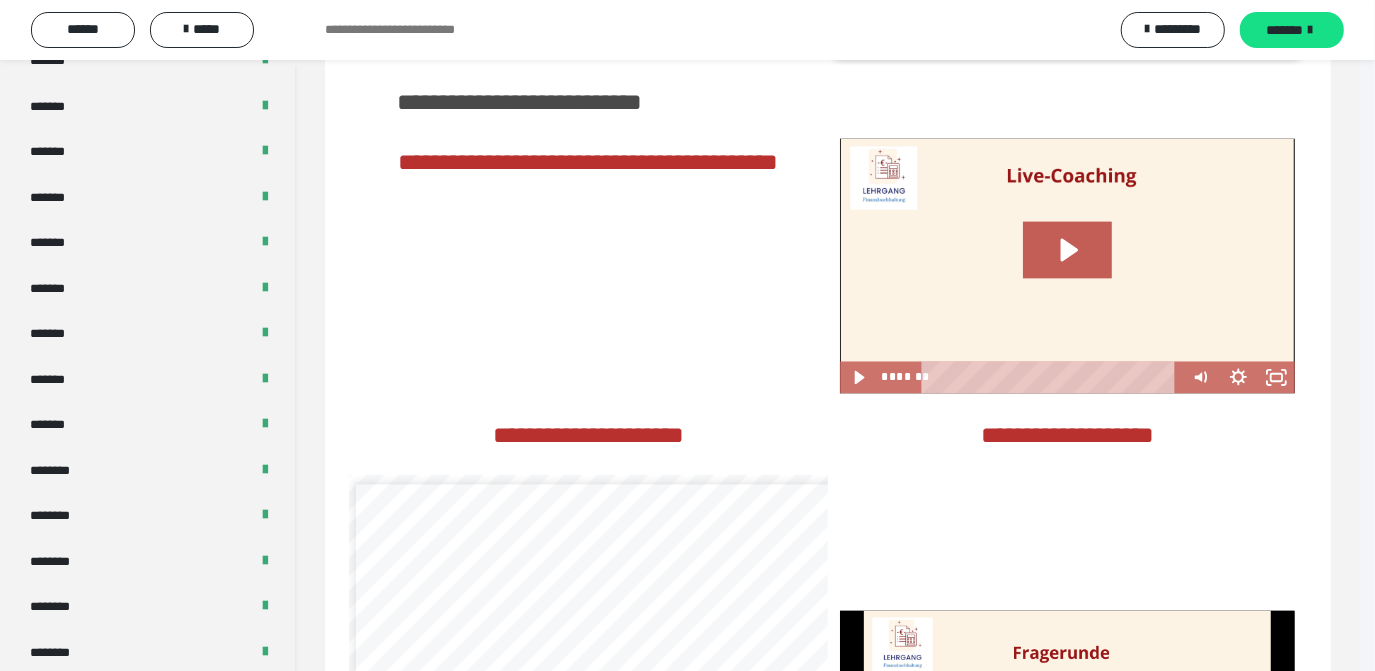 scroll, scrollTop: 0, scrollLeft: 0, axis: both 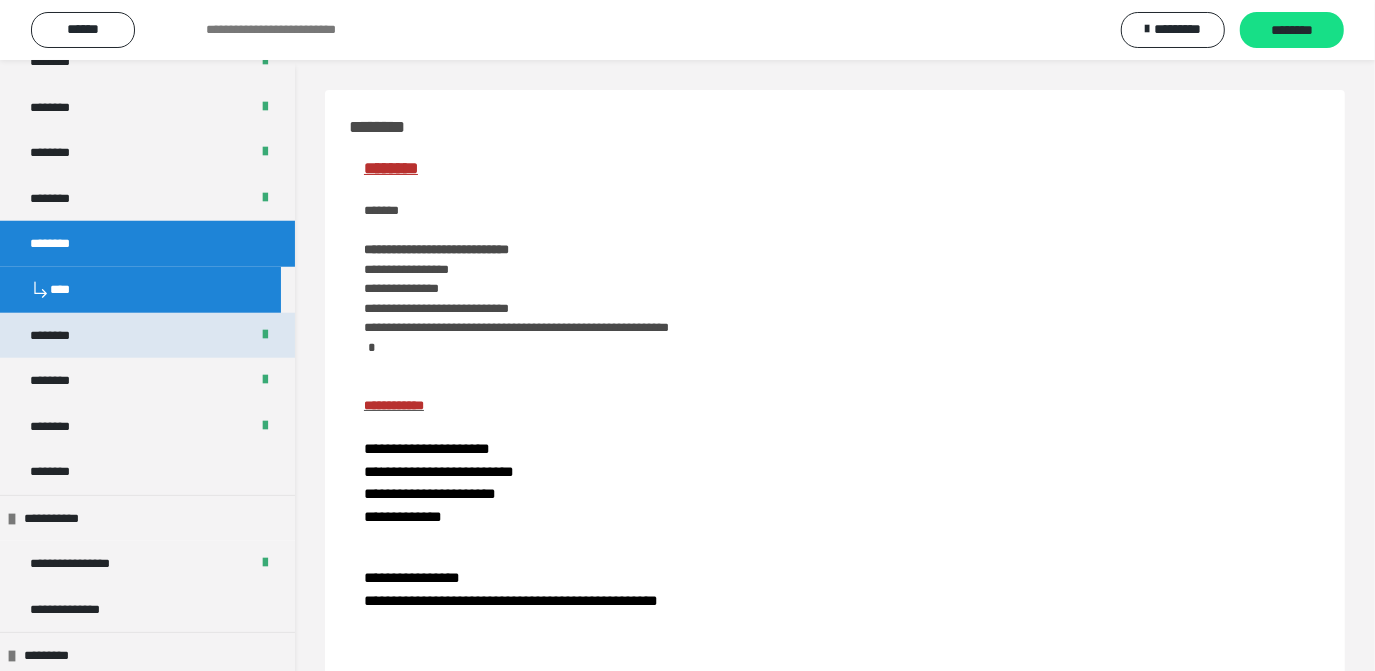 click on "********" at bounding box center [147, 336] 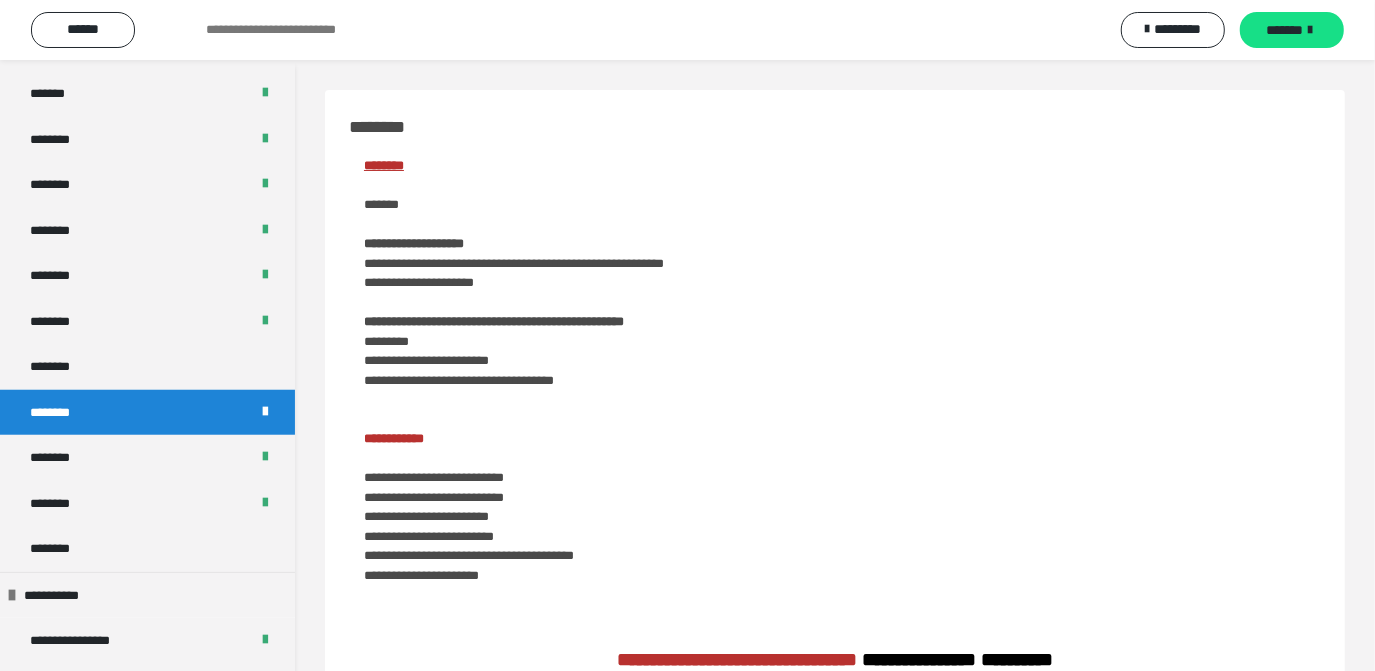 scroll, scrollTop: 1090, scrollLeft: 0, axis: vertical 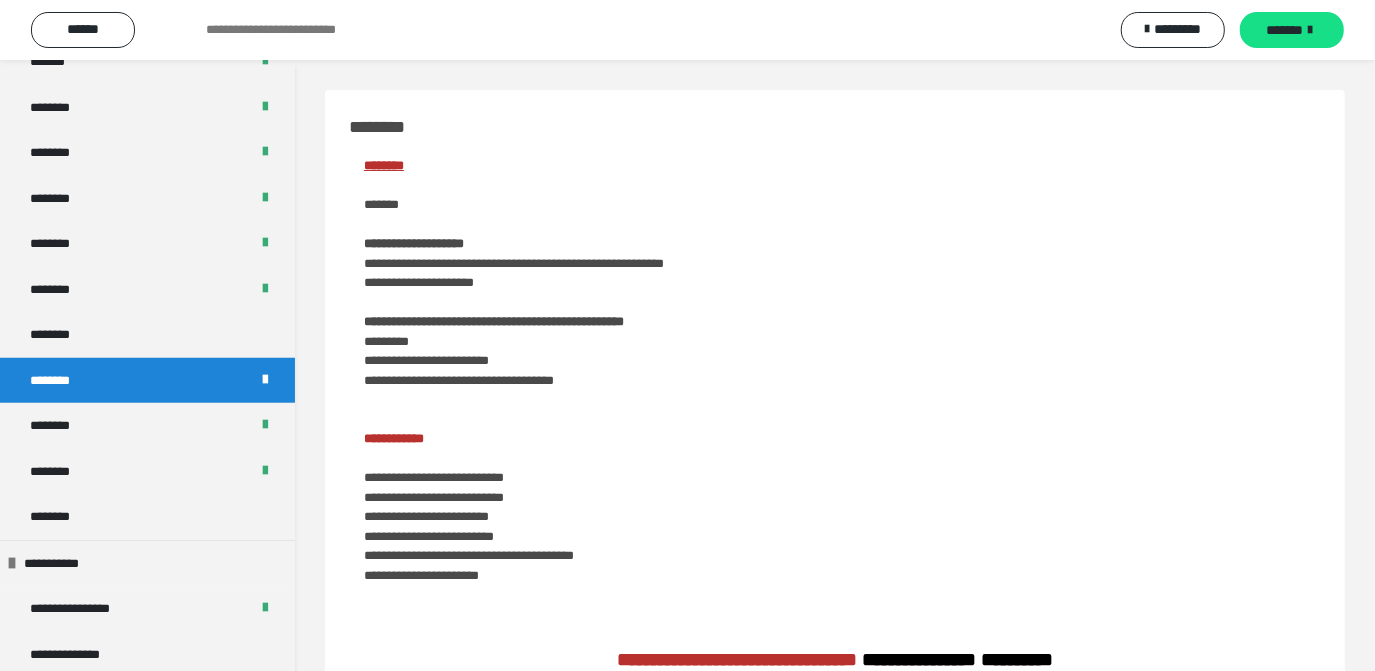 click on "********" at bounding box center (147, 381) 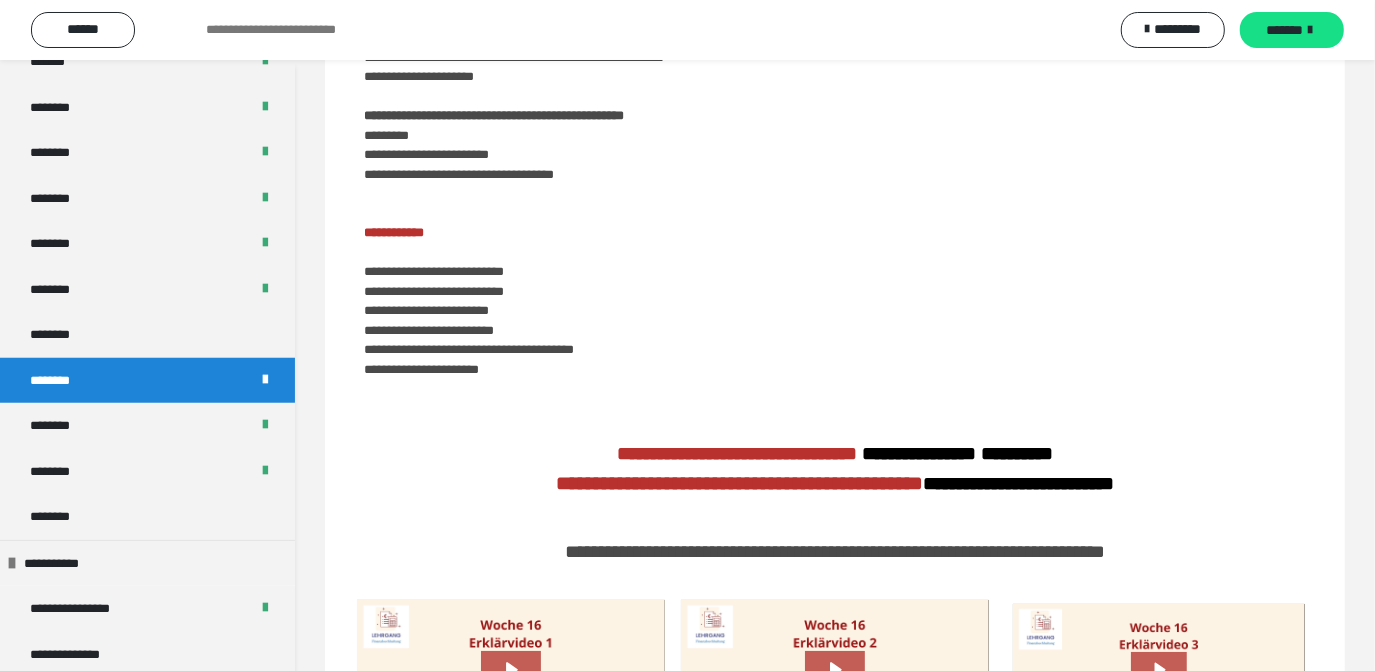 scroll, scrollTop: 0, scrollLeft: 0, axis: both 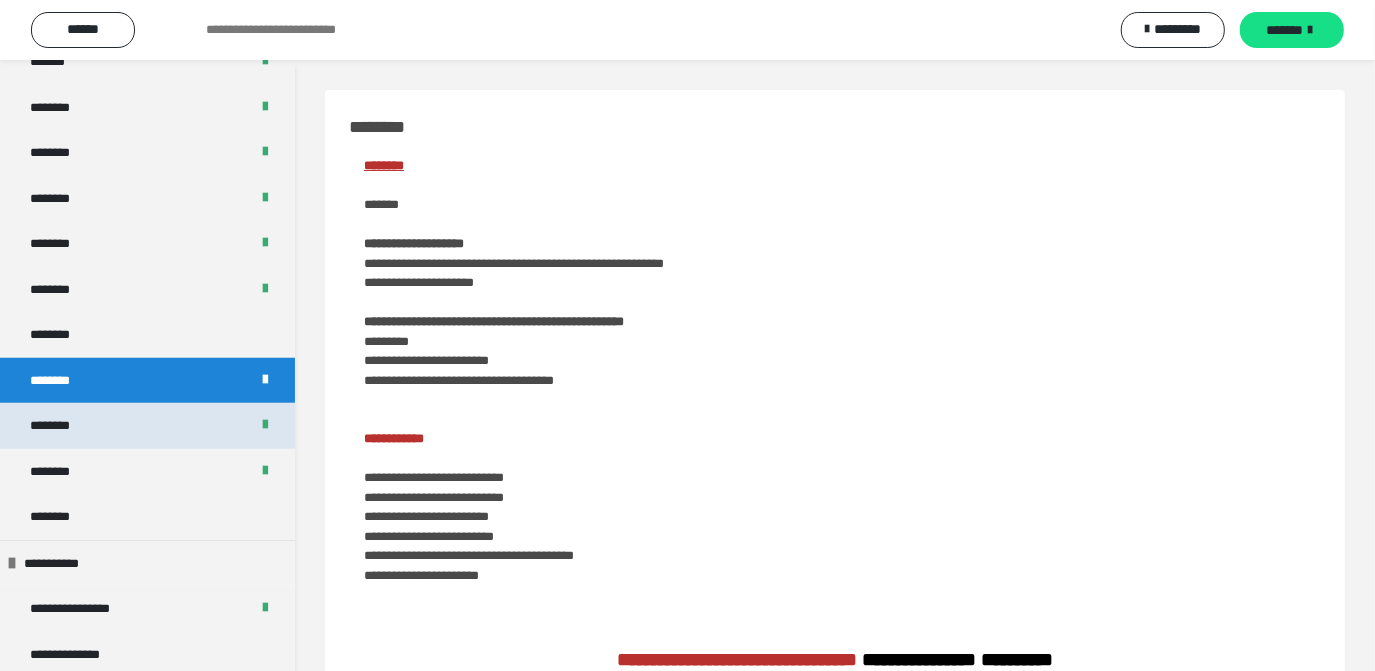 click on "********" at bounding box center (147, 426) 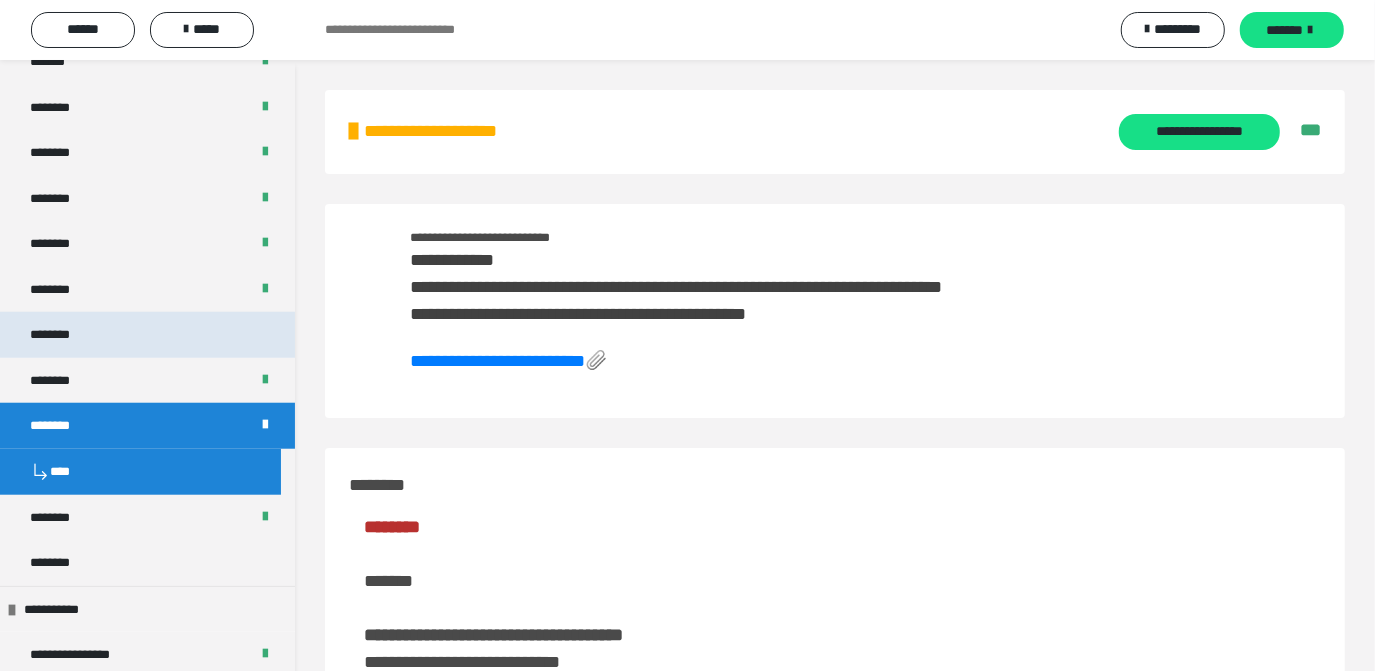 click on "********" at bounding box center [147, 335] 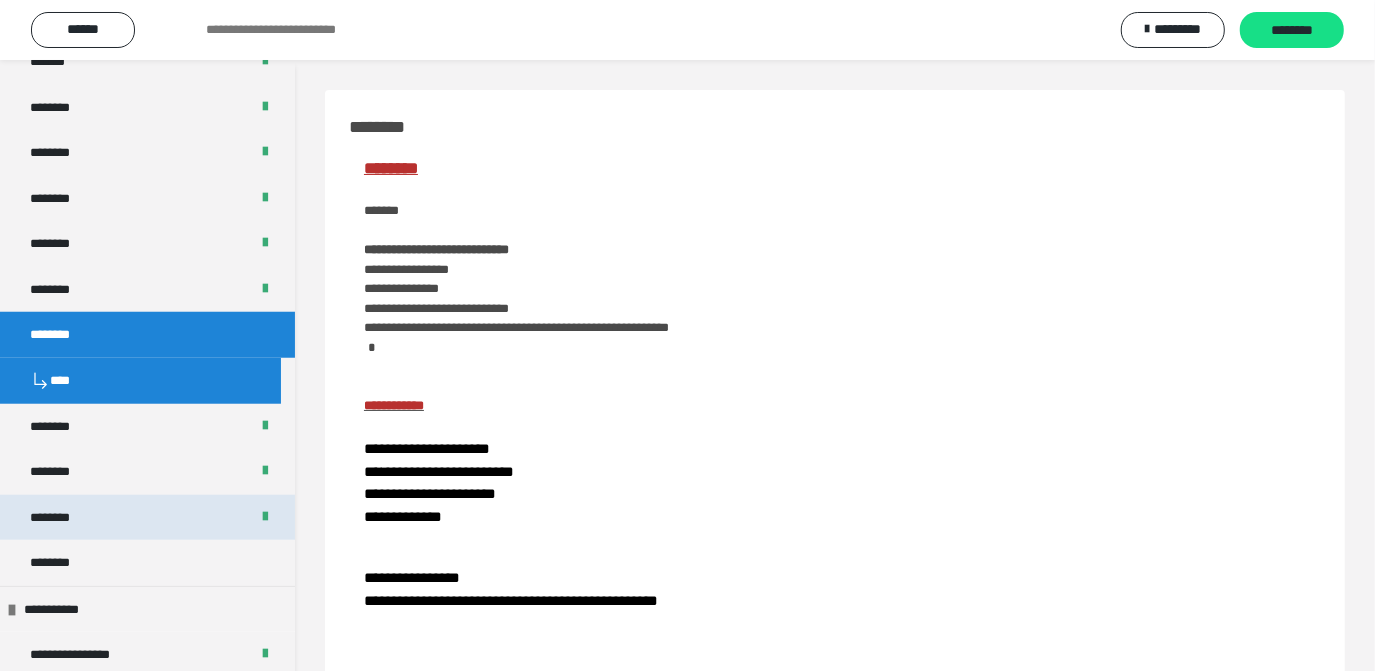 click on "********" at bounding box center (61, 518) 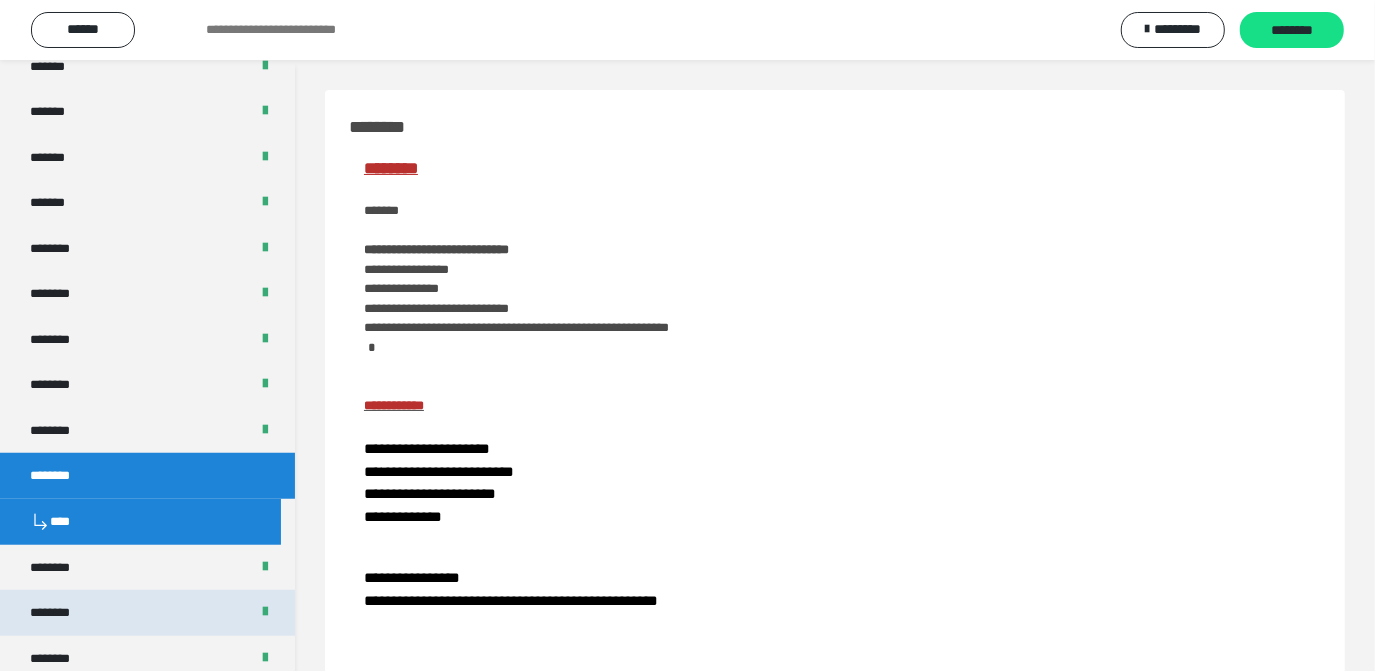 scroll, scrollTop: 1090, scrollLeft: 0, axis: vertical 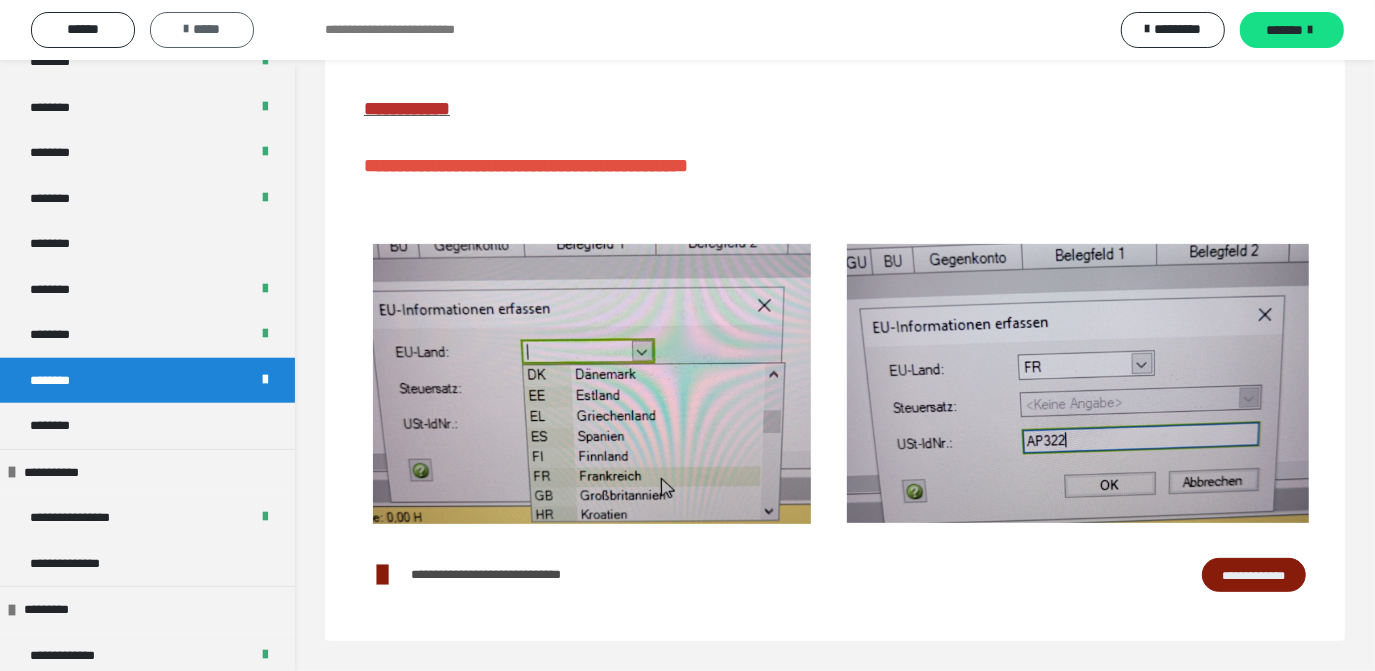 click on "*****" at bounding box center (202, 29) 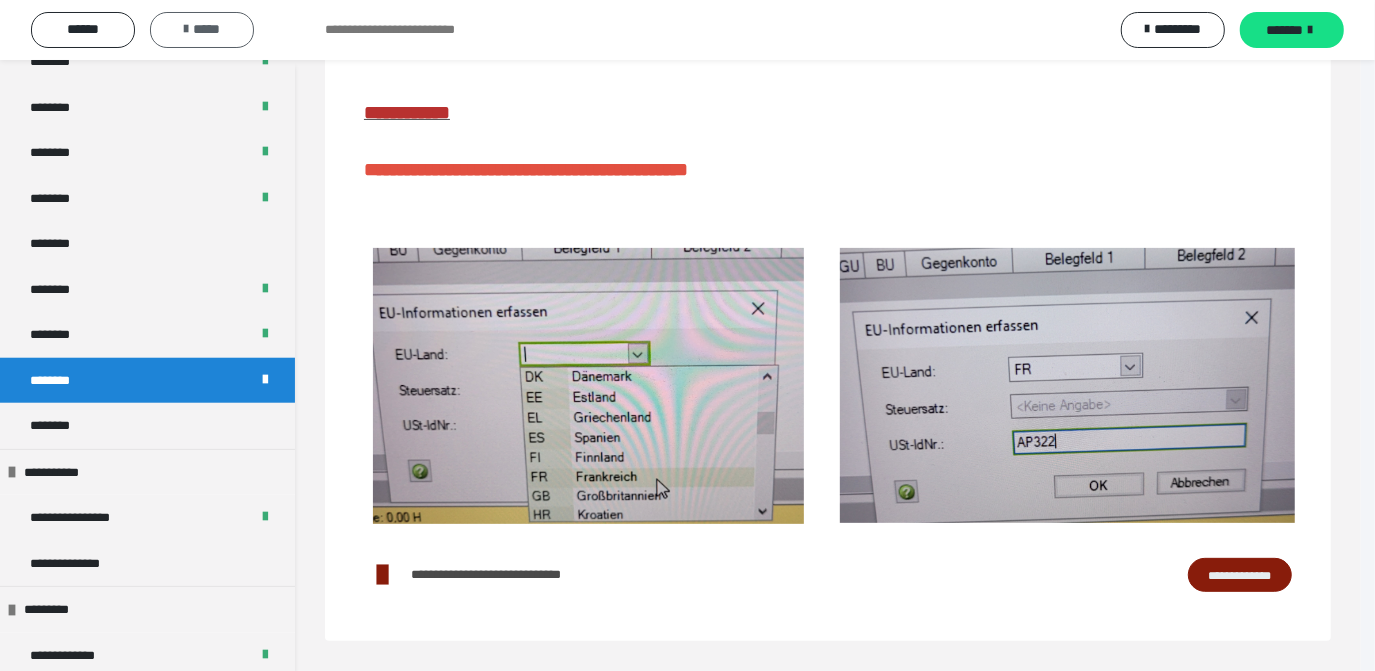 scroll, scrollTop: 352, scrollLeft: 0, axis: vertical 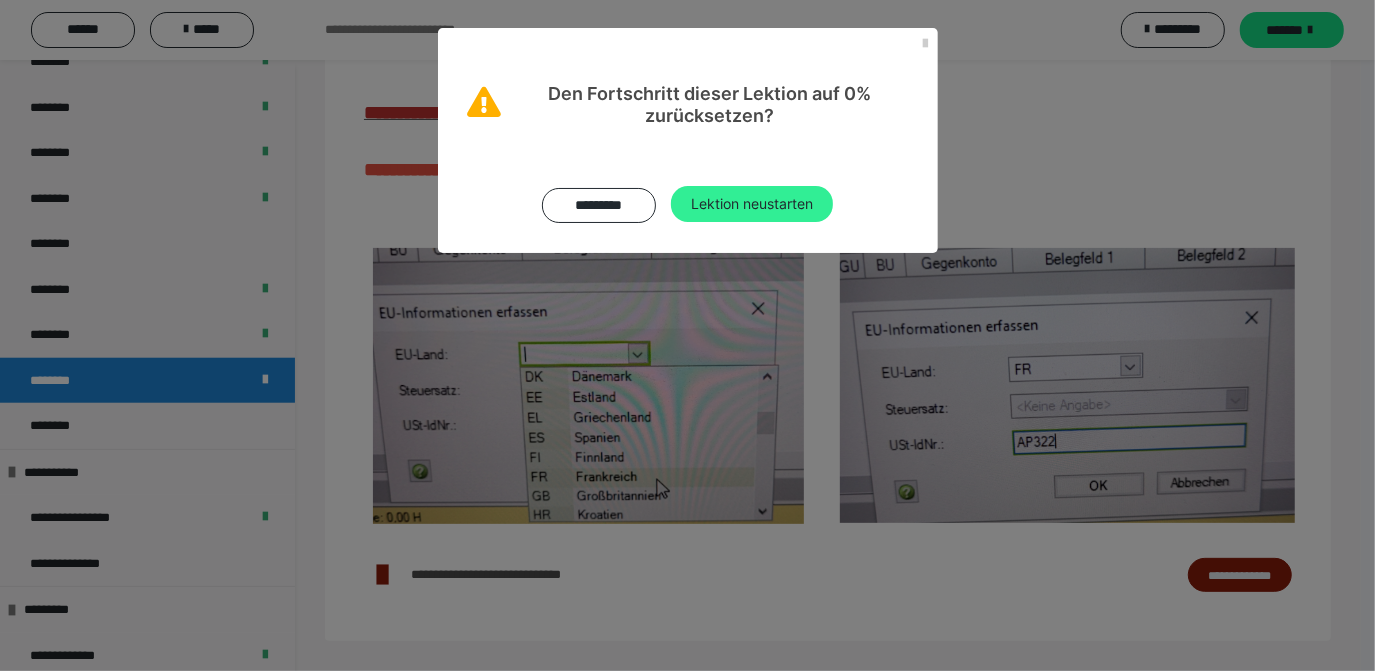 click on "Lektion neustarten" at bounding box center (752, 204) 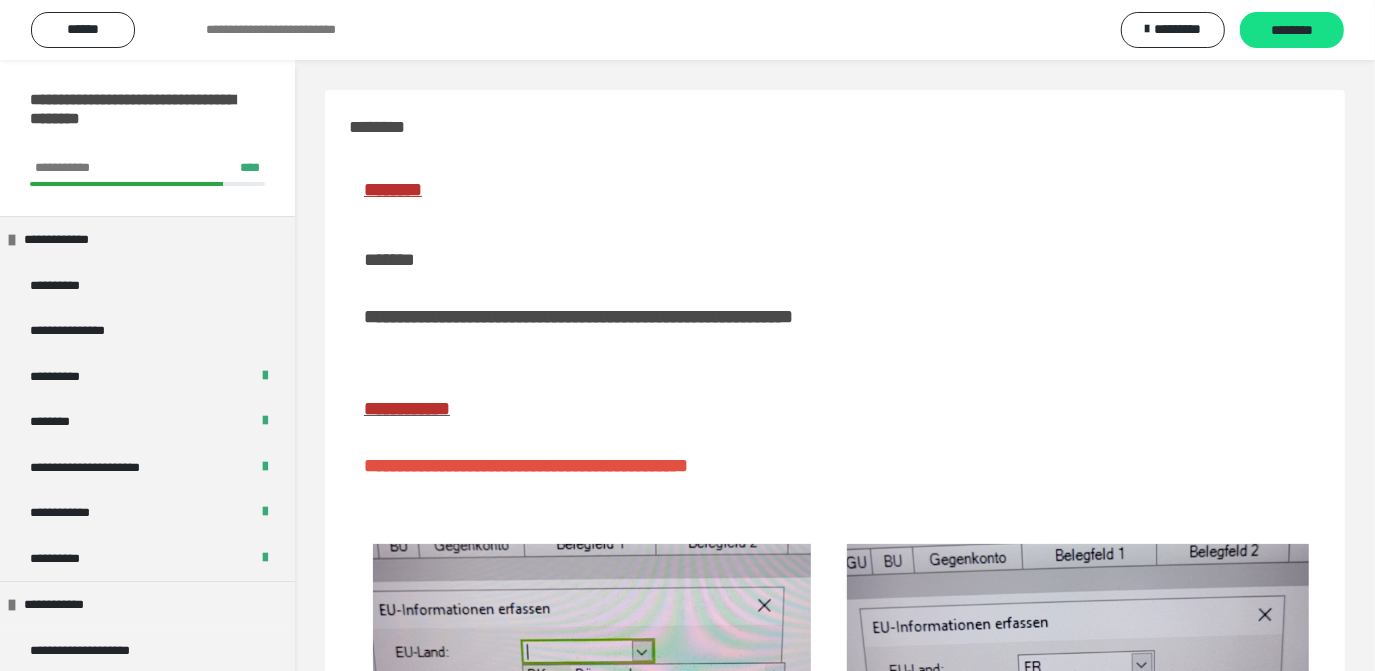 scroll, scrollTop: 356, scrollLeft: 0, axis: vertical 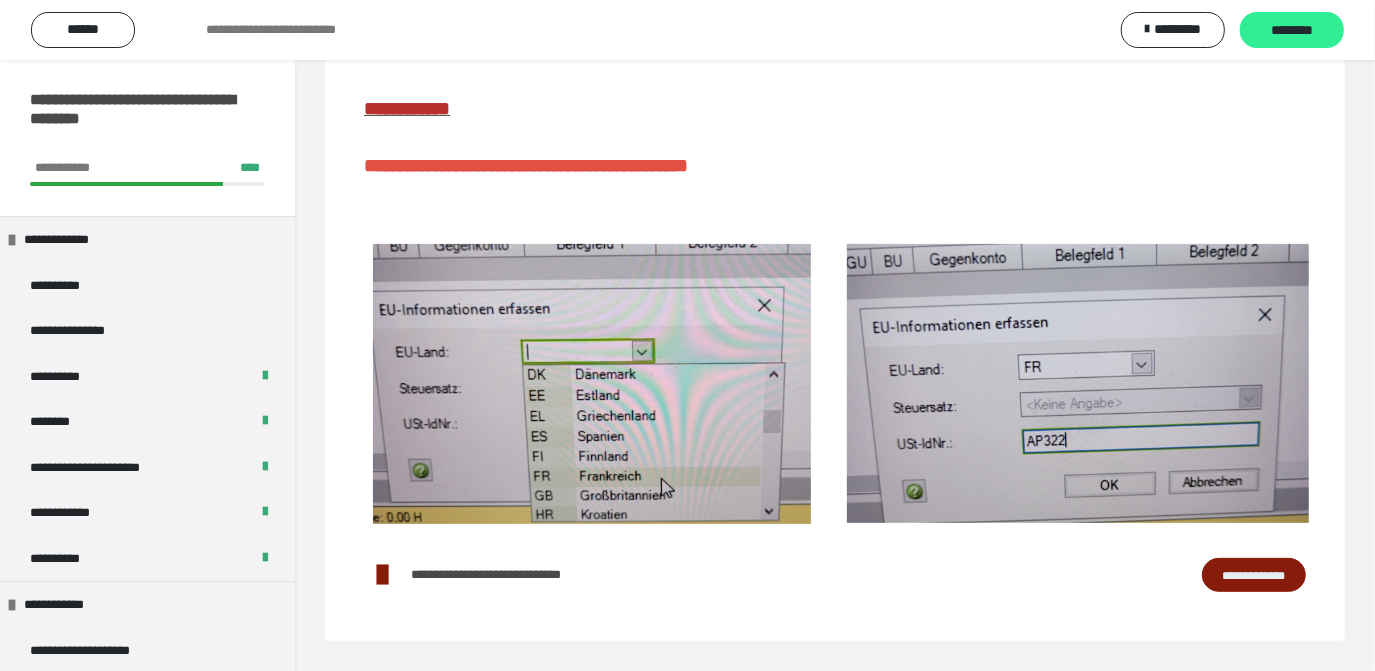 click on "********" at bounding box center [1292, 31] 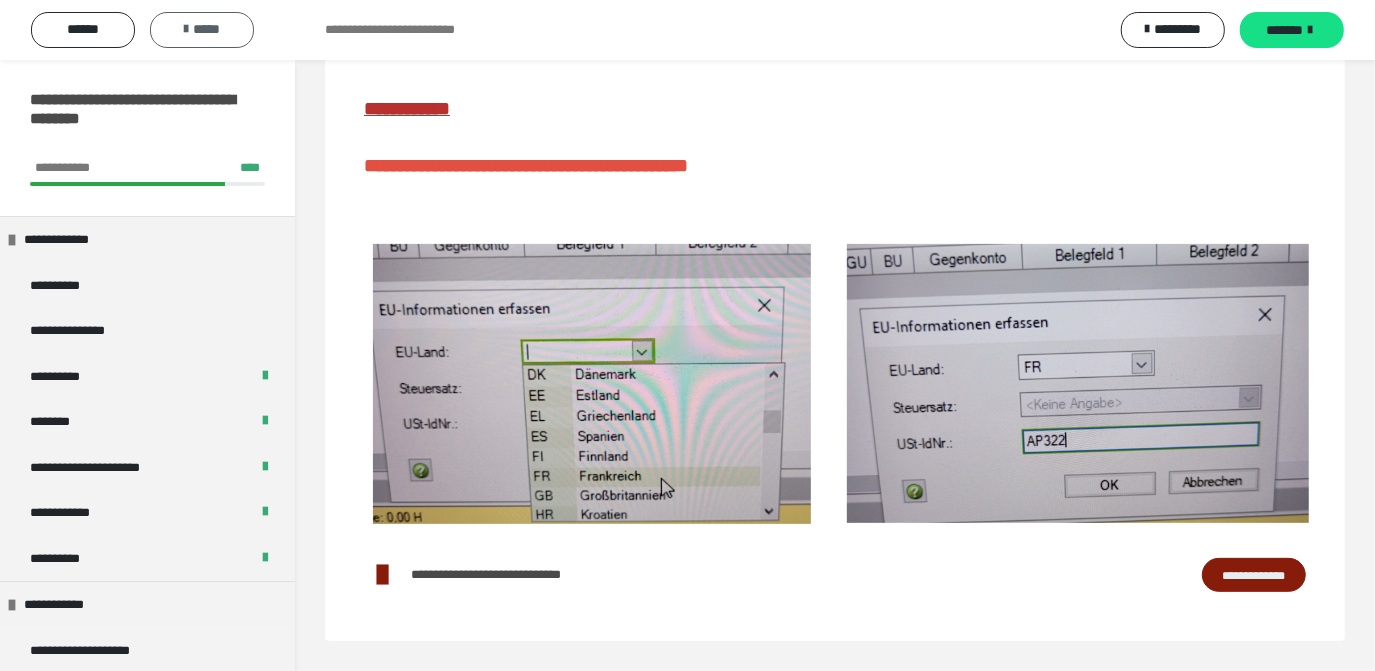 click at bounding box center (186, 29) 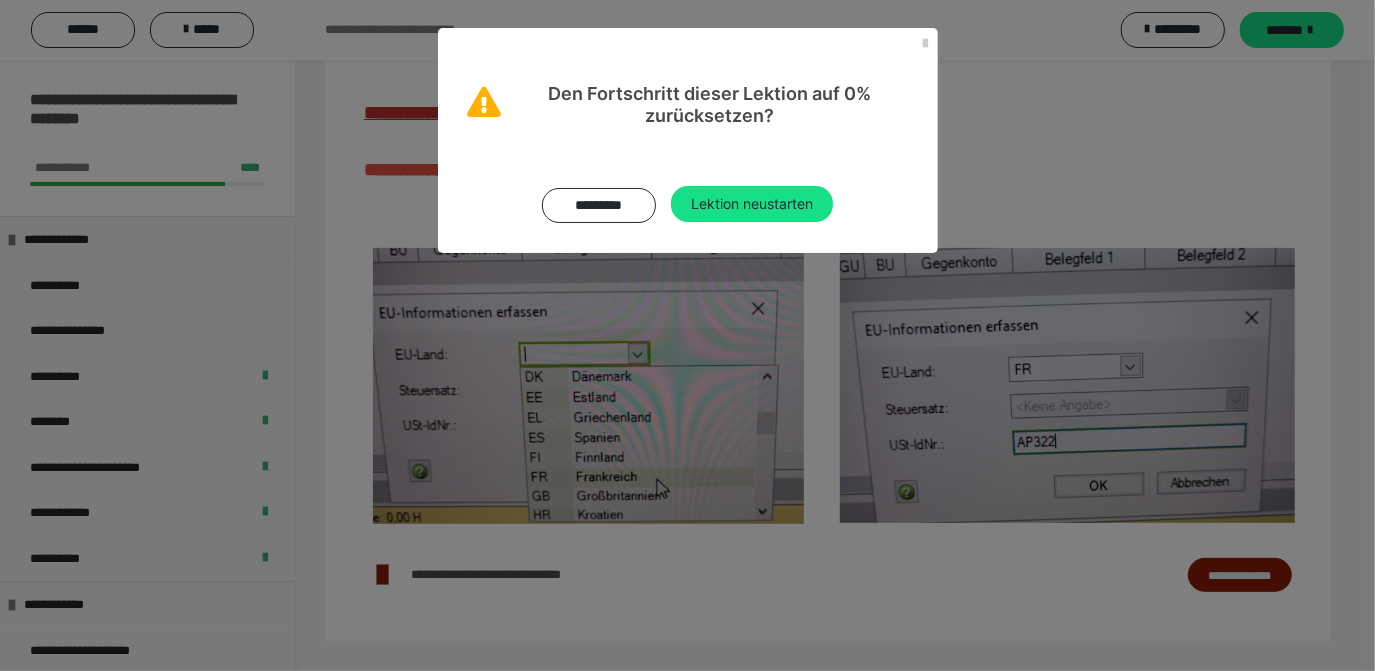 click on "********* Lektion neustarten" at bounding box center (688, 189) 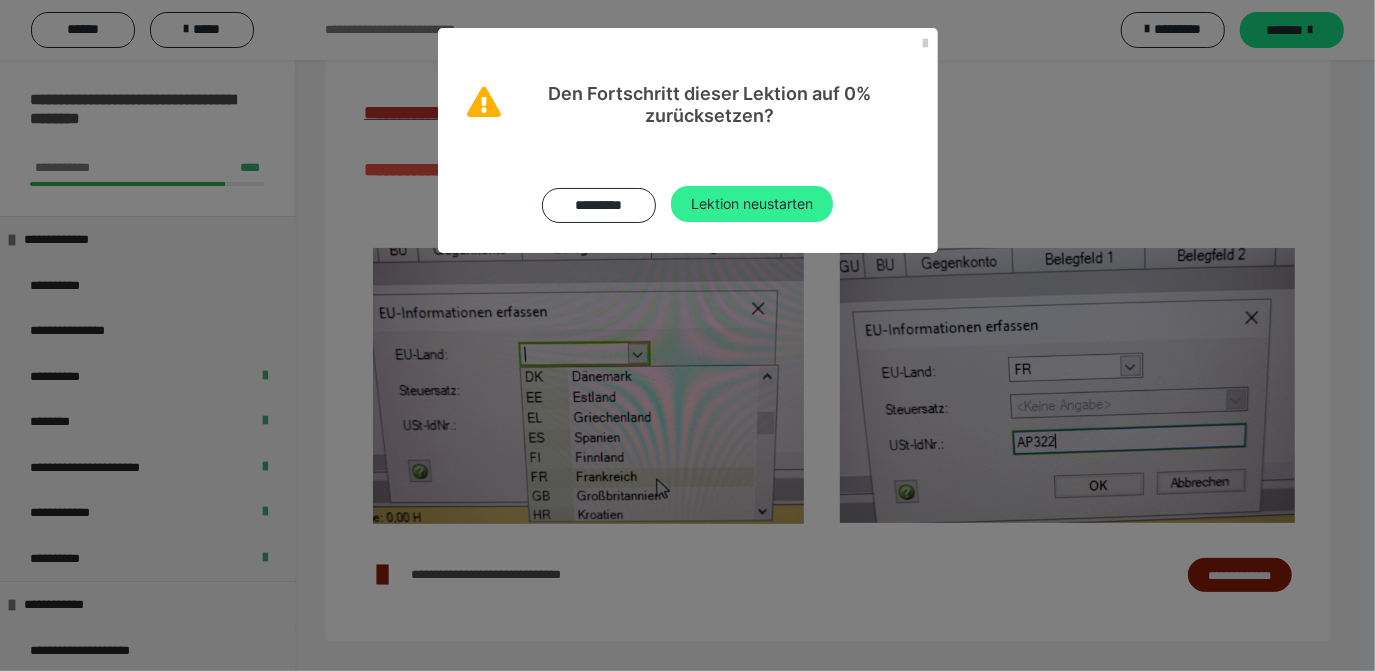 click on "Lektion neustarten" at bounding box center [752, 204] 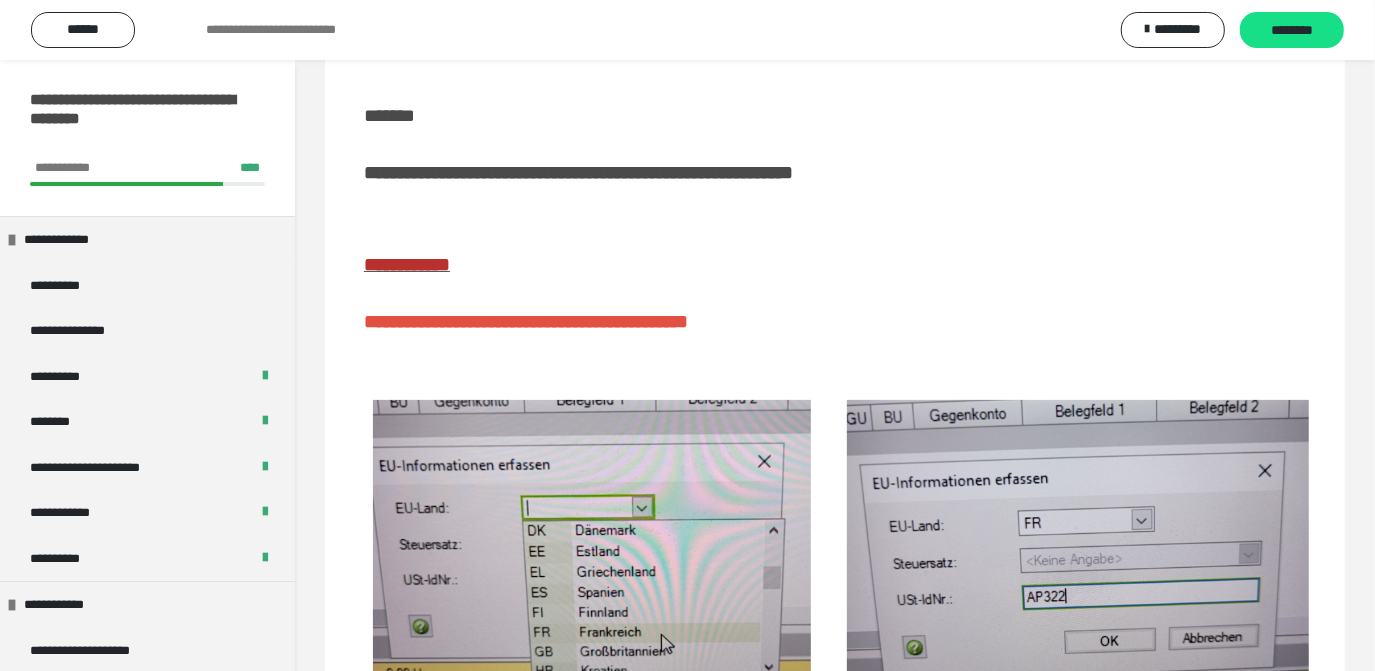scroll, scrollTop: 356, scrollLeft: 0, axis: vertical 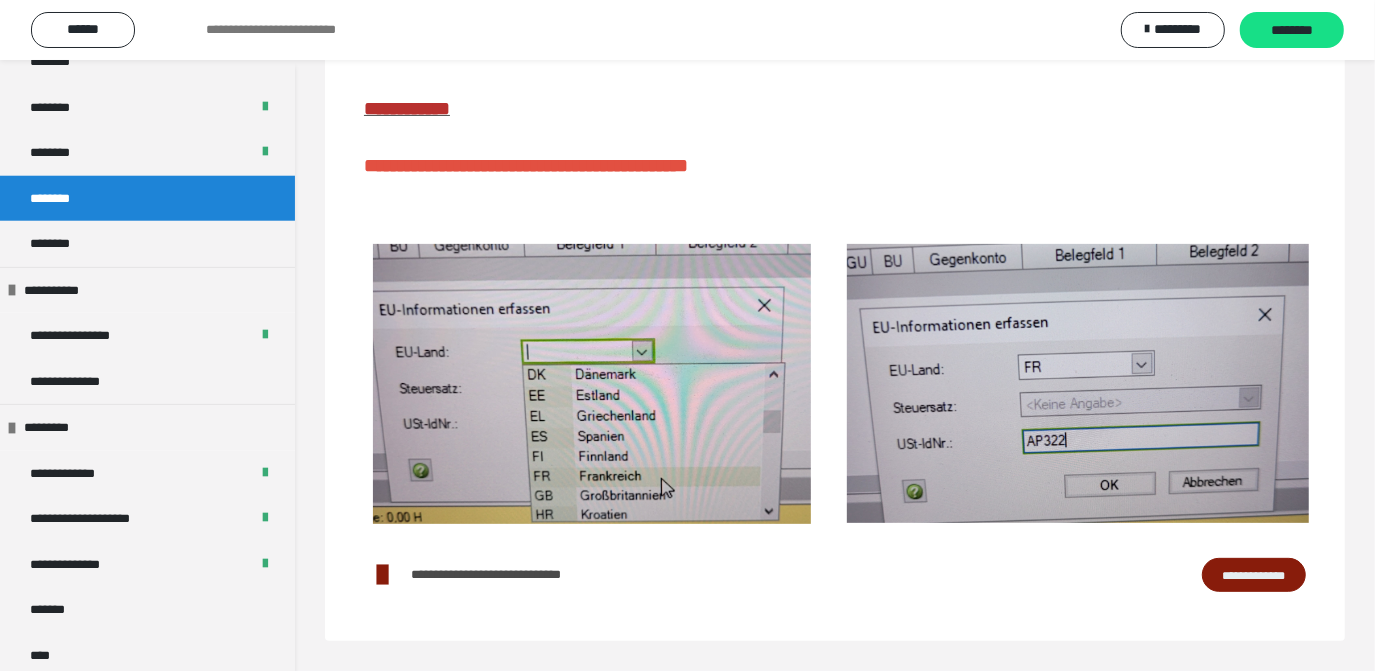click on "********" at bounding box center (147, 199) 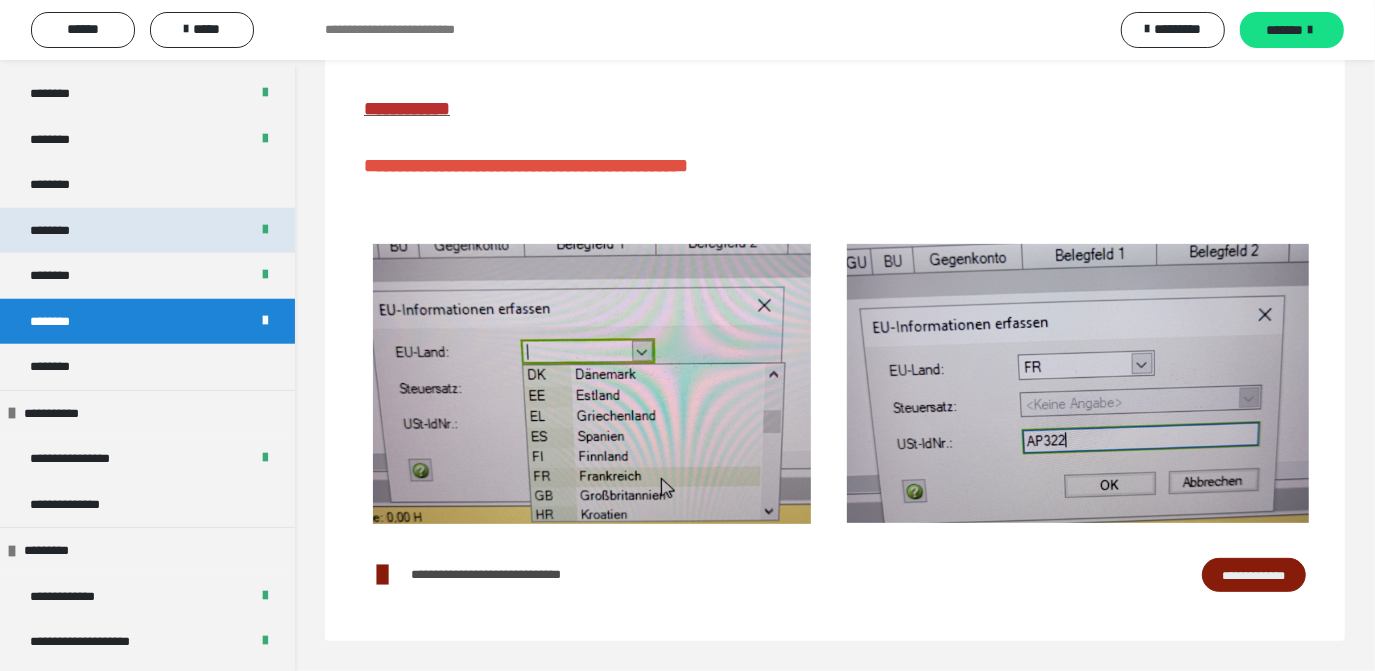 scroll, scrollTop: 1090, scrollLeft: 0, axis: vertical 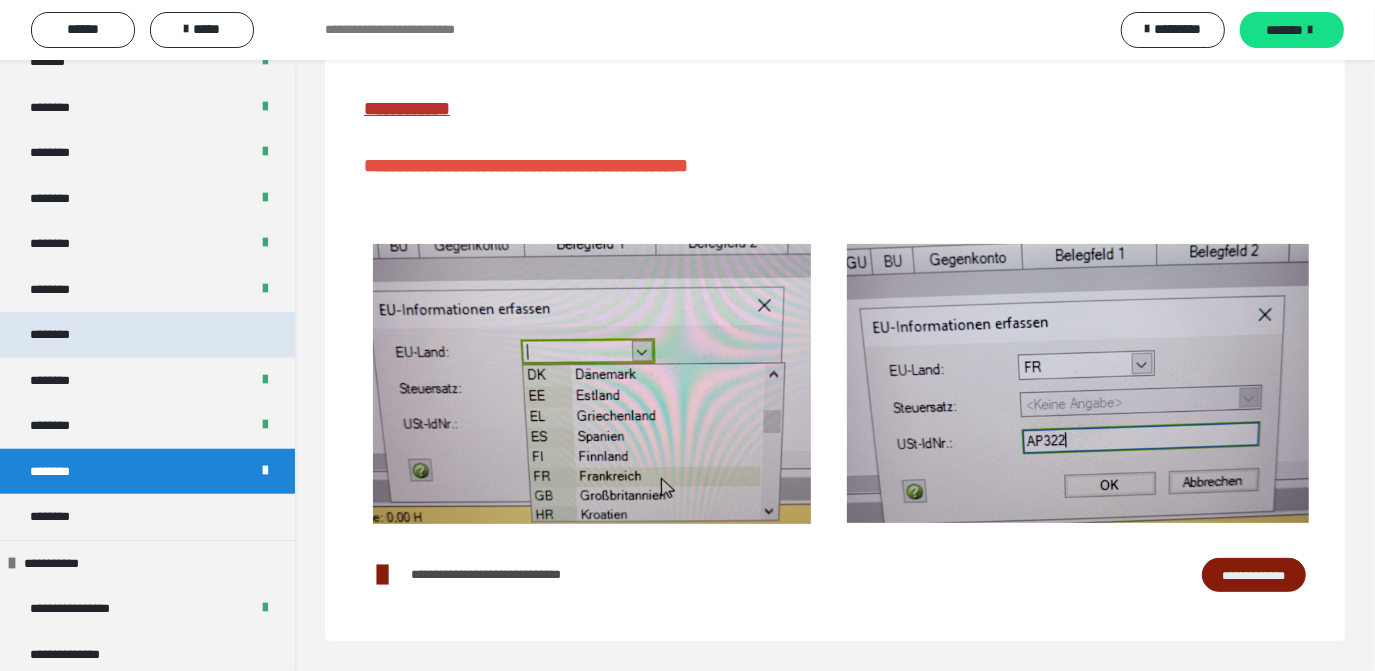 click on "********" at bounding box center [147, 335] 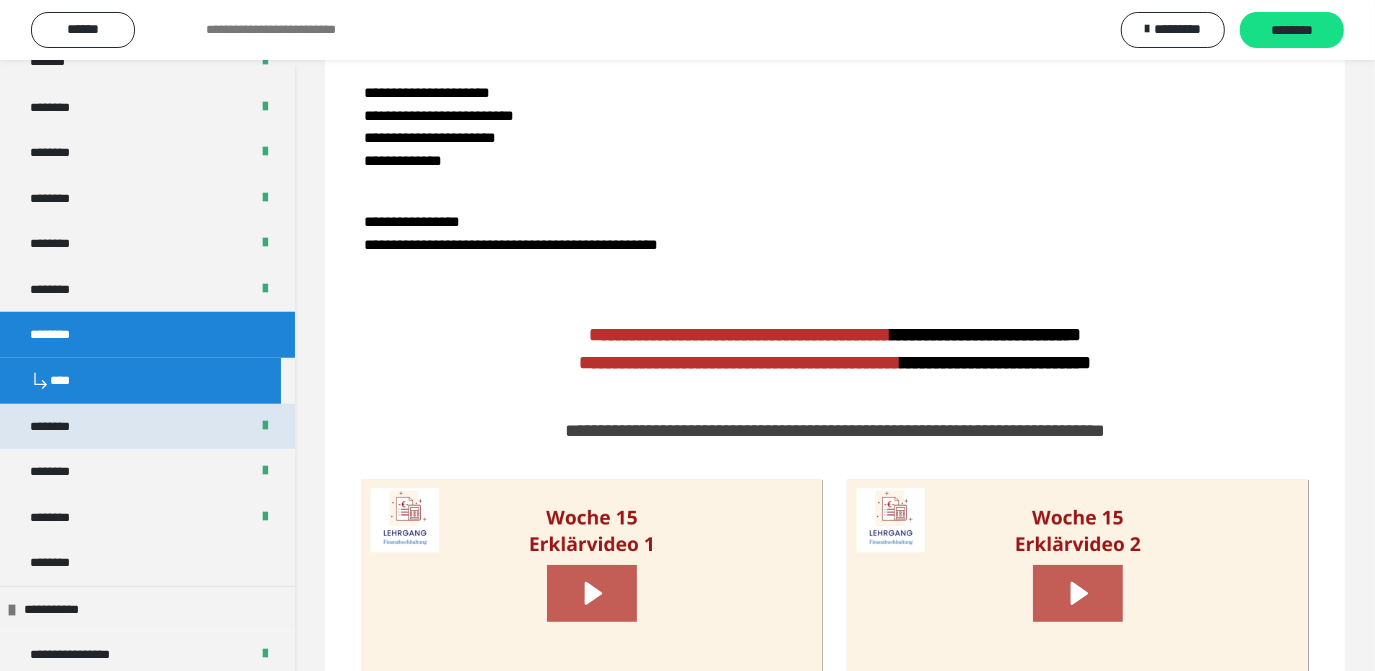 click on "********" at bounding box center (147, 427) 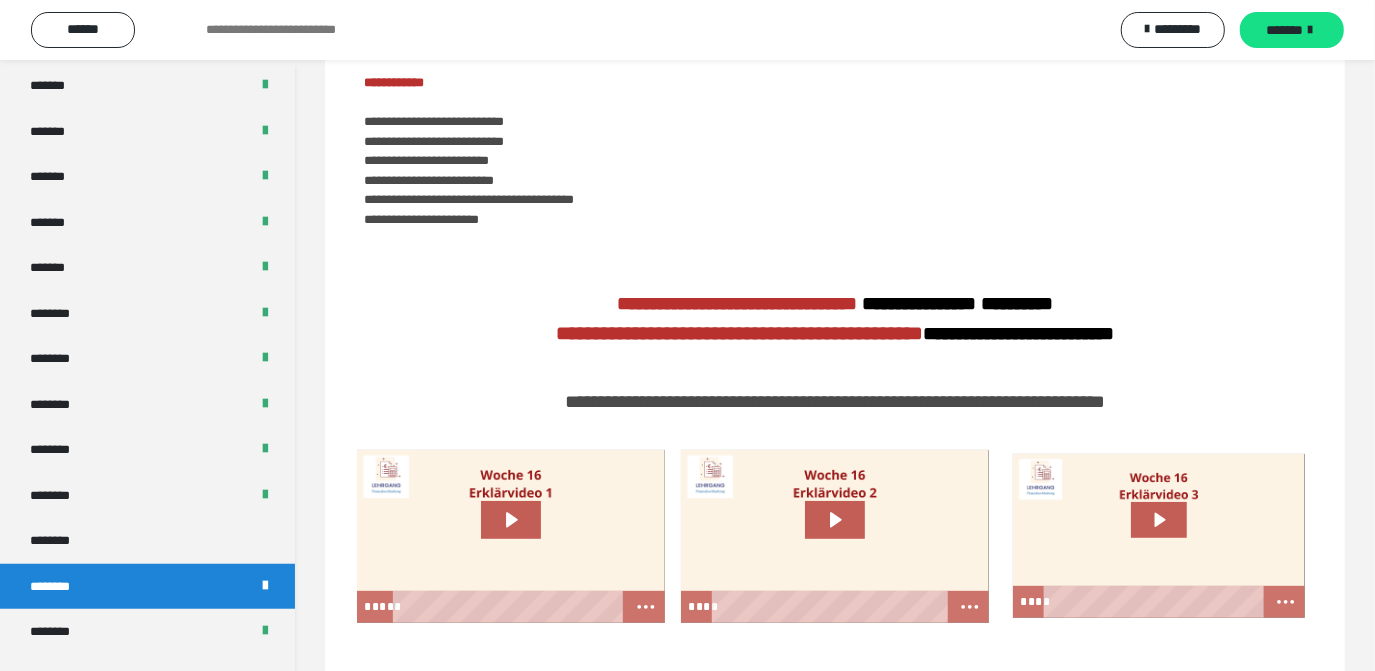 scroll, scrollTop: 727, scrollLeft: 0, axis: vertical 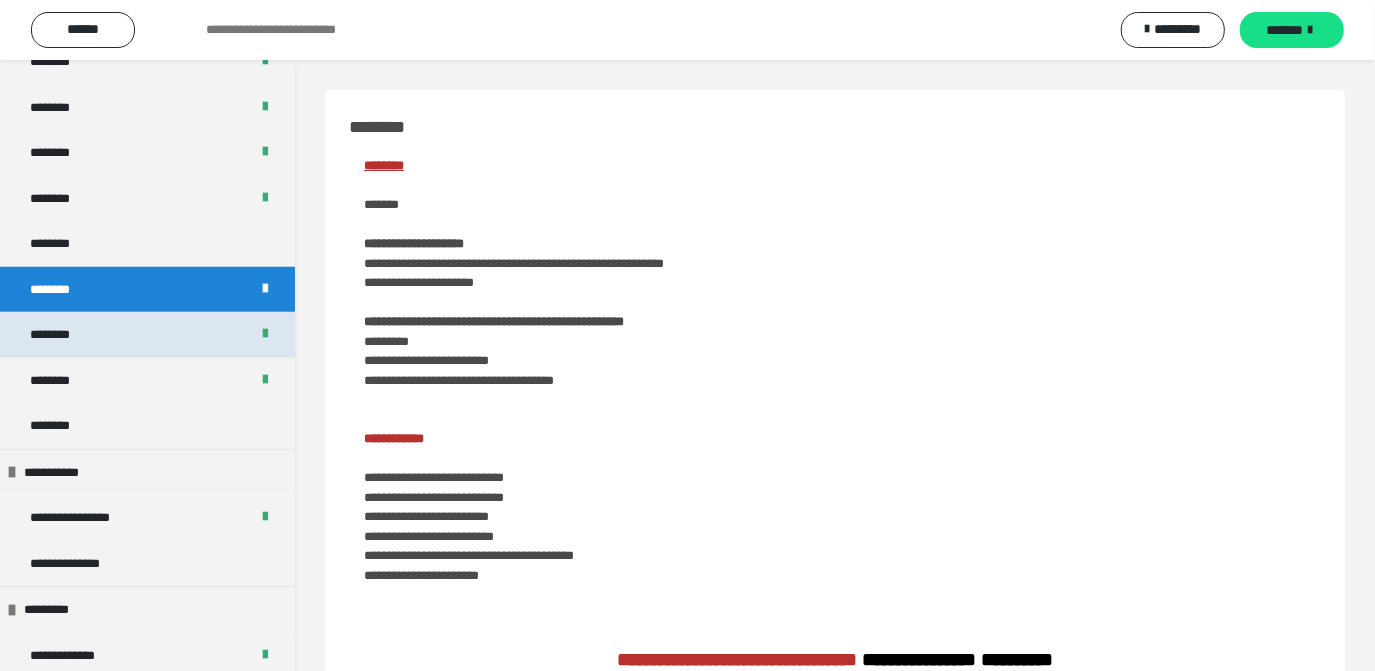click on "********" at bounding box center (60, 335) 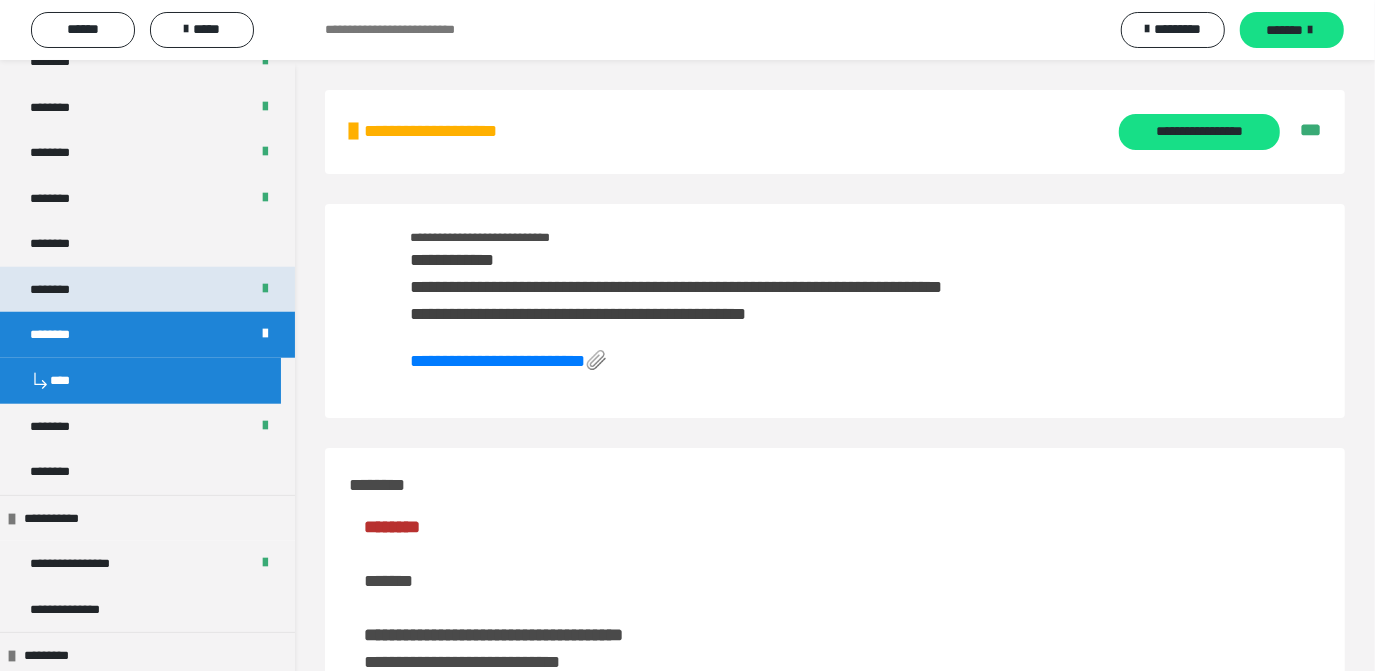 click on "********" at bounding box center [61, 290] 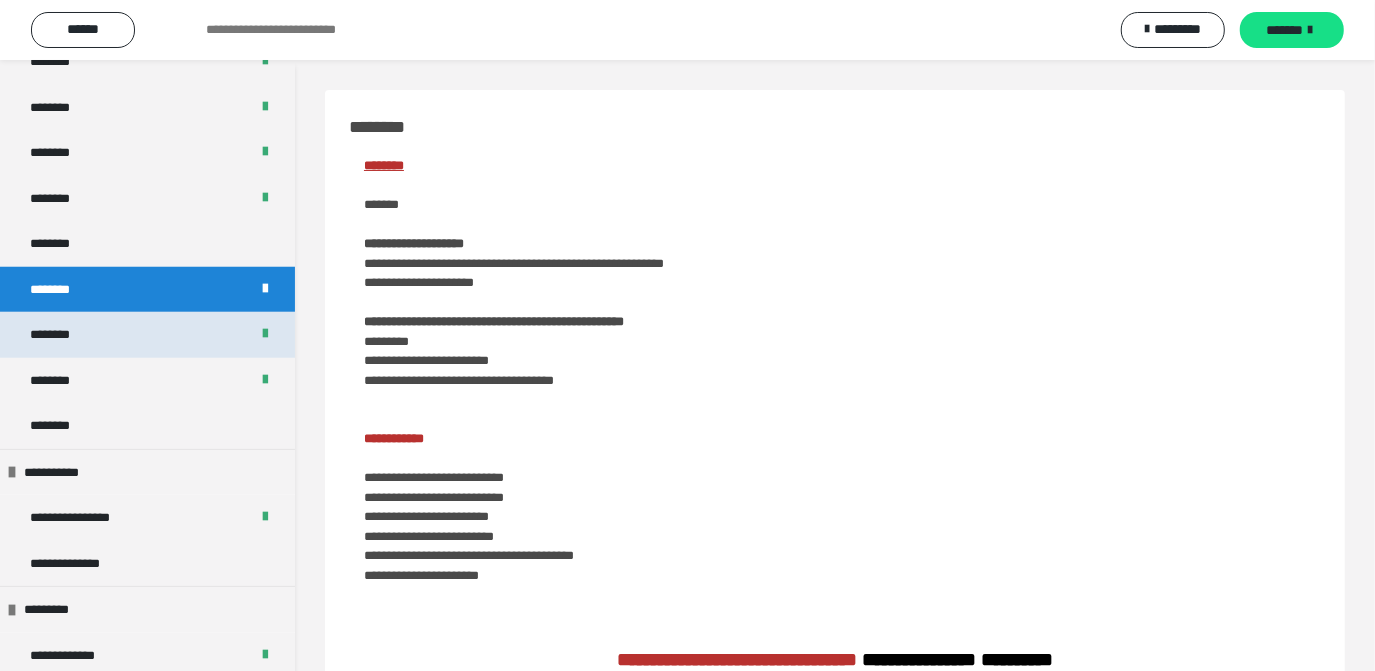 click on "********" at bounding box center (60, 335) 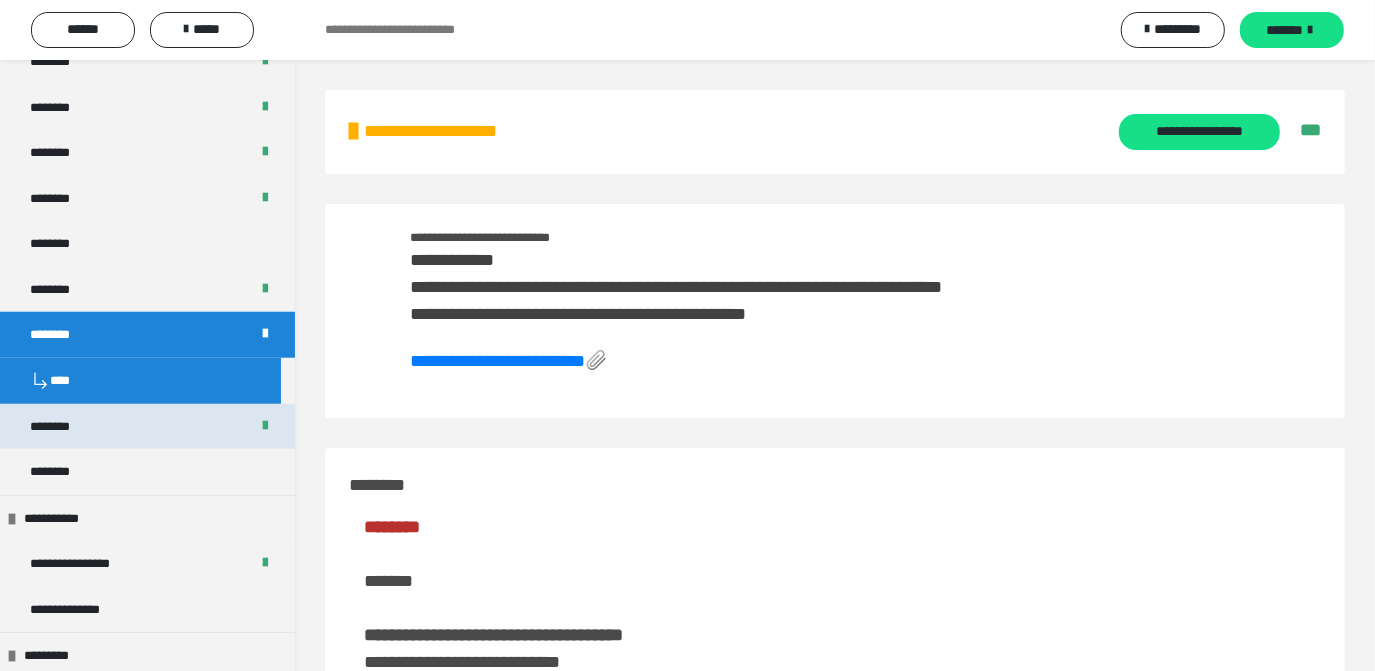 click on "********" at bounding box center [61, 427] 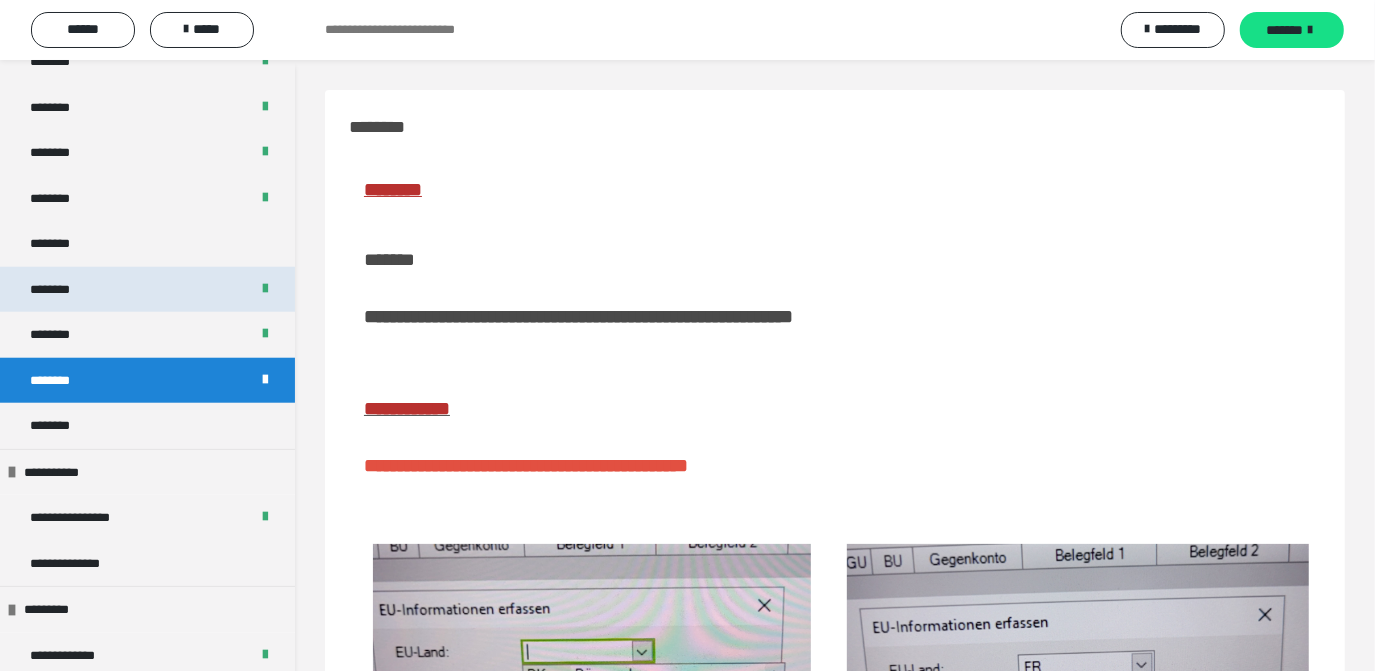 click on "********" at bounding box center [61, 290] 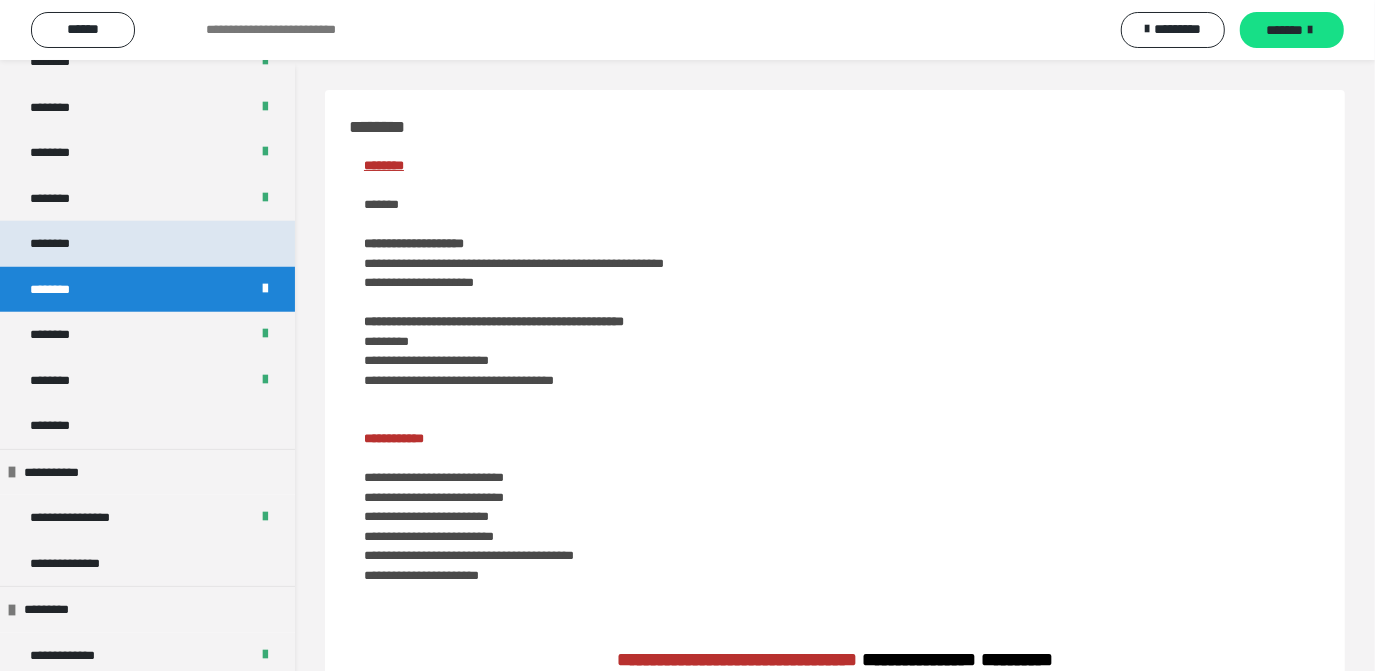 click on "********" at bounding box center [60, 244] 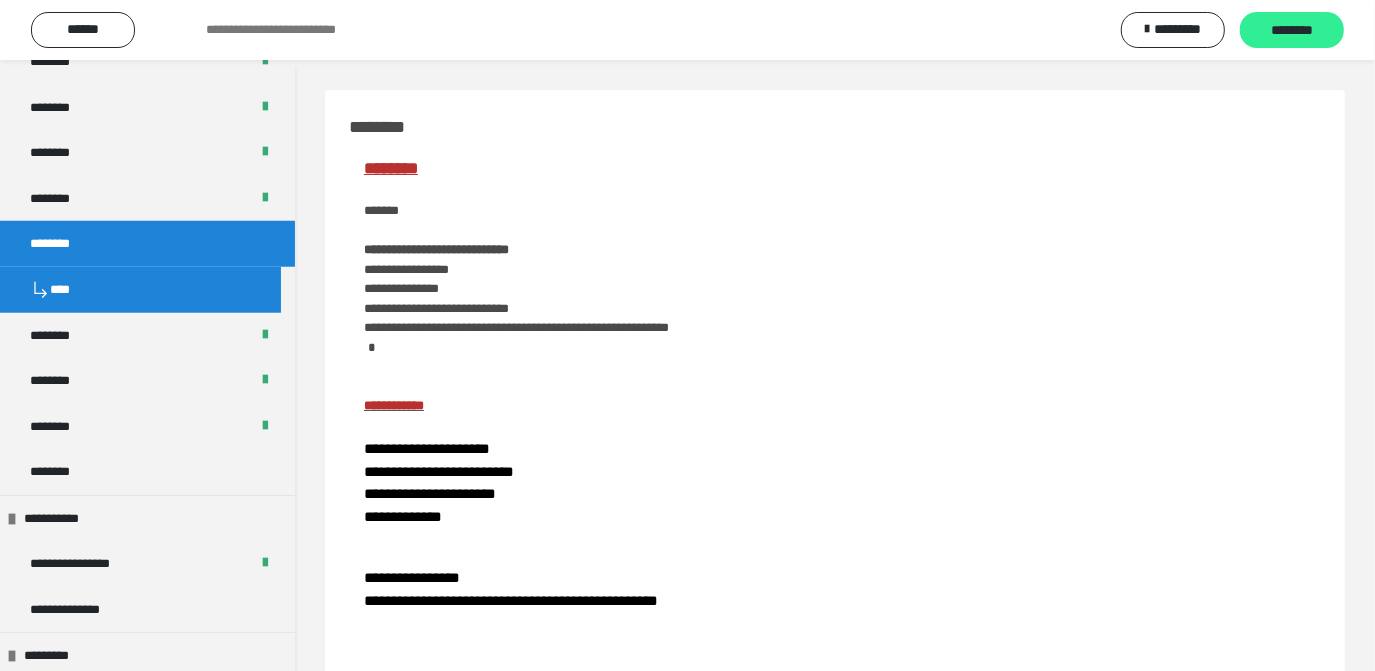 click on "********" at bounding box center [1292, 31] 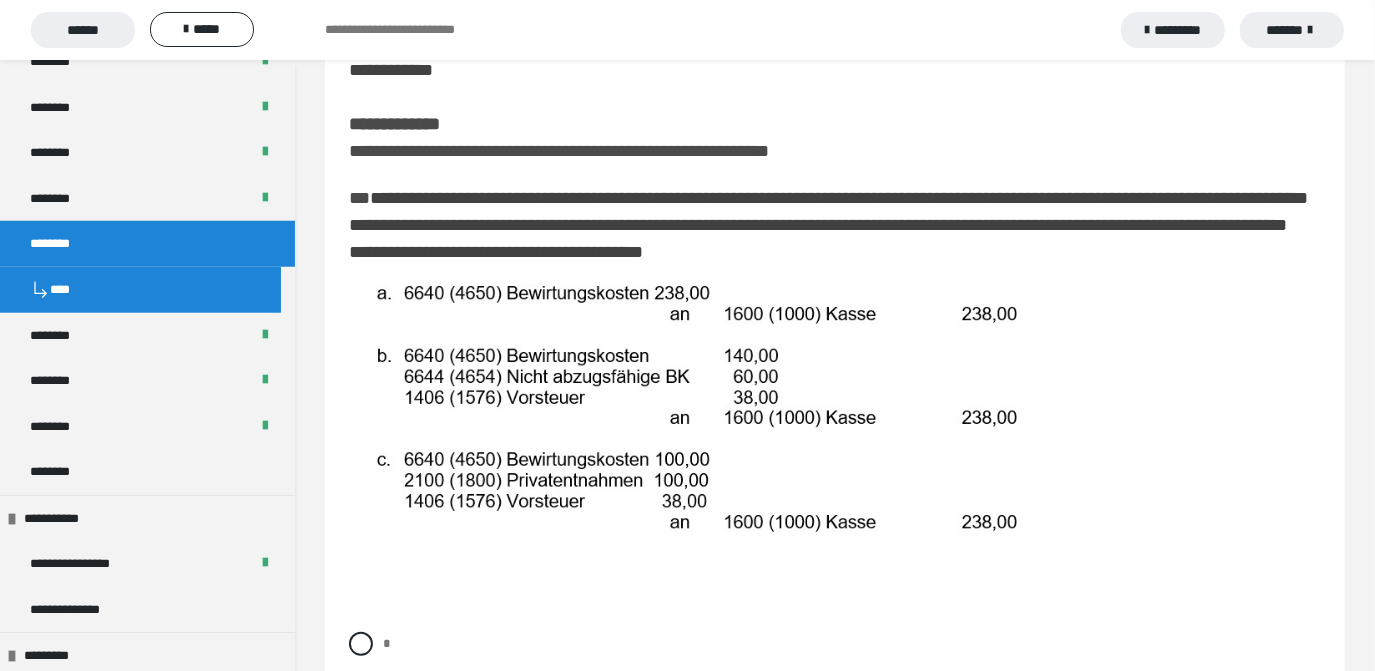 scroll, scrollTop: 272, scrollLeft: 0, axis: vertical 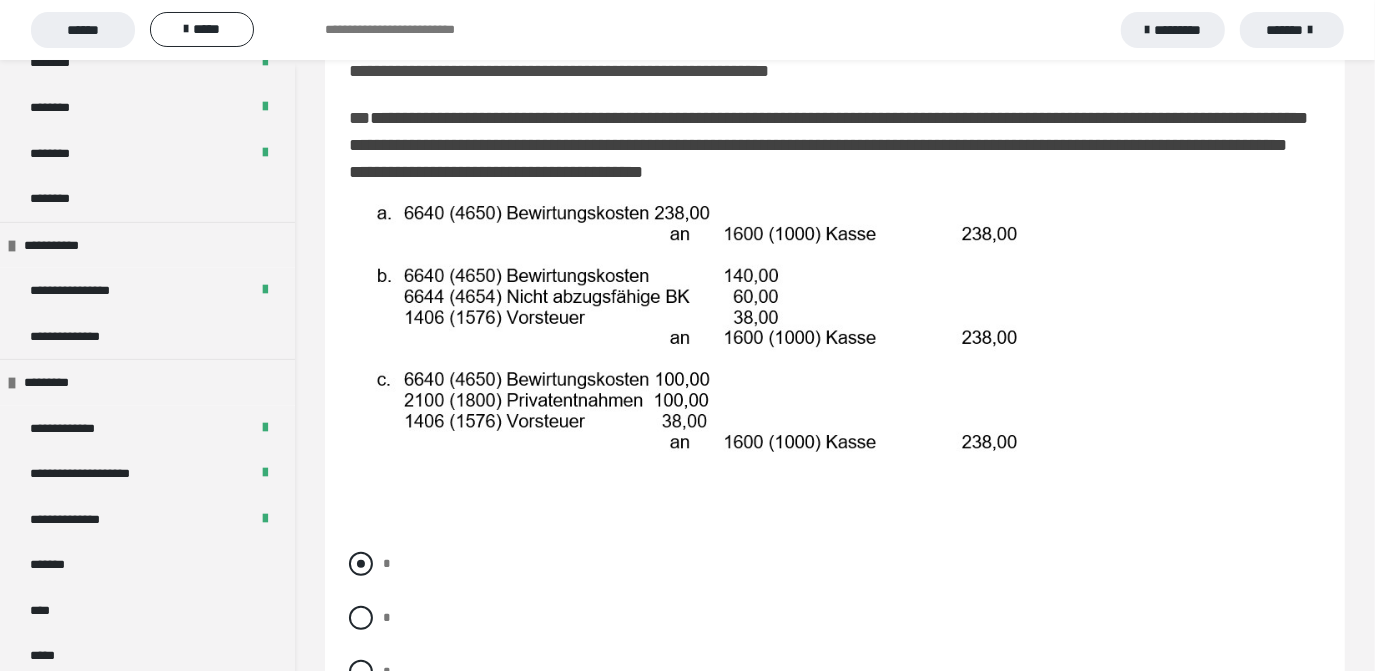 click on "*" at bounding box center [835, 564] 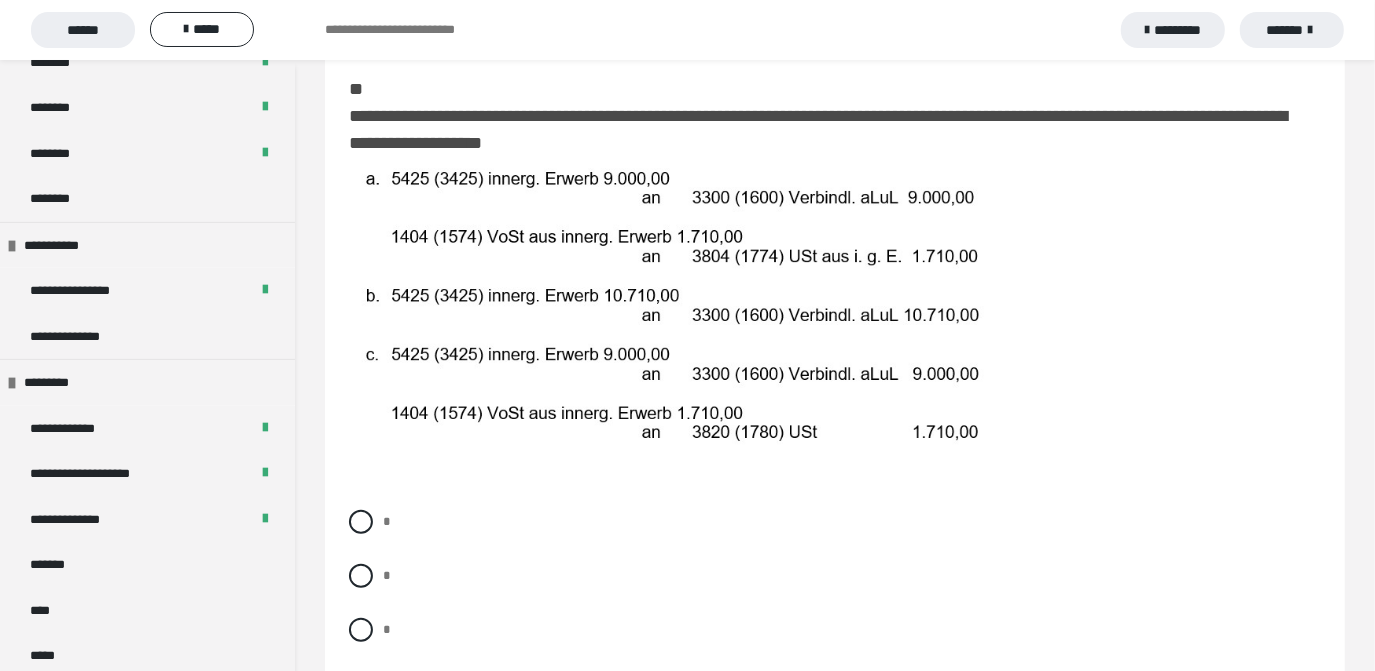 scroll, scrollTop: 909, scrollLeft: 0, axis: vertical 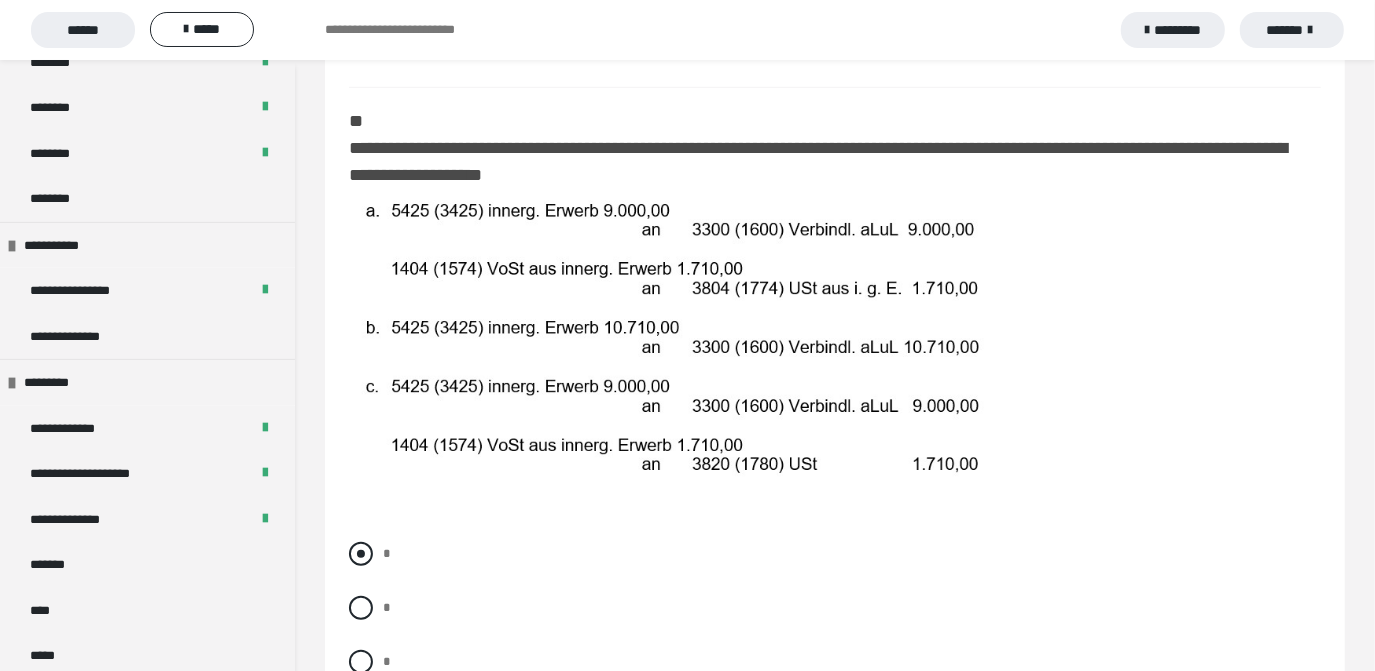 click at bounding box center (361, 554) 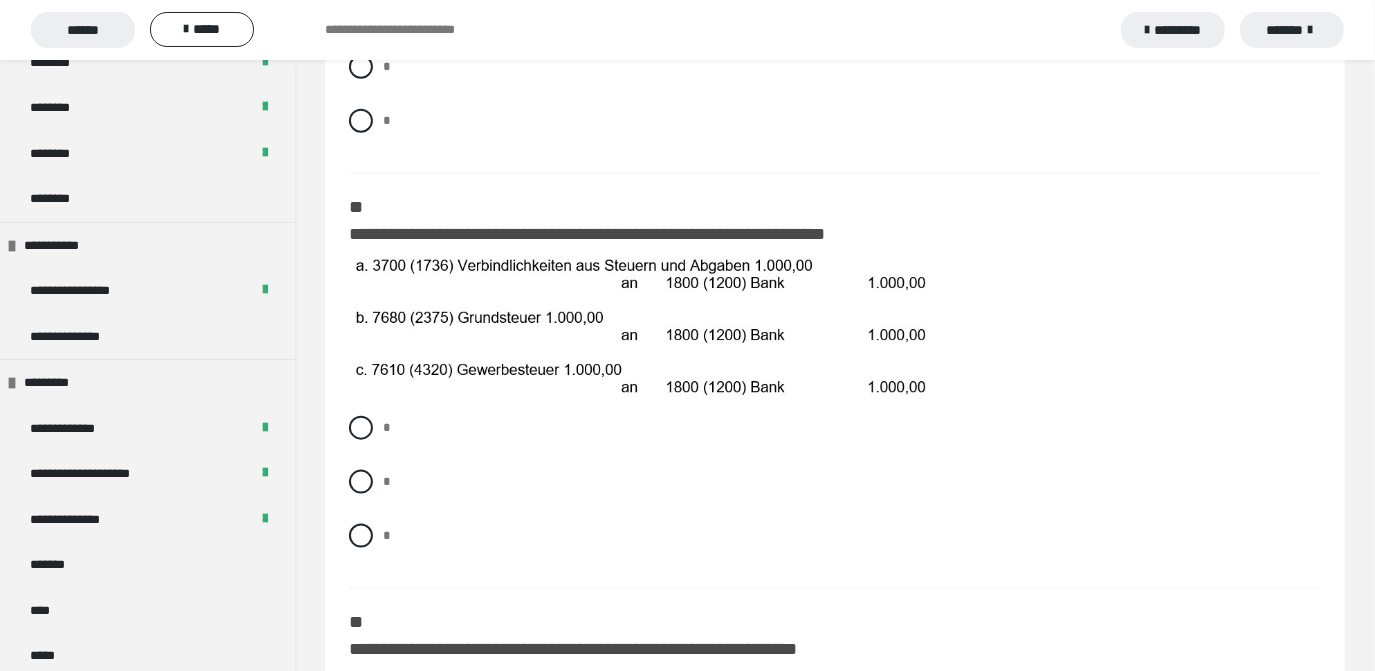 scroll, scrollTop: 1454, scrollLeft: 0, axis: vertical 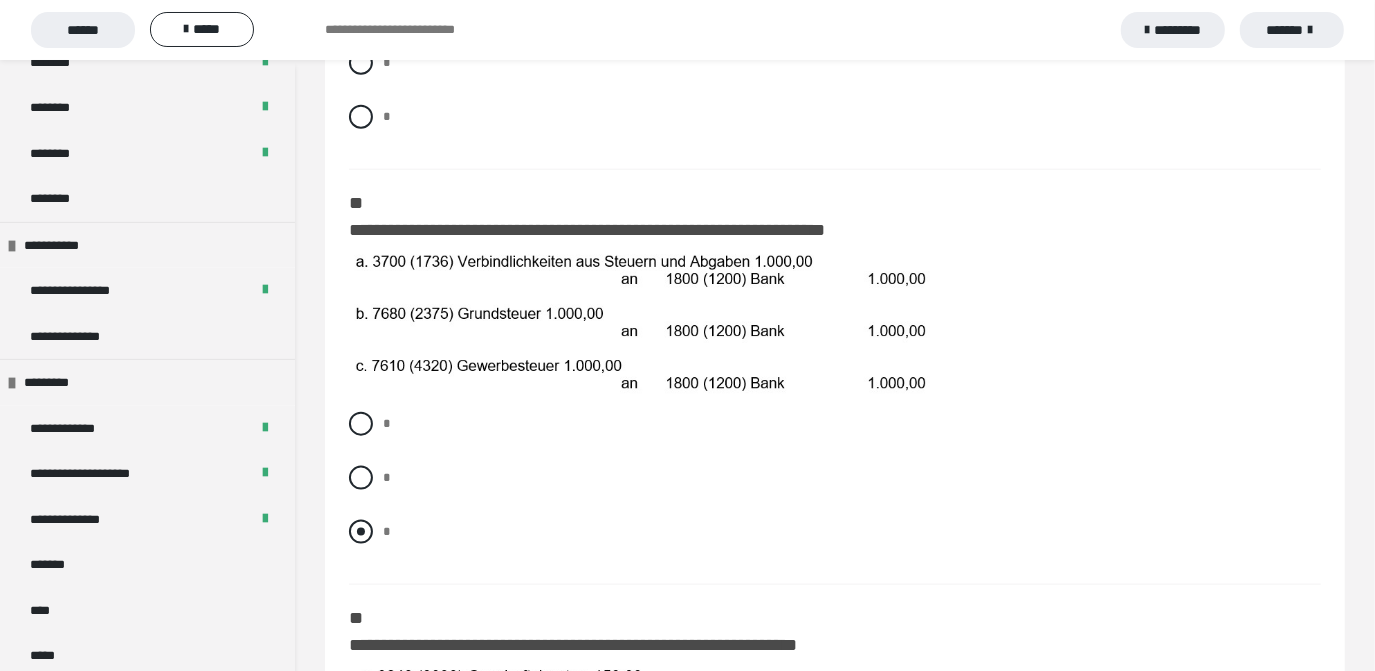 click at bounding box center [361, 532] 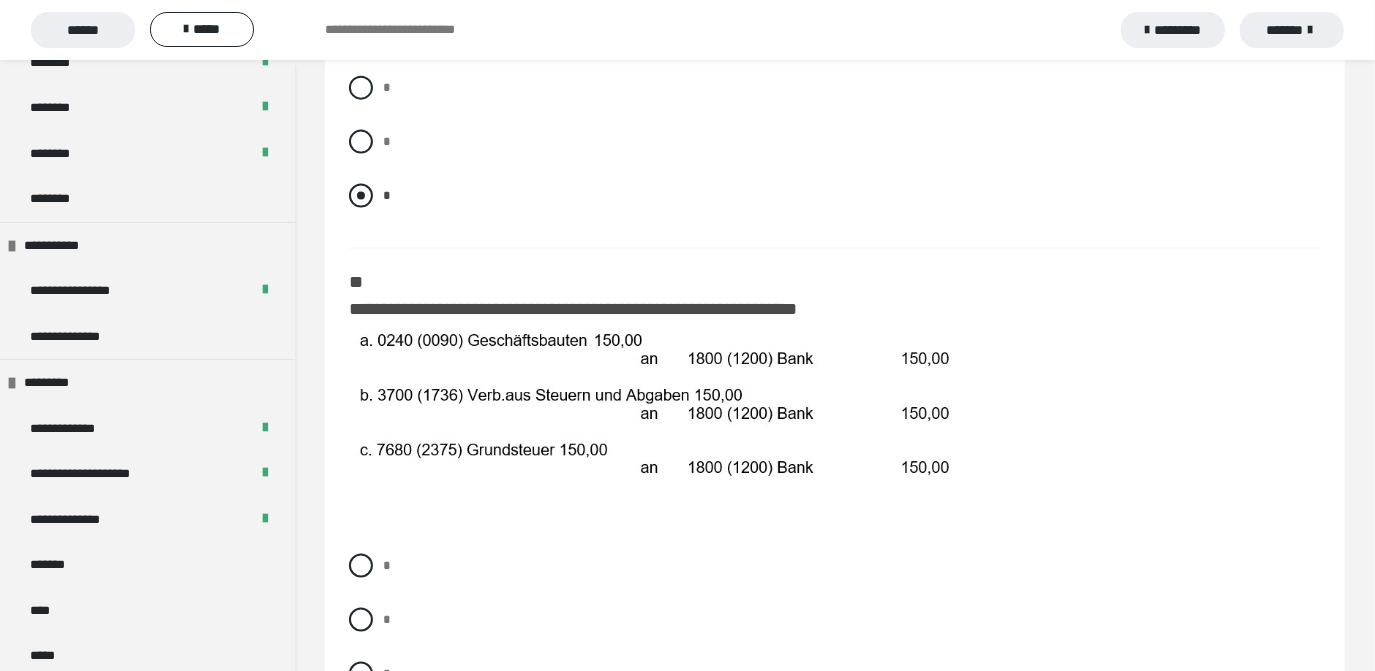 scroll, scrollTop: 1818, scrollLeft: 0, axis: vertical 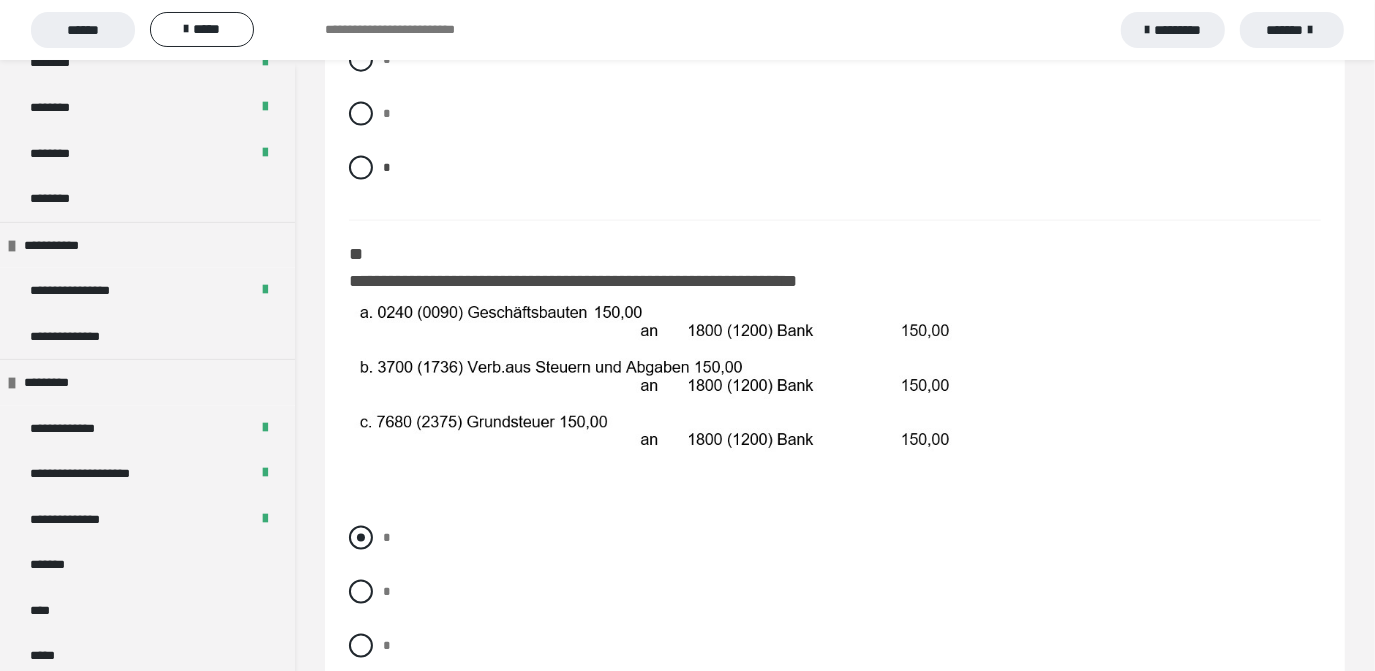 click at bounding box center (361, 538) 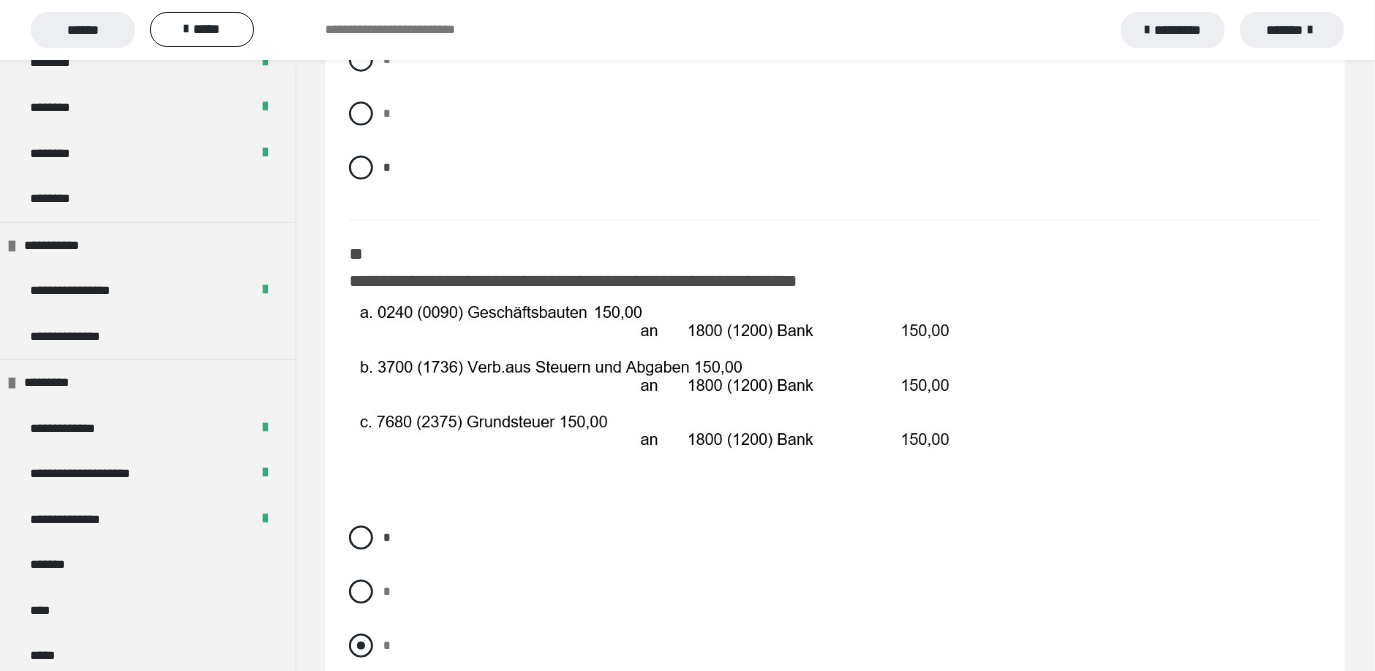 click at bounding box center (361, 646) 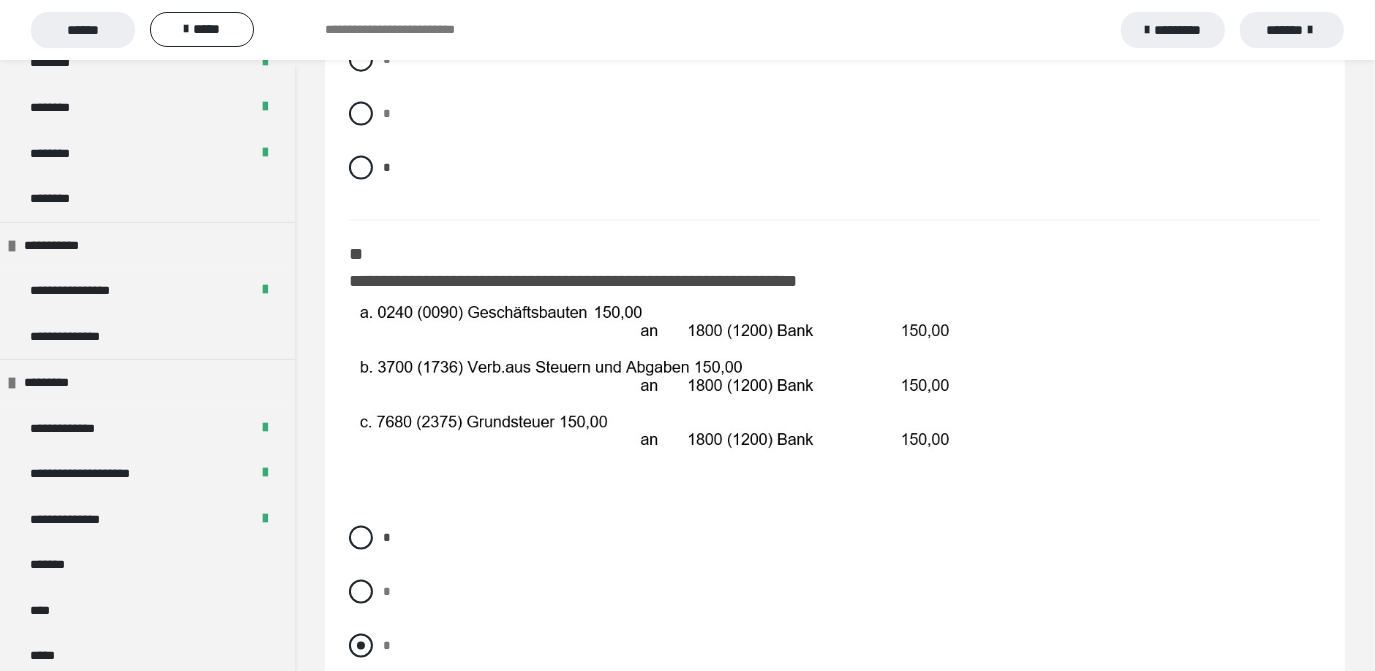 radio on "****" 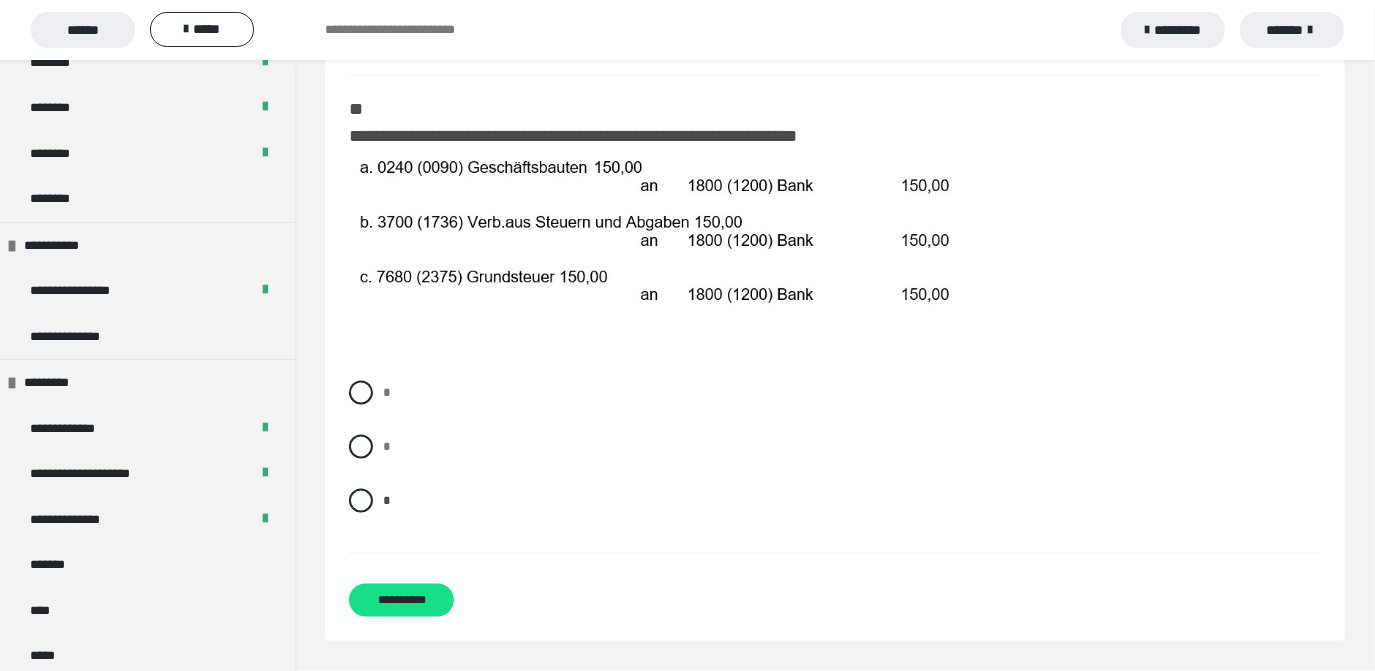 scroll, scrollTop: 1988, scrollLeft: 0, axis: vertical 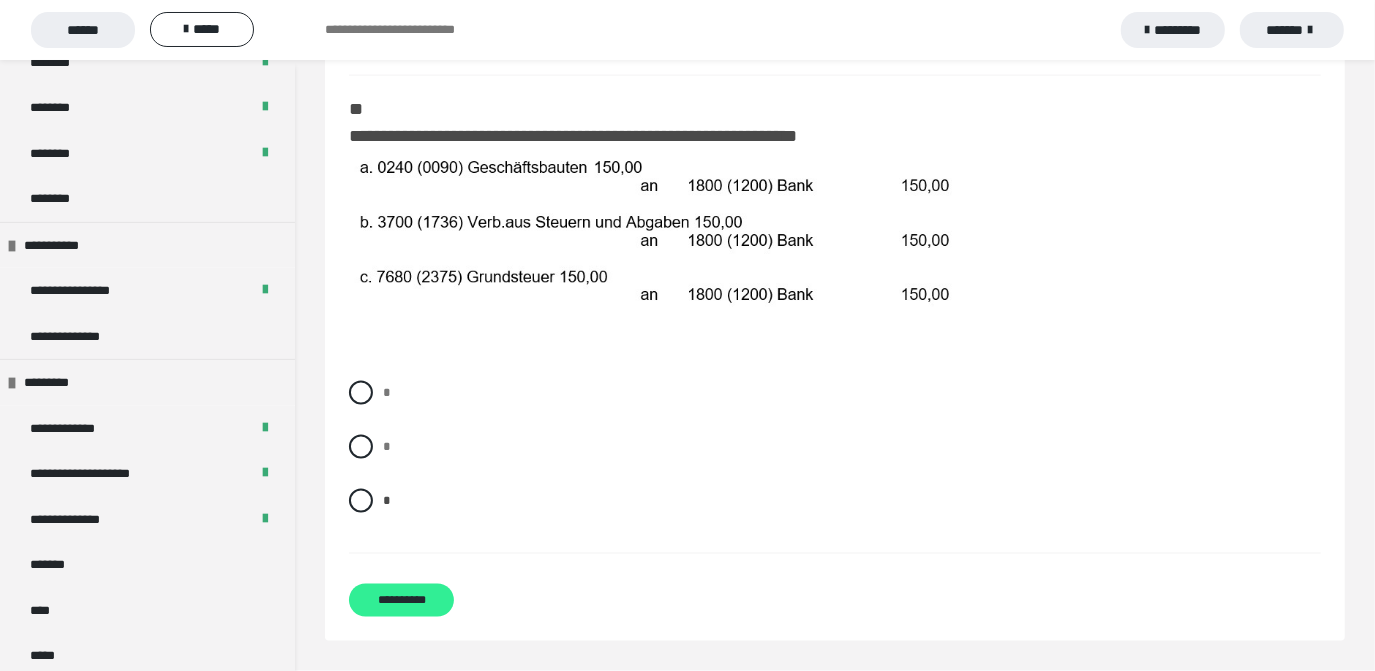 click on "**********" at bounding box center (401, 600) 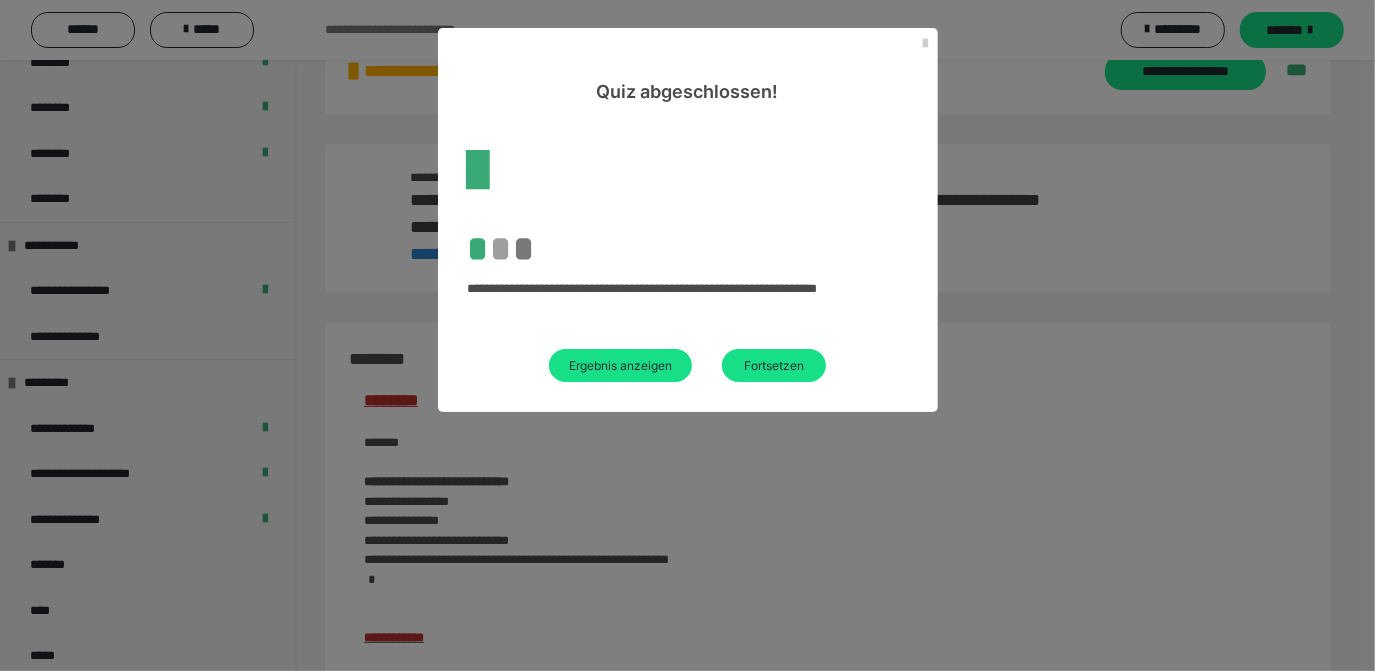 scroll, scrollTop: 1988, scrollLeft: 0, axis: vertical 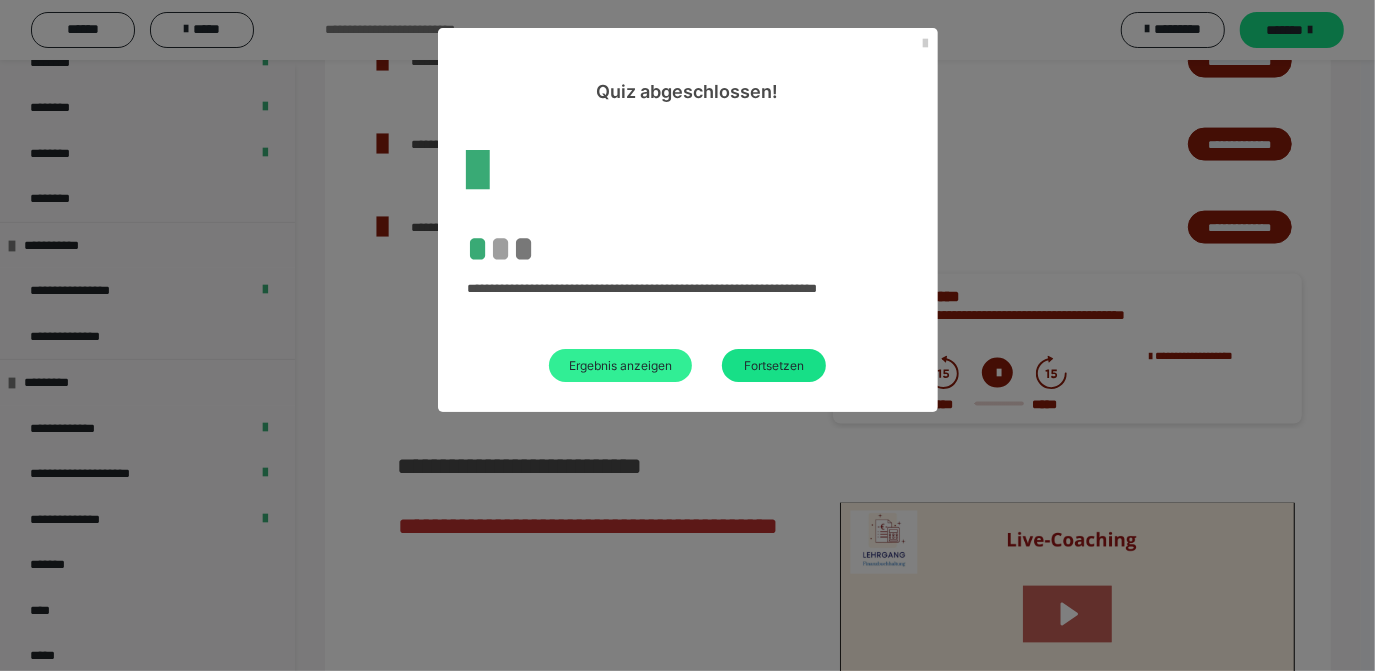 click on "Ergebnis anzeigen" at bounding box center (620, 365) 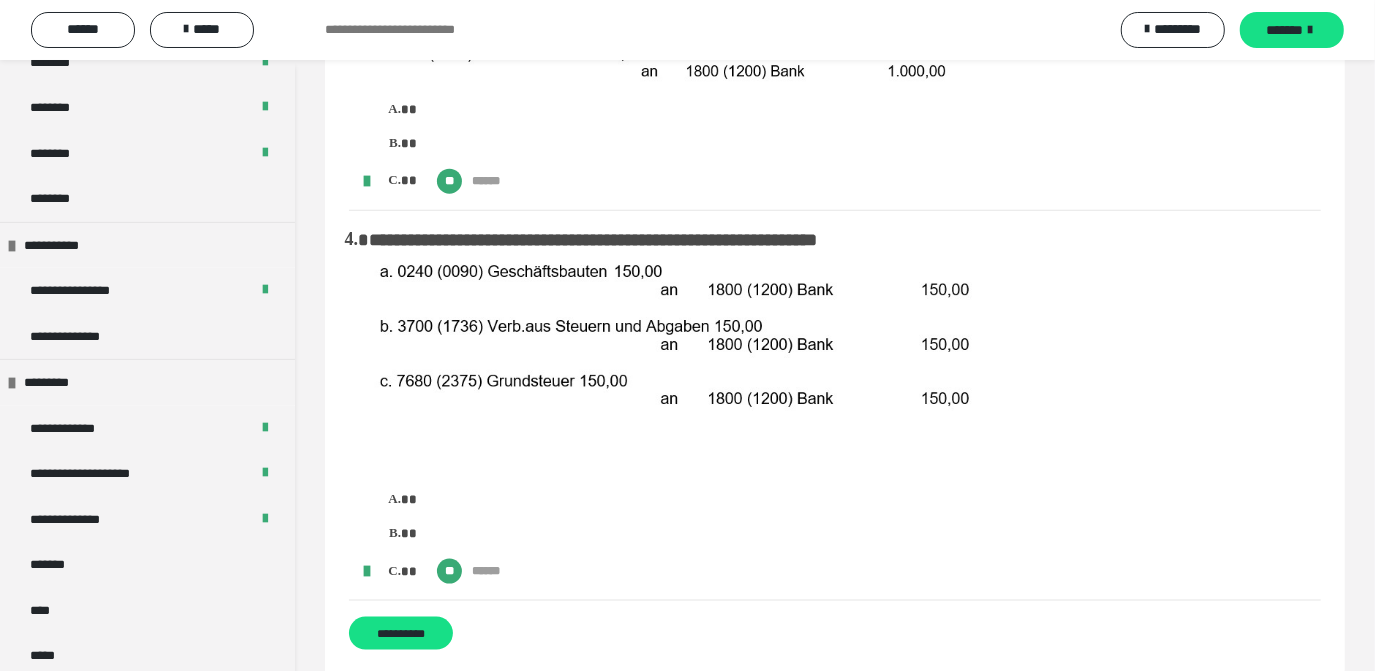 scroll, scrollTop: 1545, scrollLeft: 0, axis: vertical 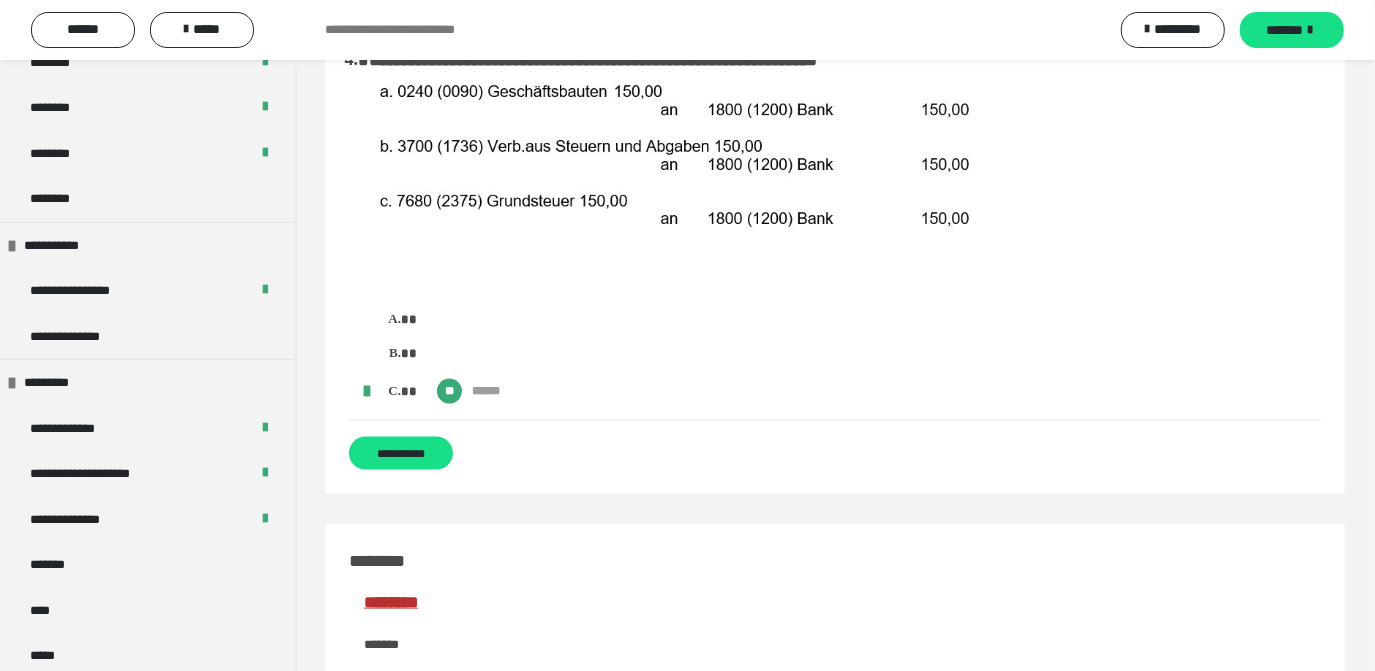 click on "**********" at bounding box center [401, 453] 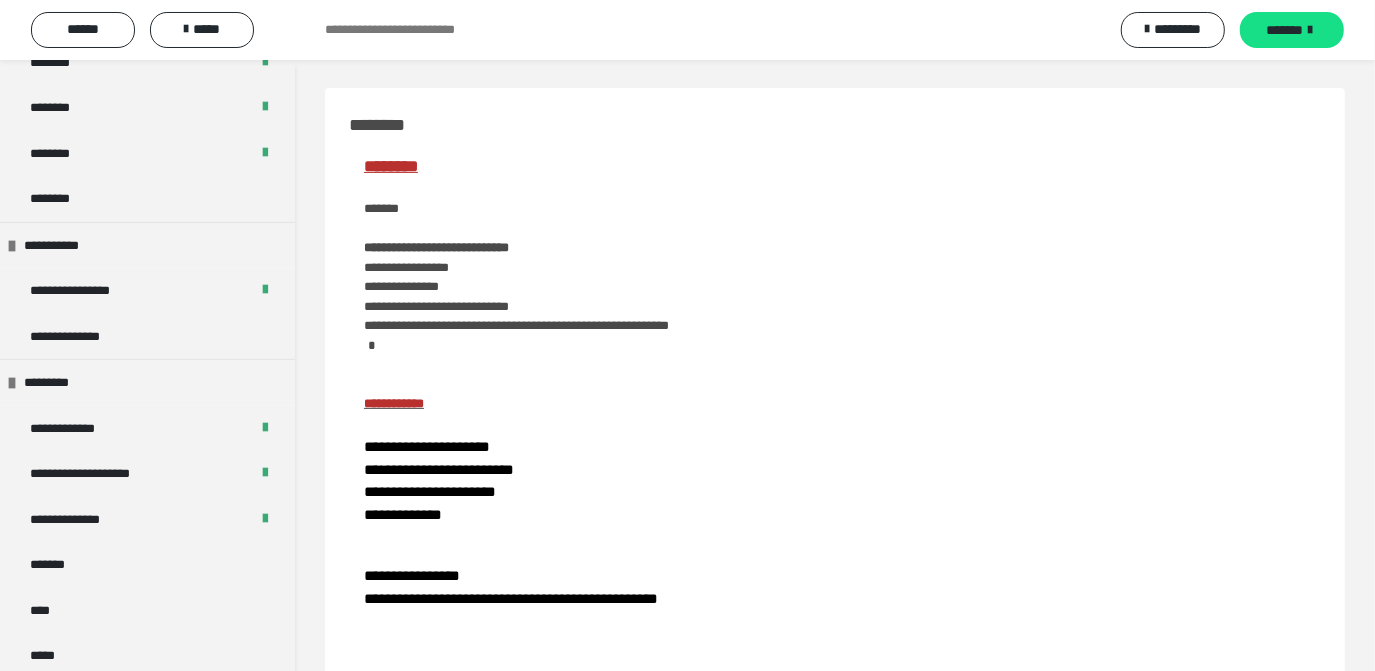 scroll, scrollTop: 0, scrollLeft: 0, axis: both 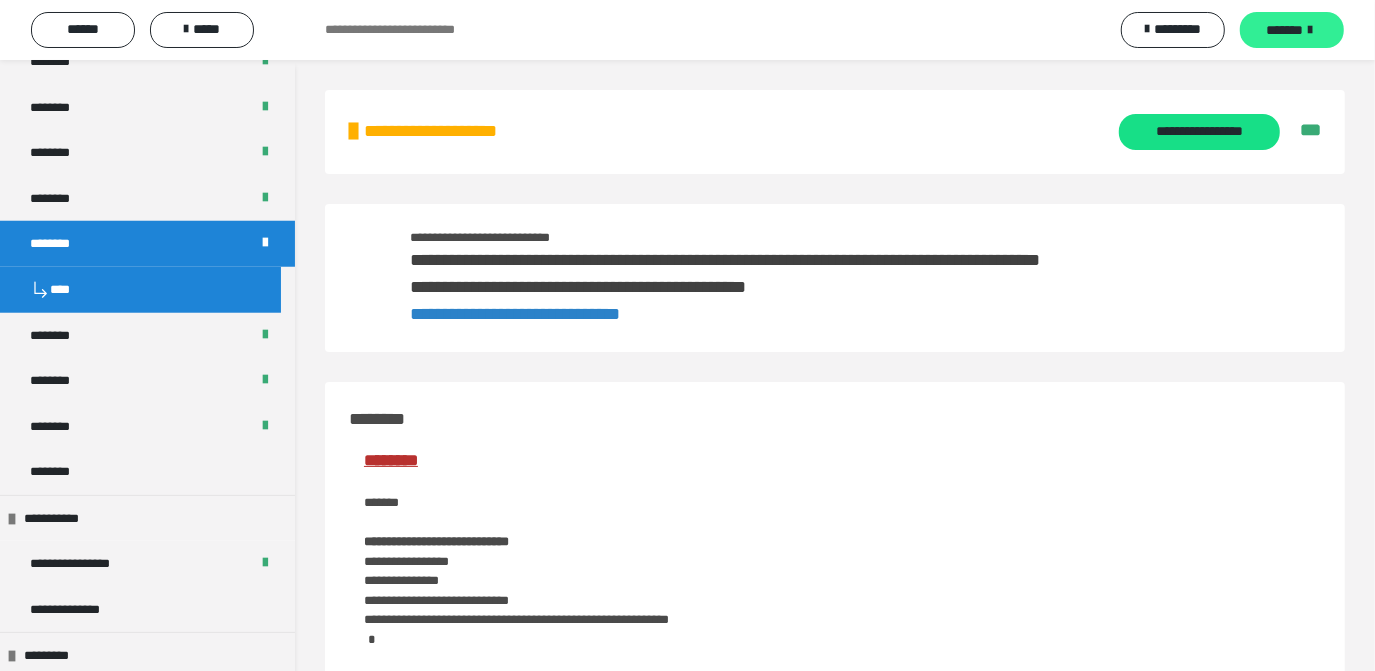 click on "*******" at bounding box center [1285, 30] 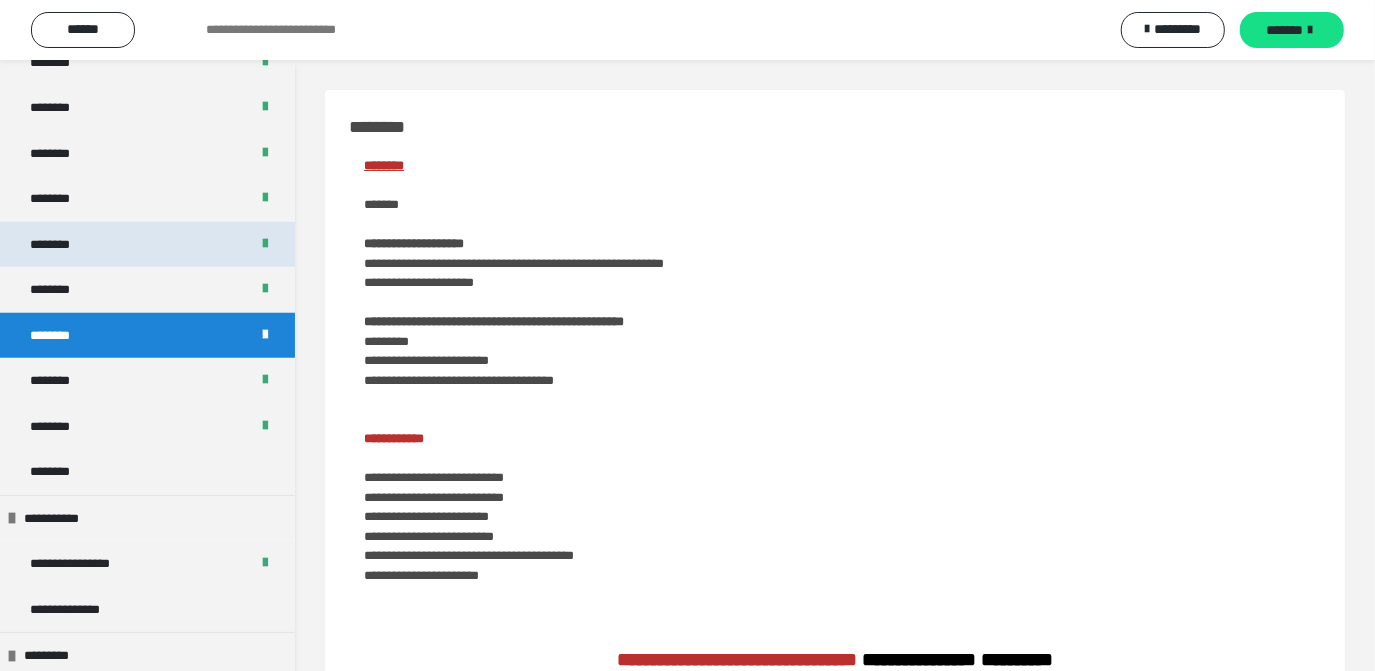 scroll, scrollTop: 1090, scrollLeft: 0, axis: vertical 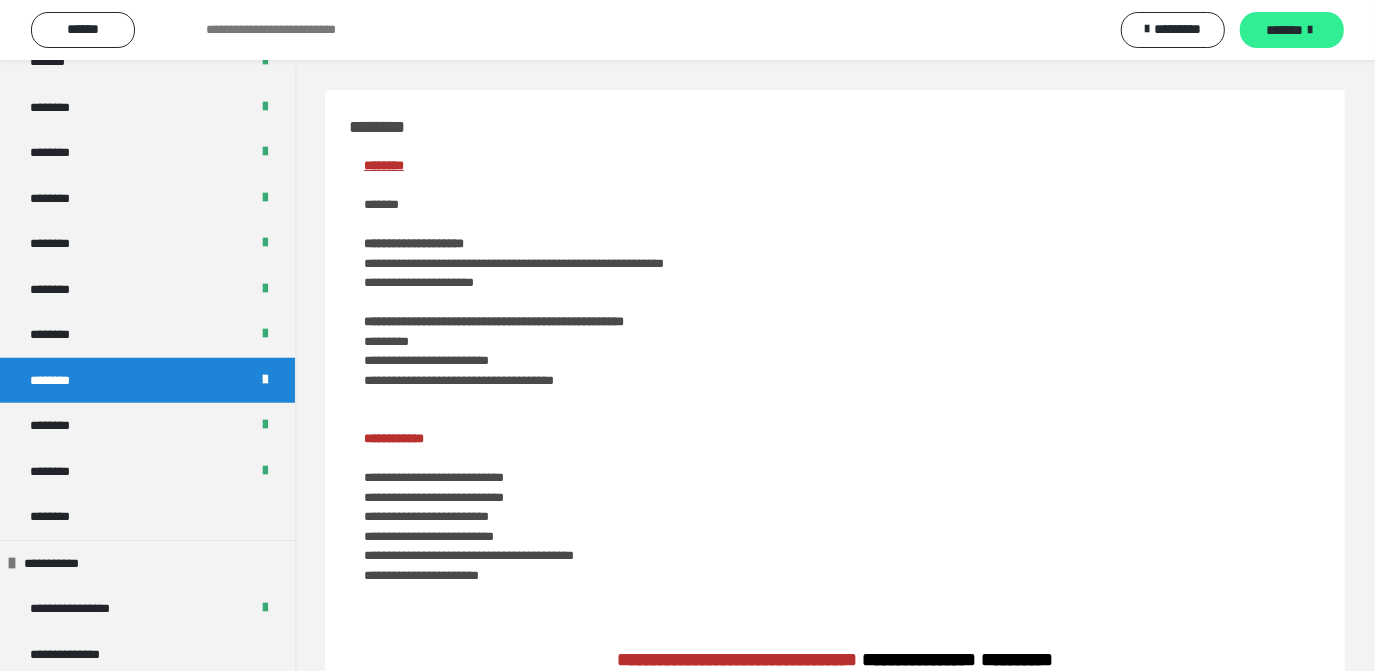 click on "*******" at bounding box center (1285, 30) 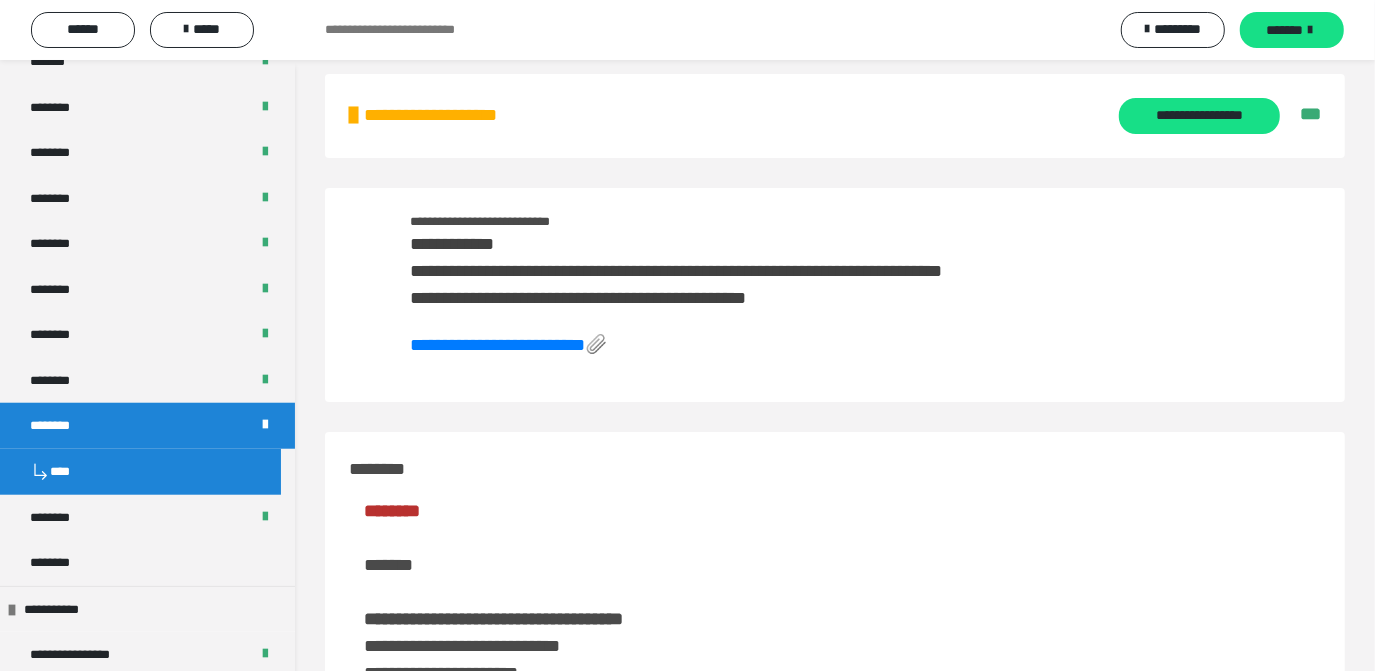 scroll, scrollTop: 0, scrollLeft: 0, axis: both 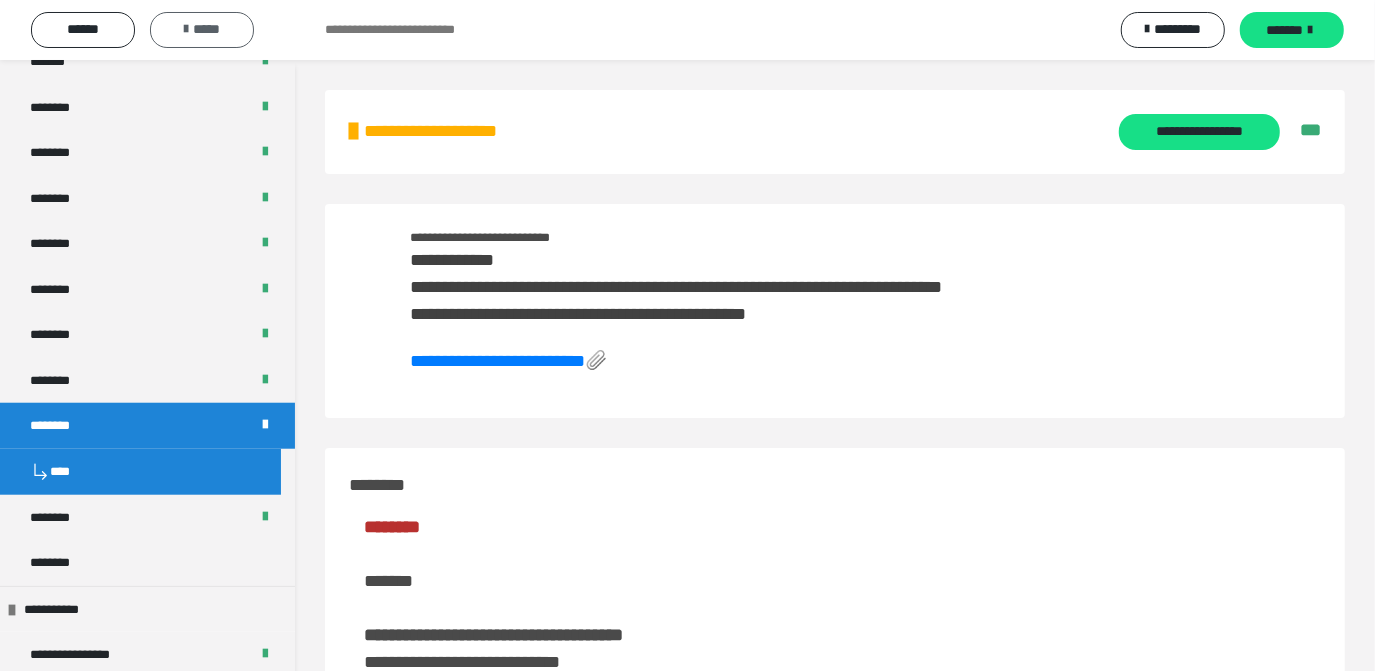 click on "*****" at bounding box center [202, 29] 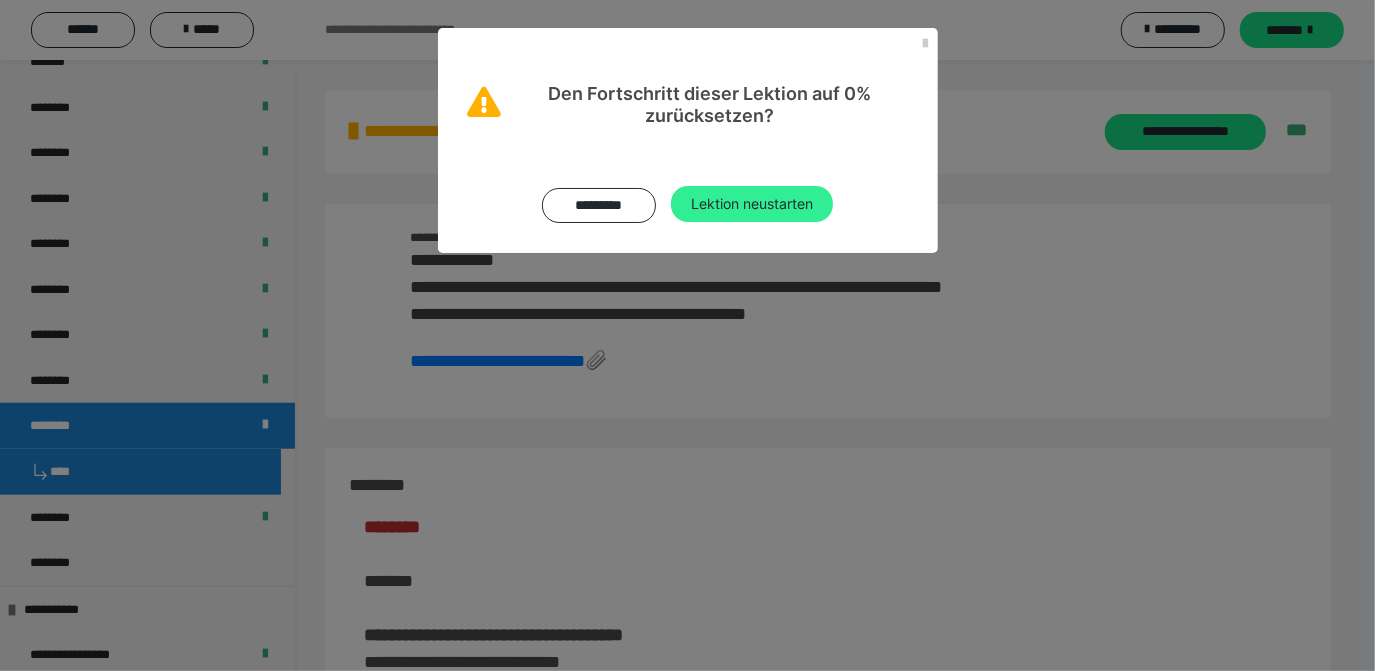 click on "Lektion neustarten" at bounding box center [752, 204] 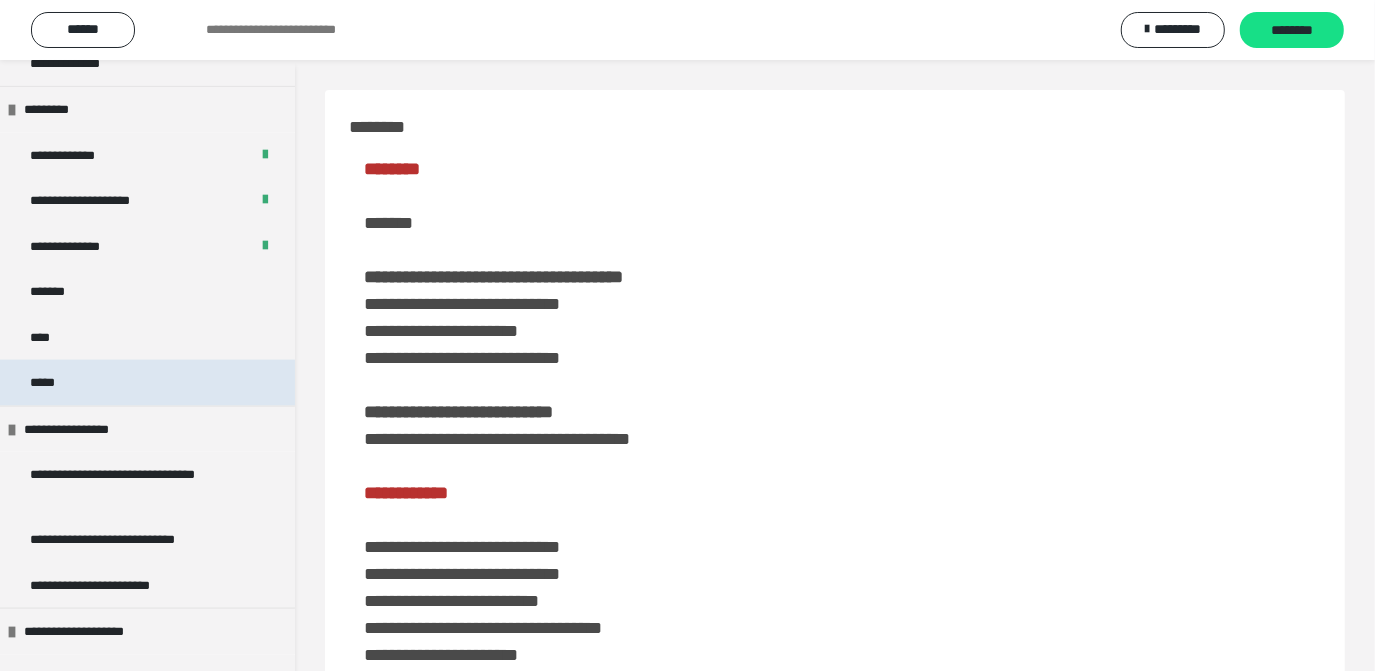 scroll, scrollTop: 1000, scrollLeft: 0, axis: vertical 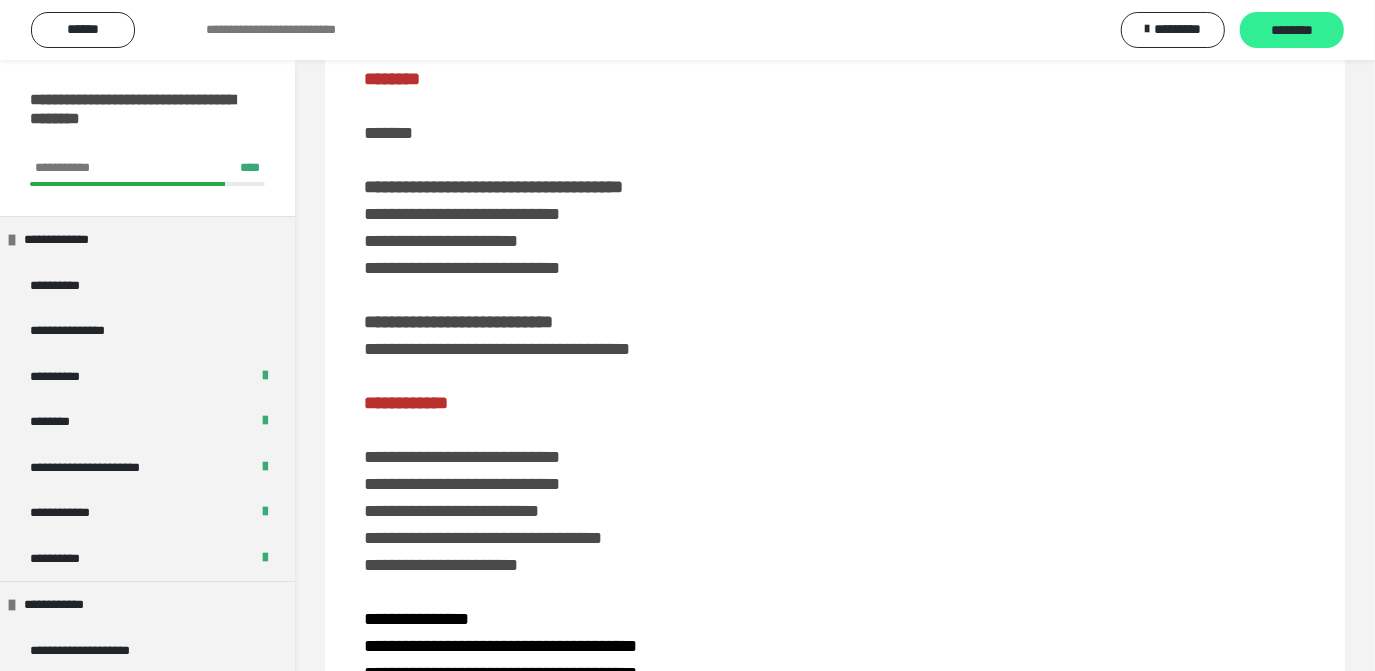 click on "********" at bounding box center (1292, 31) 